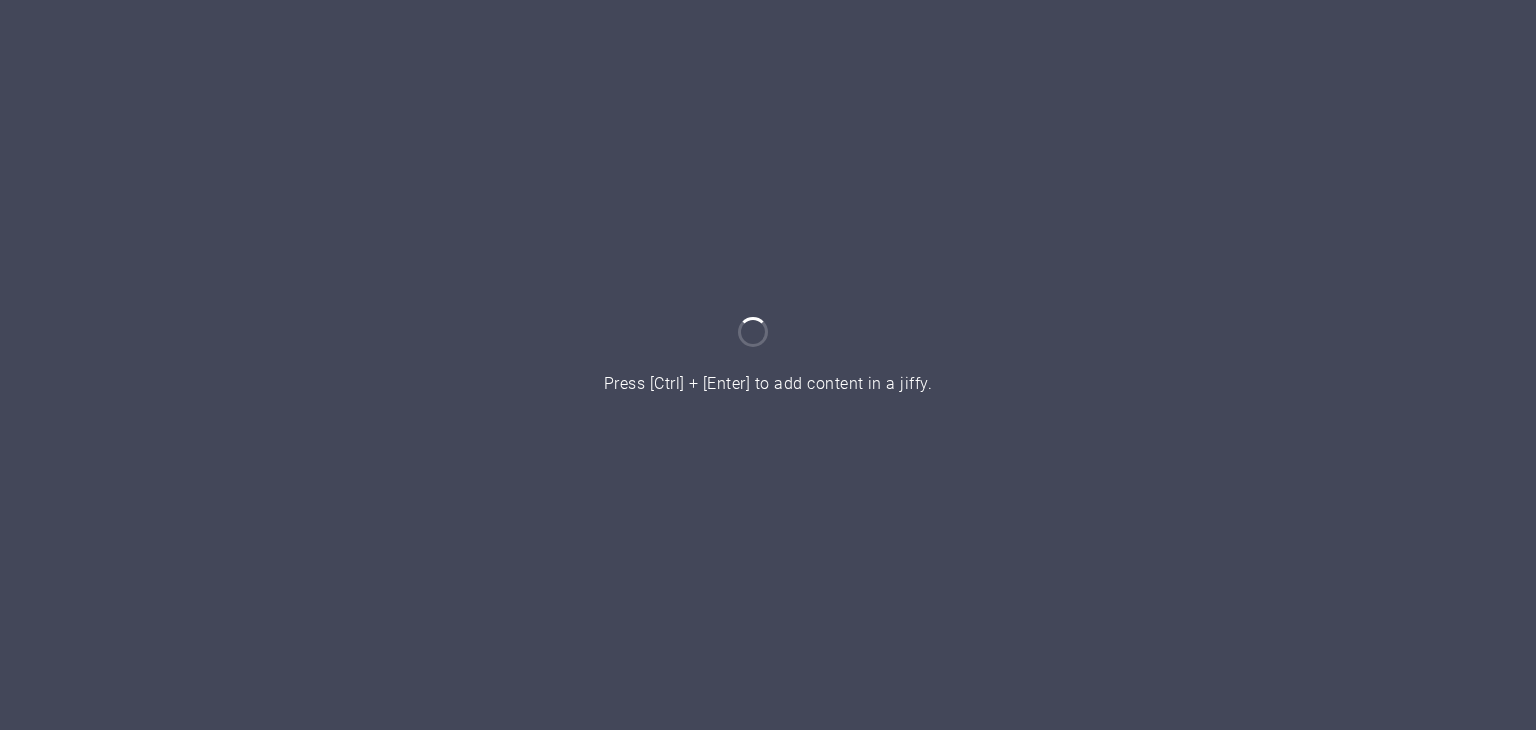 scroll, scrollTop: 0, scrollLeft: 0, axis: both 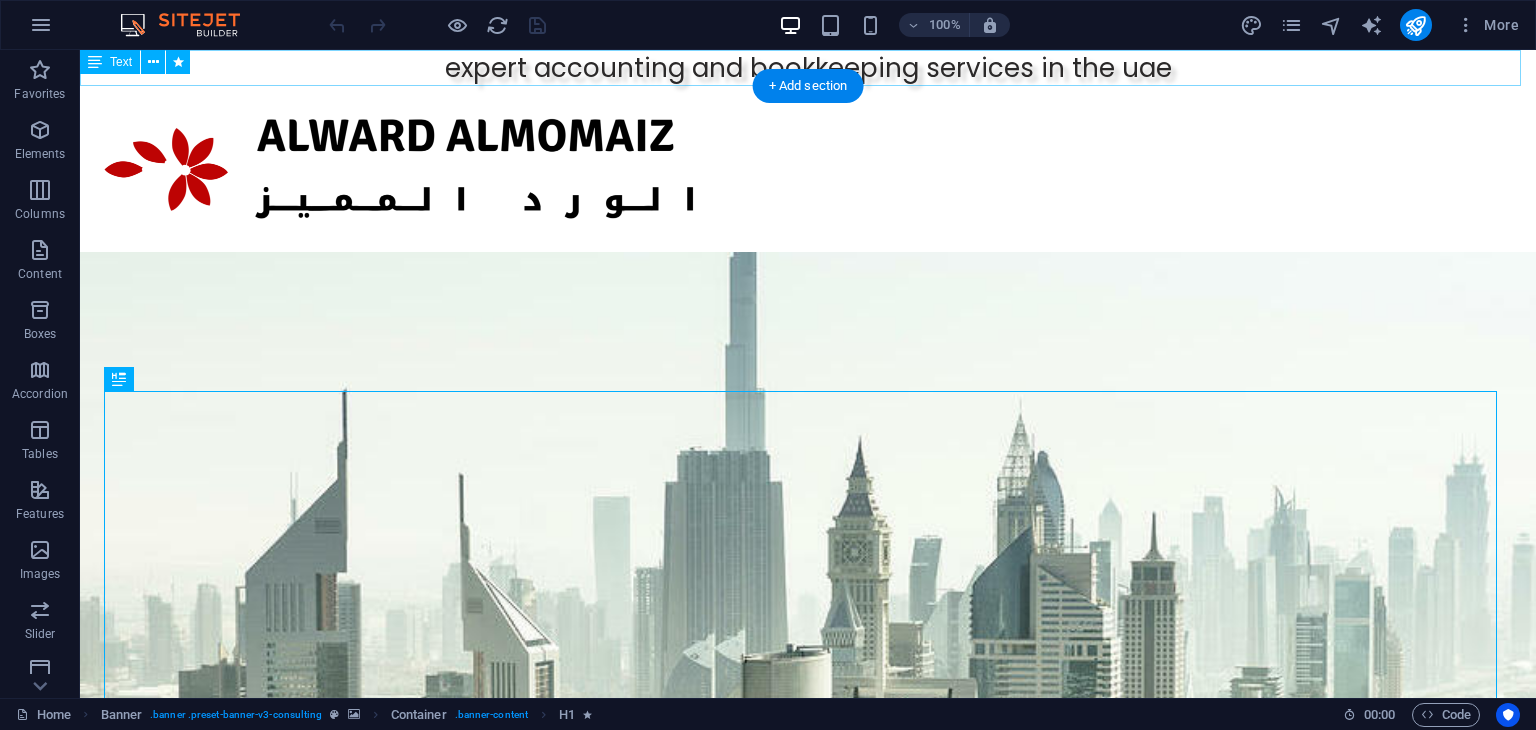 click on "Expert Accounting and Bookkeeping Services in the UAE" at bounding box center [808, 68] 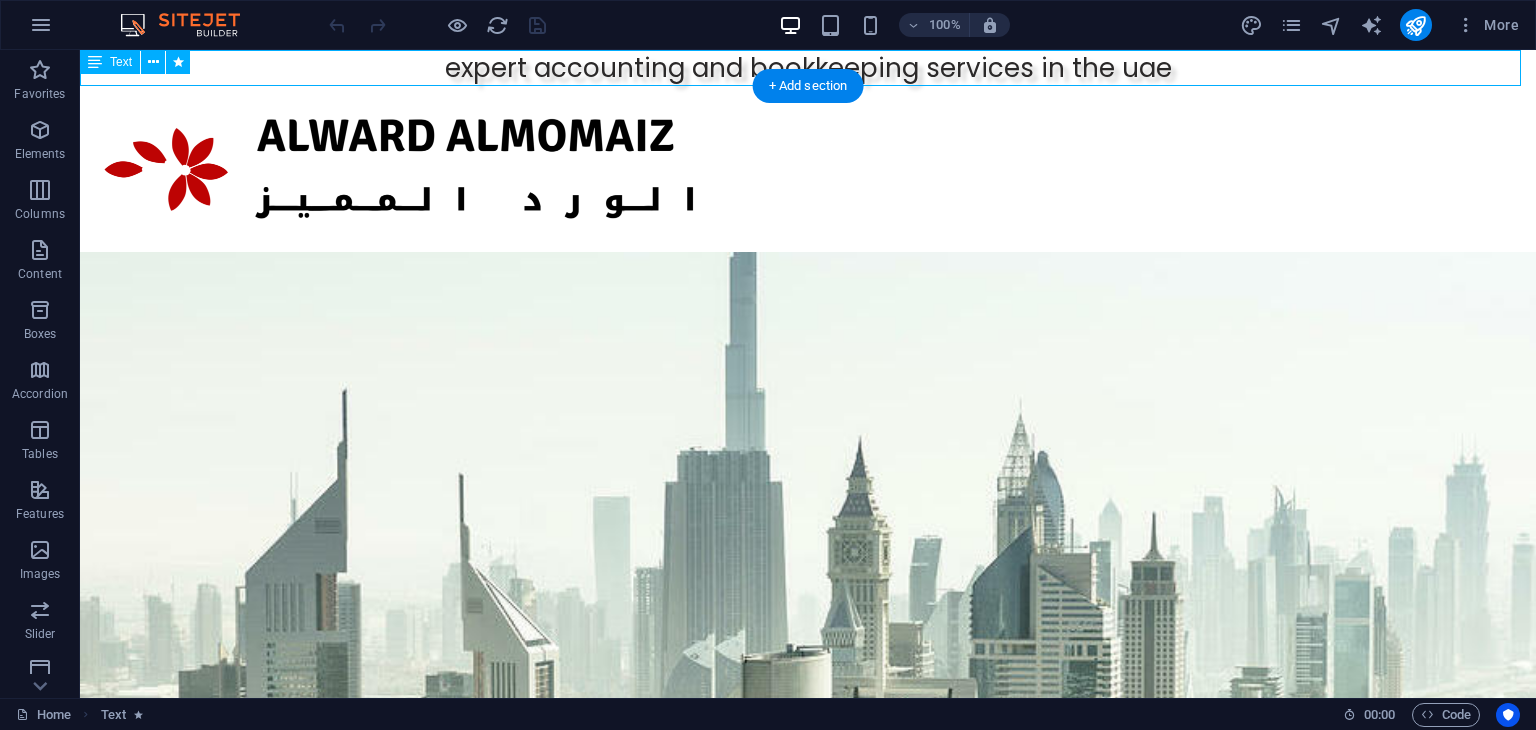 click on "Expert Accounting and Bookkeeping Services in the UAE" at bounding box center (808, 68) 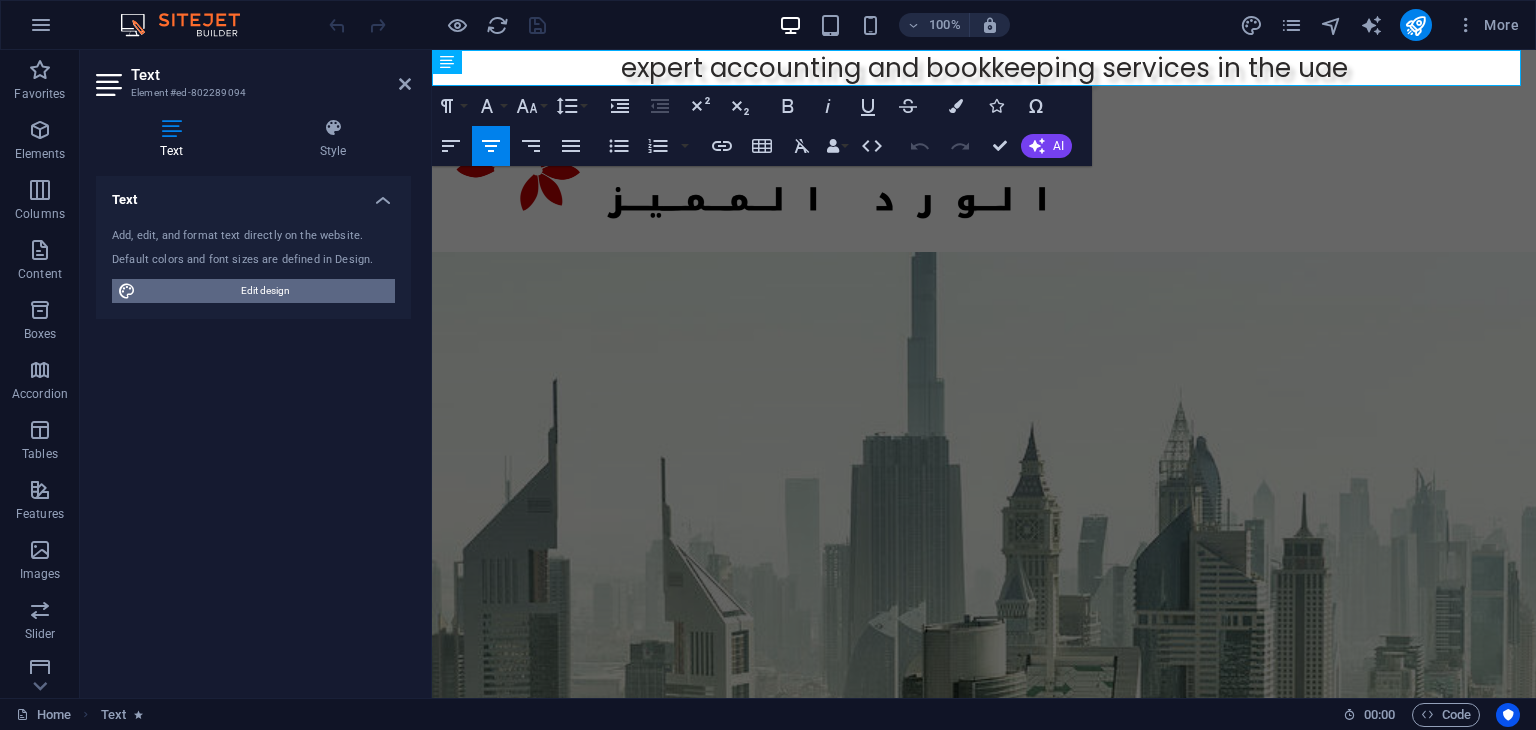 drag, startPoint x: 240, startPoint y: 290, endPoint x: 357, endPoint y: 348, distance: 130.58714 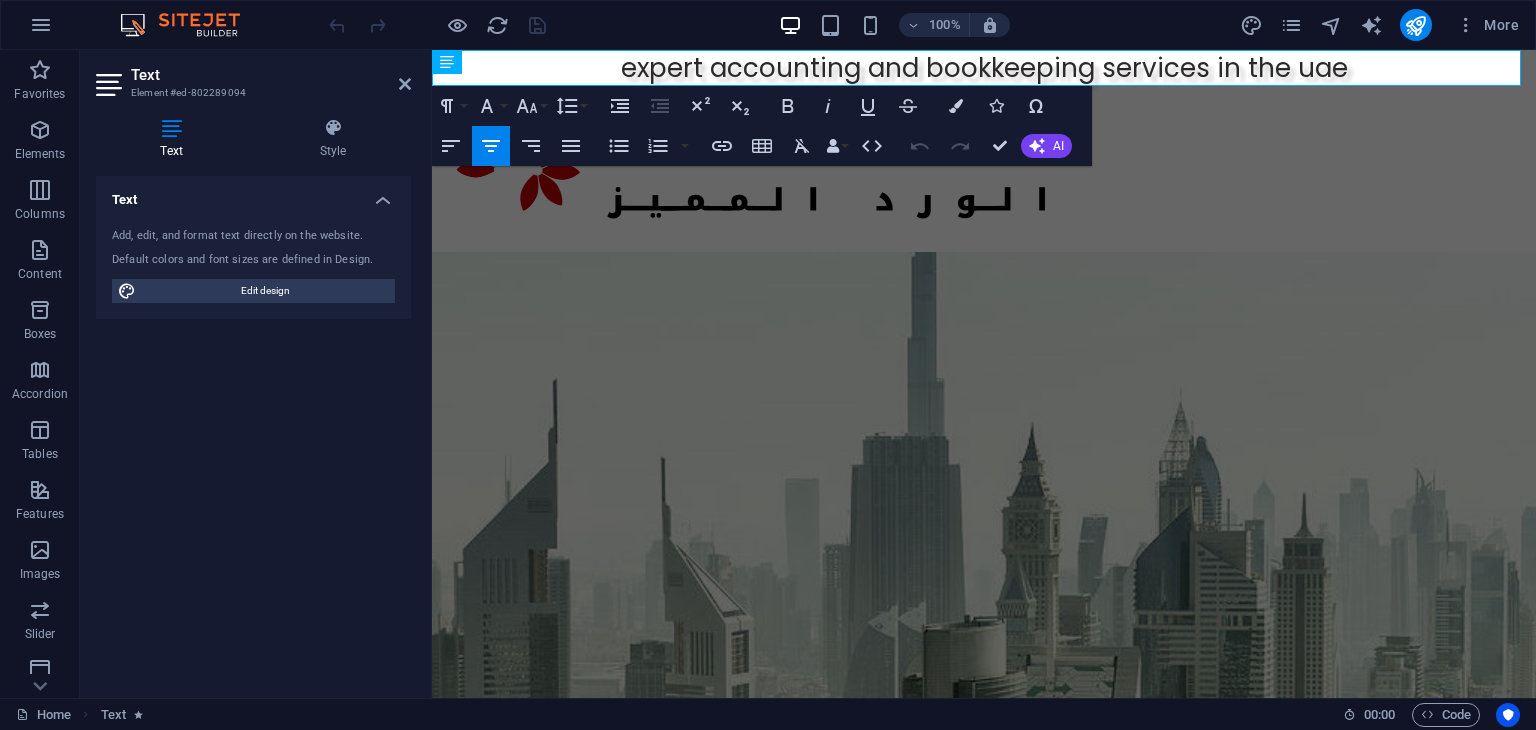 select on "px" 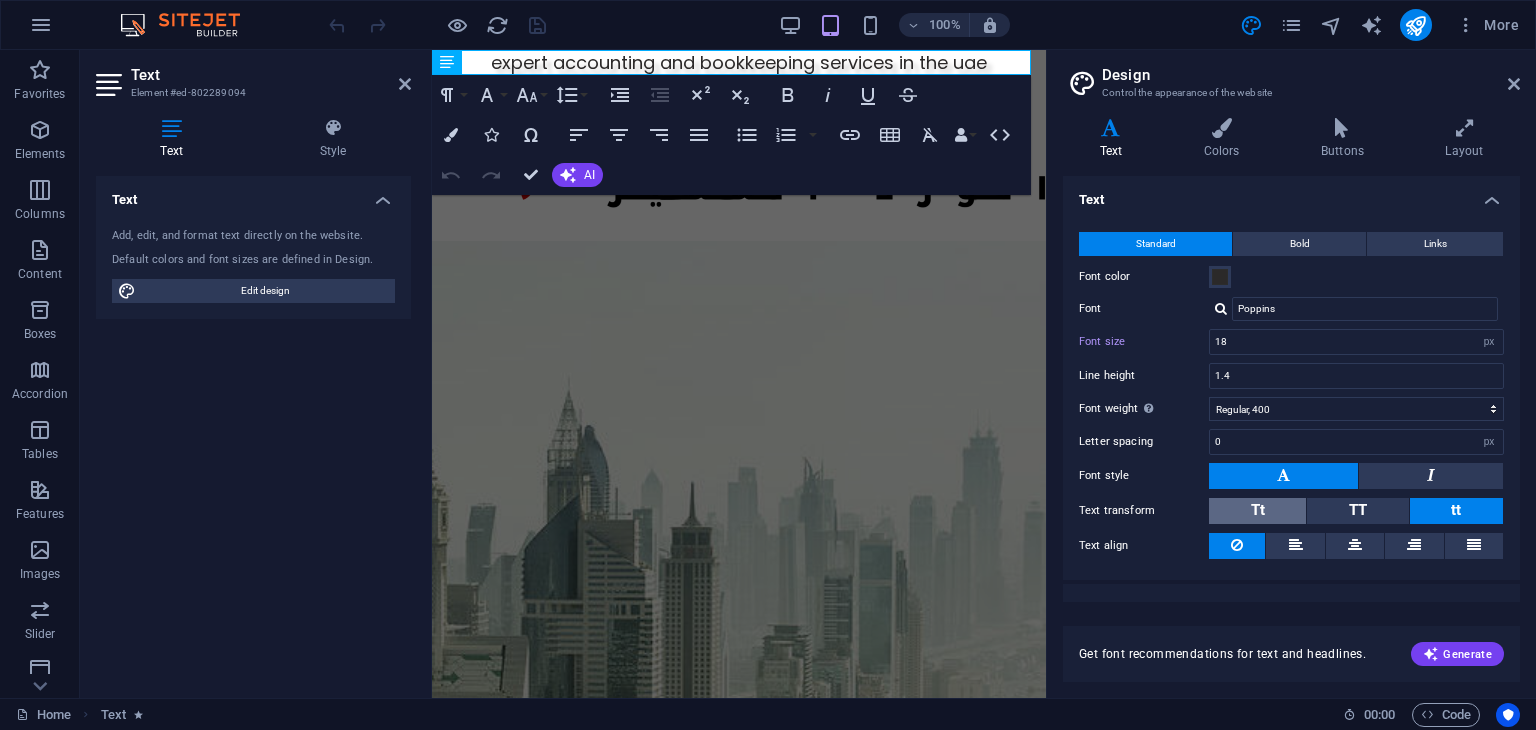 click on "Tt" at bounding box center [1257, 511] 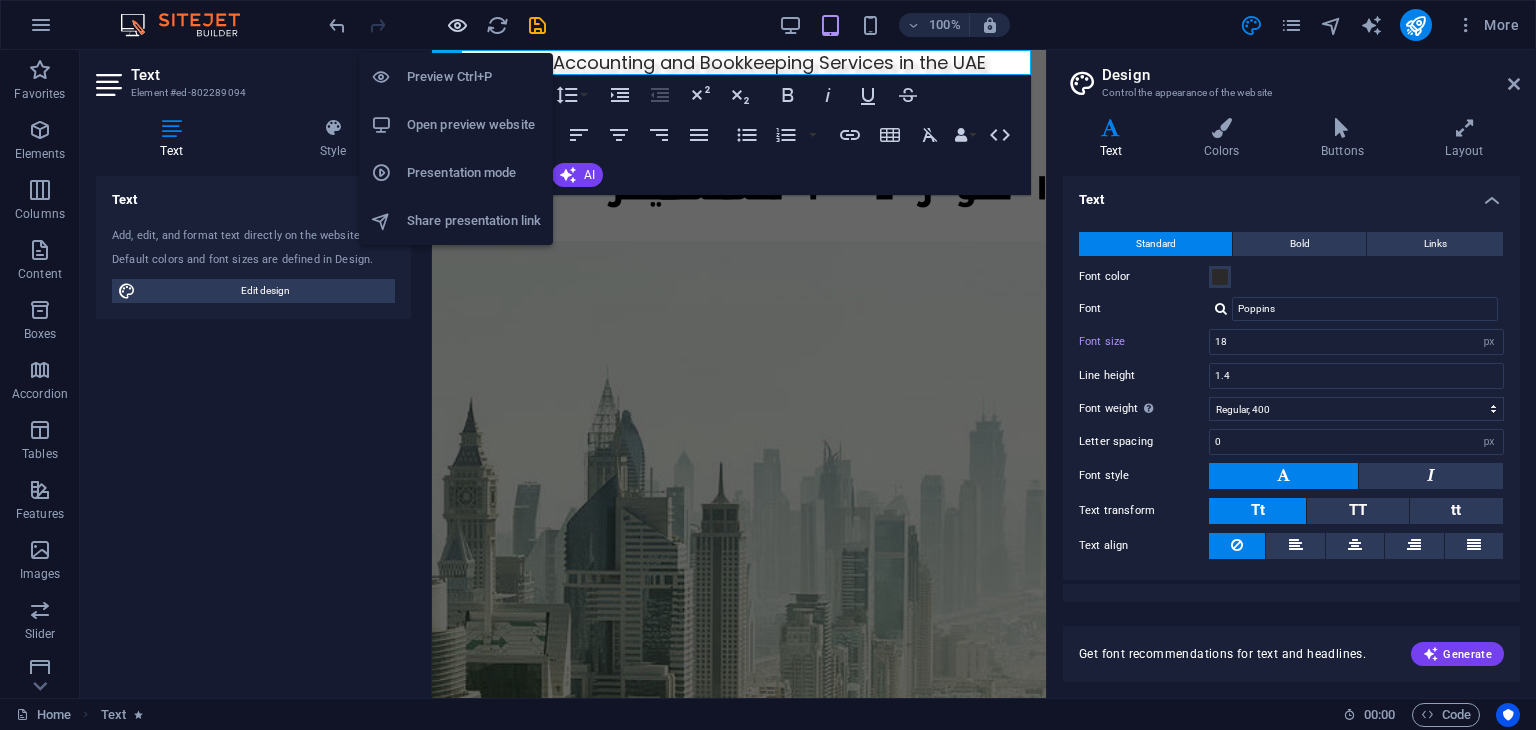 click at bounding box center [457, 25] 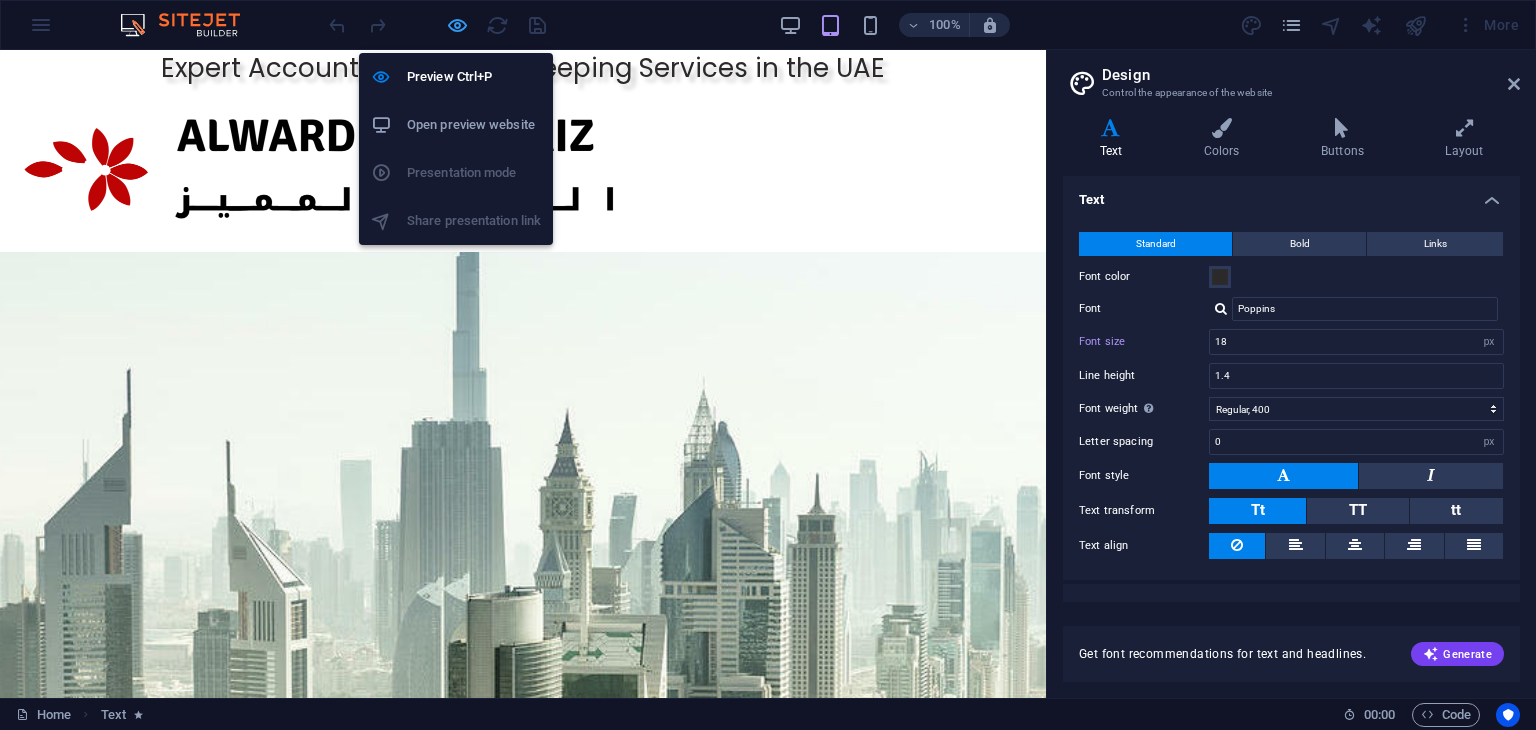 type on "26" 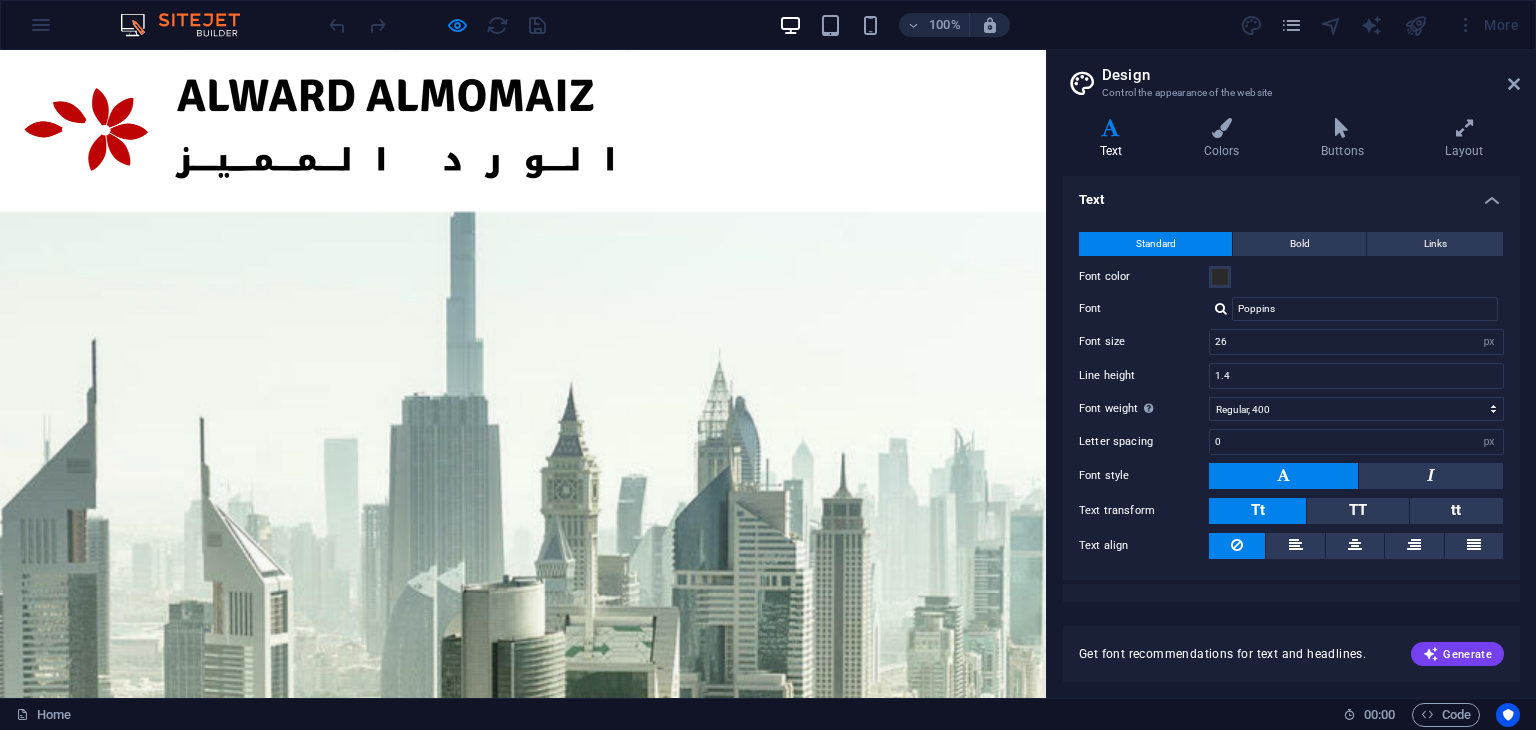 scroll, scrollTop: 0, scrollLeft: 0, axis: both 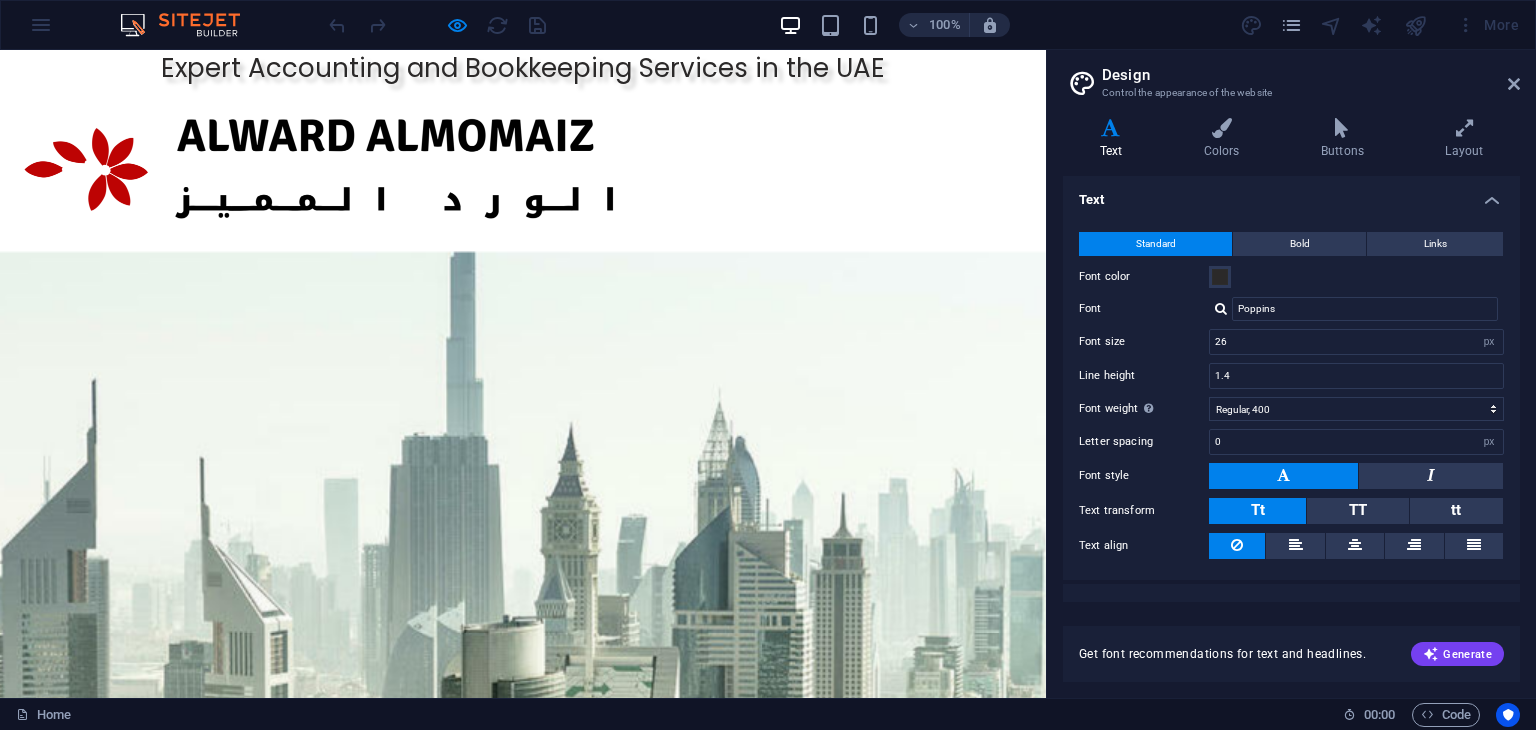 click on "Design Control the appearance of the website Variants  Text  Colors  Buttons  Layout Text Standard Bold Links Font color Font Poppins Font size 26 rem px Line height 1.4 Font weight To display the font weight correctly, it may need to be enabled.  Manage Fonts Thin, 100 Extra-light, 200 Light, 300 Regular, 400 Medium, 500 Semi-bold, 600 Bold, 700 Extra-bold, 800 Black, 900 Letter spacing 0 rem px Font style Text transform Tt TT tt Text align Font weight To display the font weight correctly, it may need to be enabled.  Manage Fonts Thin, 100 Extra-light, 200 Light, 300 Regular, 400 Medium, 500 Semi-bold, 600 Bold, 700 Extra-bold, 800 Black, 900 Default Hover / Active Font color Font color Decoration Decoration Transition duration 0.3 s Transition function Ease Ease In Ease Out Ease In/Ease Out Linear Headlines All H1 / Textlogo H2 H3 H4 H5 H6 Font color Font Montserrat Line height 1.4 Font weight To display the font weight correctly, it may need to be enabled.  Manage Fonts Thin, 100 Extra-light, 200 Bold, 700" at bounding box center (1291, 374) 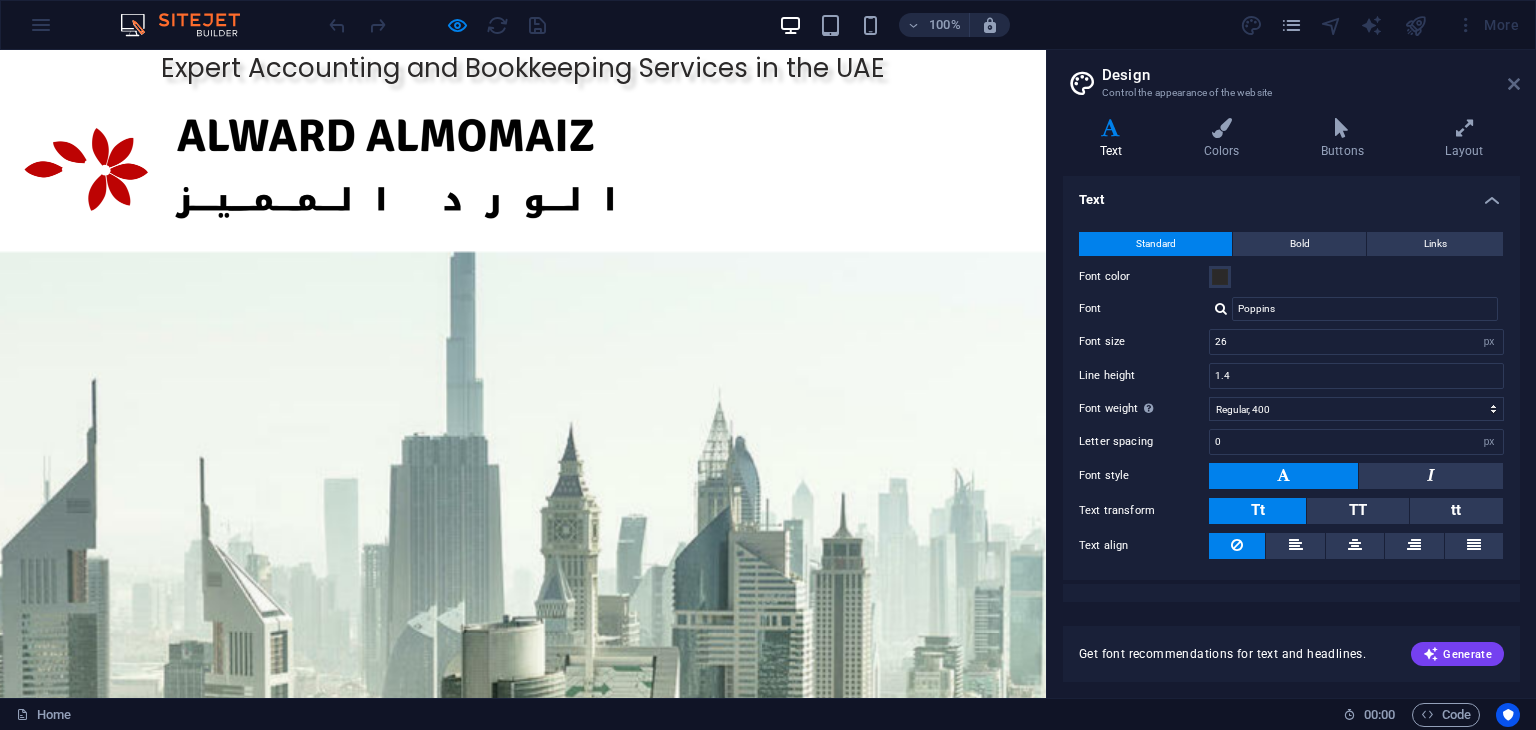 click at bounding box center (1514, 84) 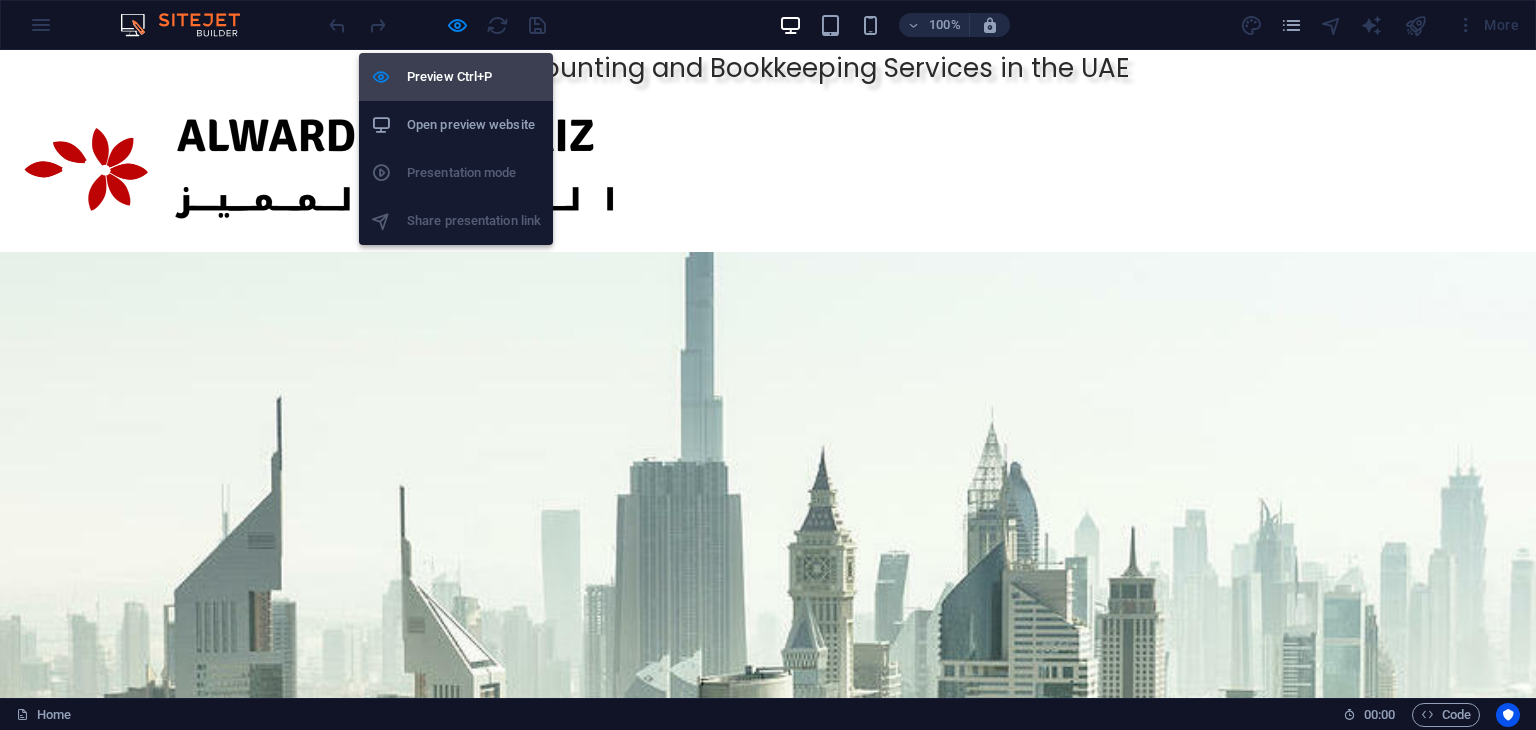 click on "Preview Ctrl+P" at bounding box center [474, 77] 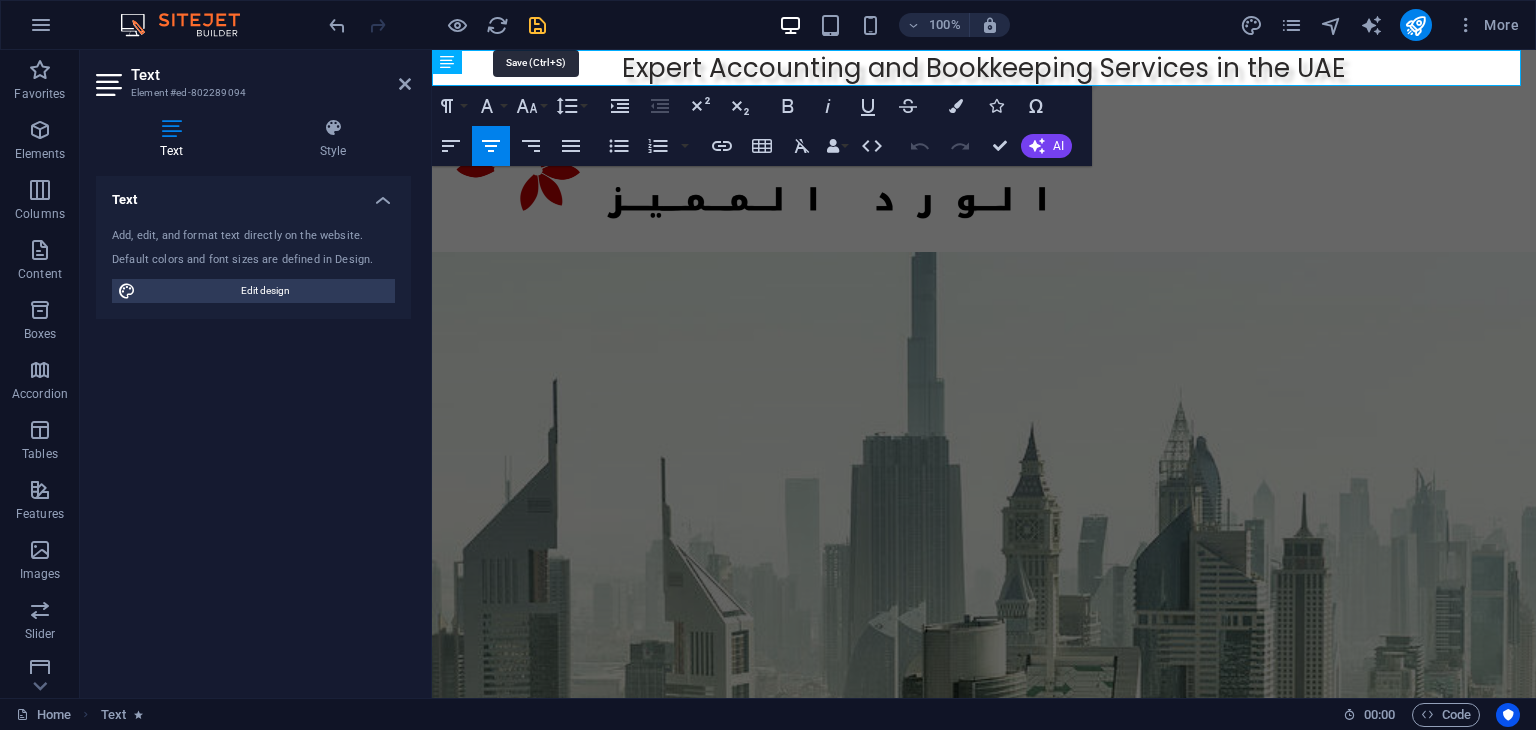 click at bounding box center (537, 25) 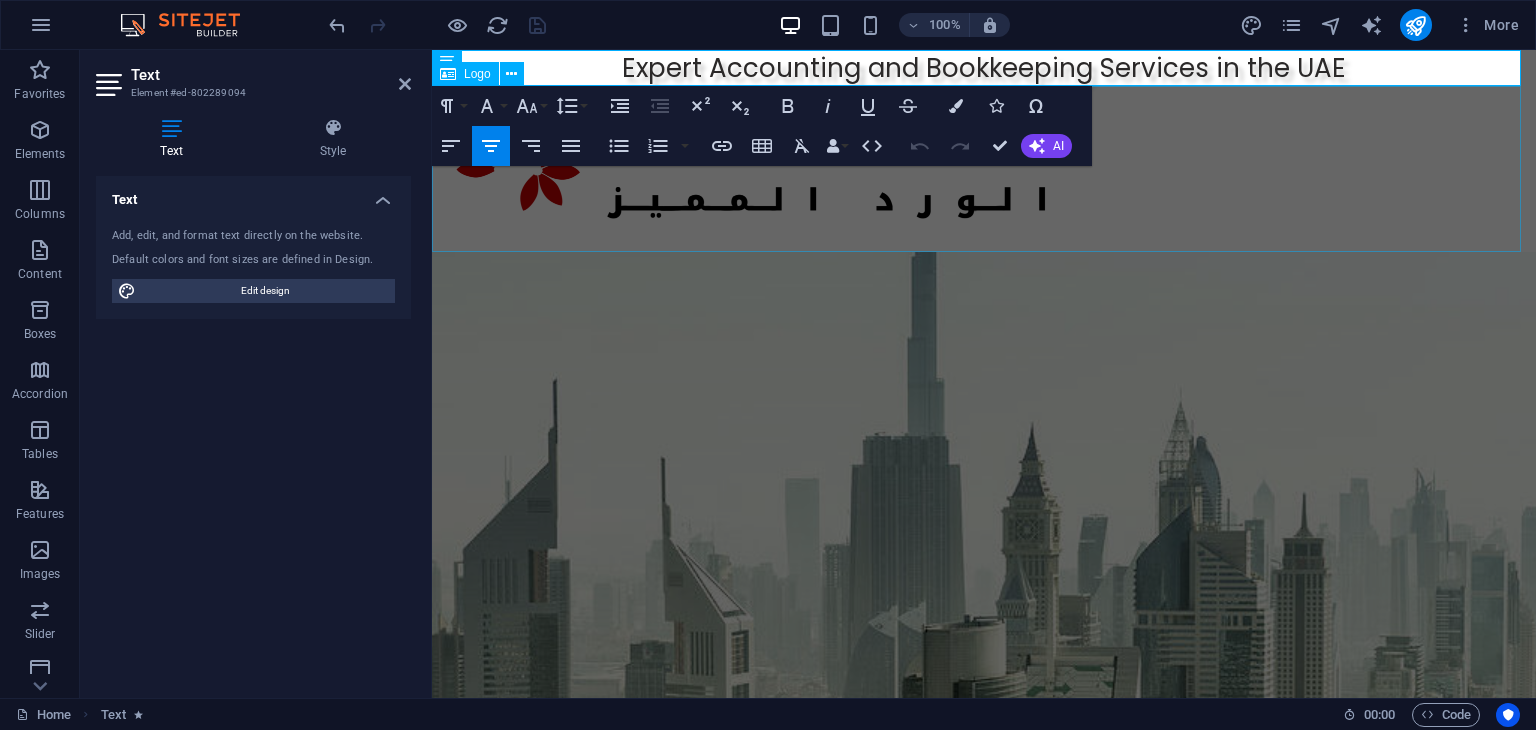 click at bounding box center [984, 169] 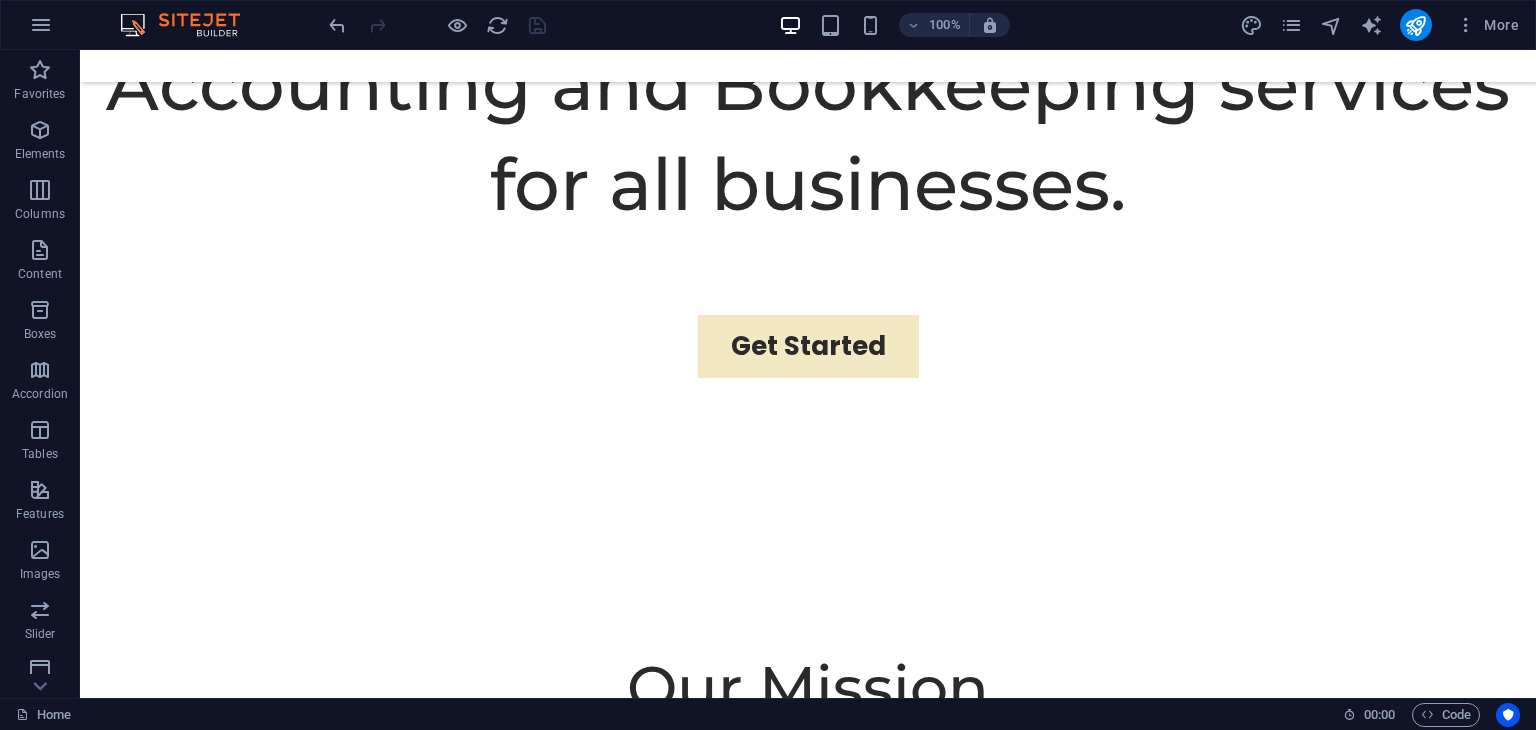 scroll, scrollTop: 1155, scrollLeft: 0, axis: vertical 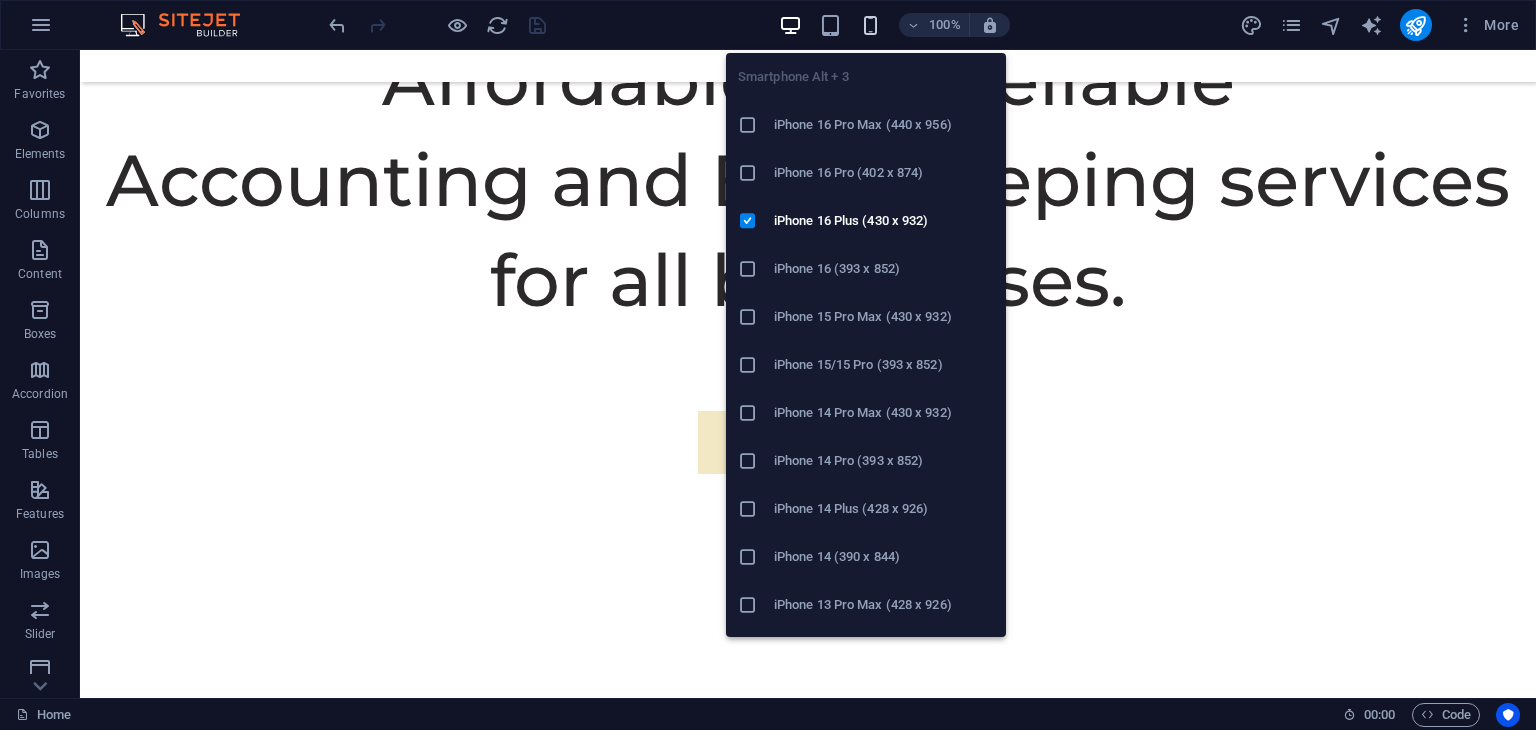 click at bounding box center [870, 25] 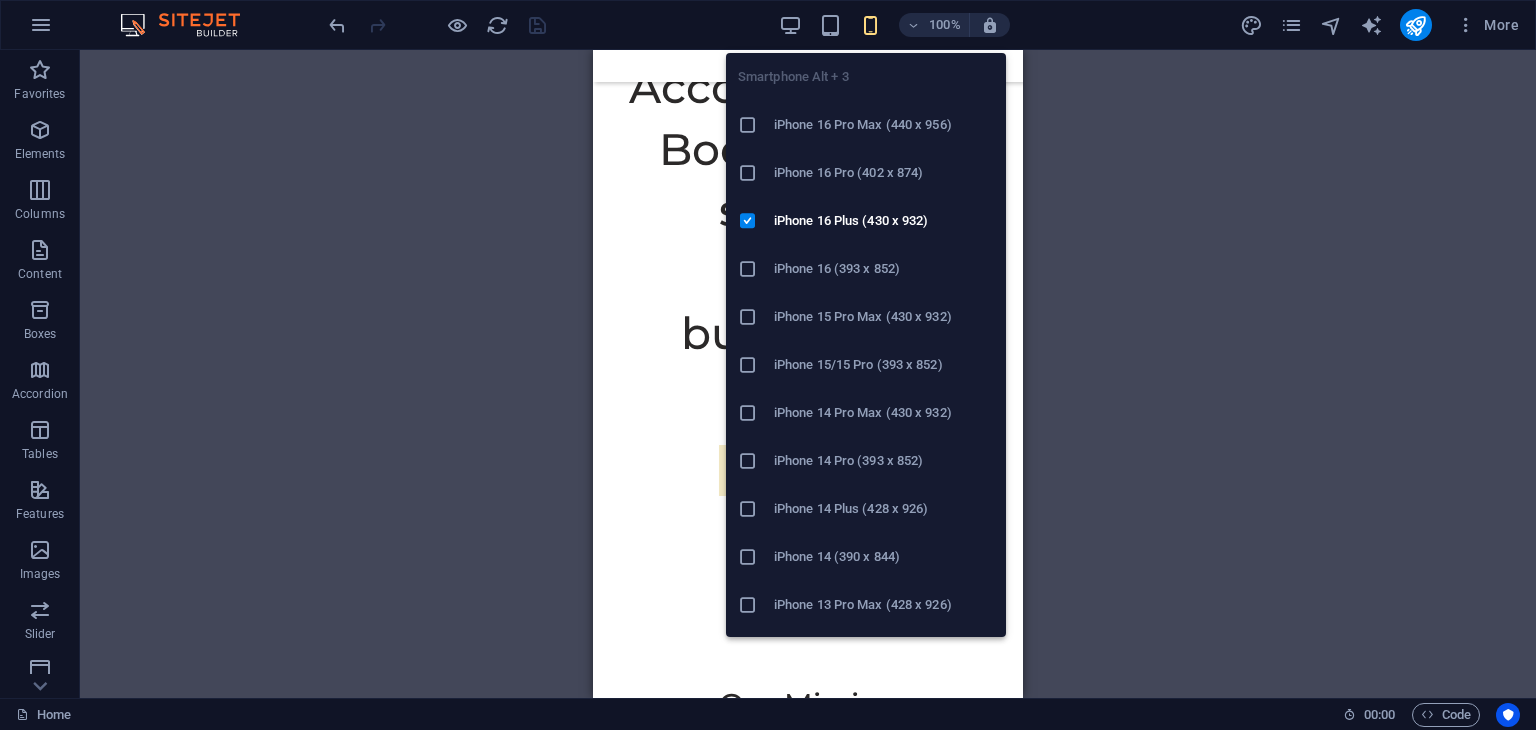 scroll, scrollTop: 1144, scrollLeft: 0, axis: vertical 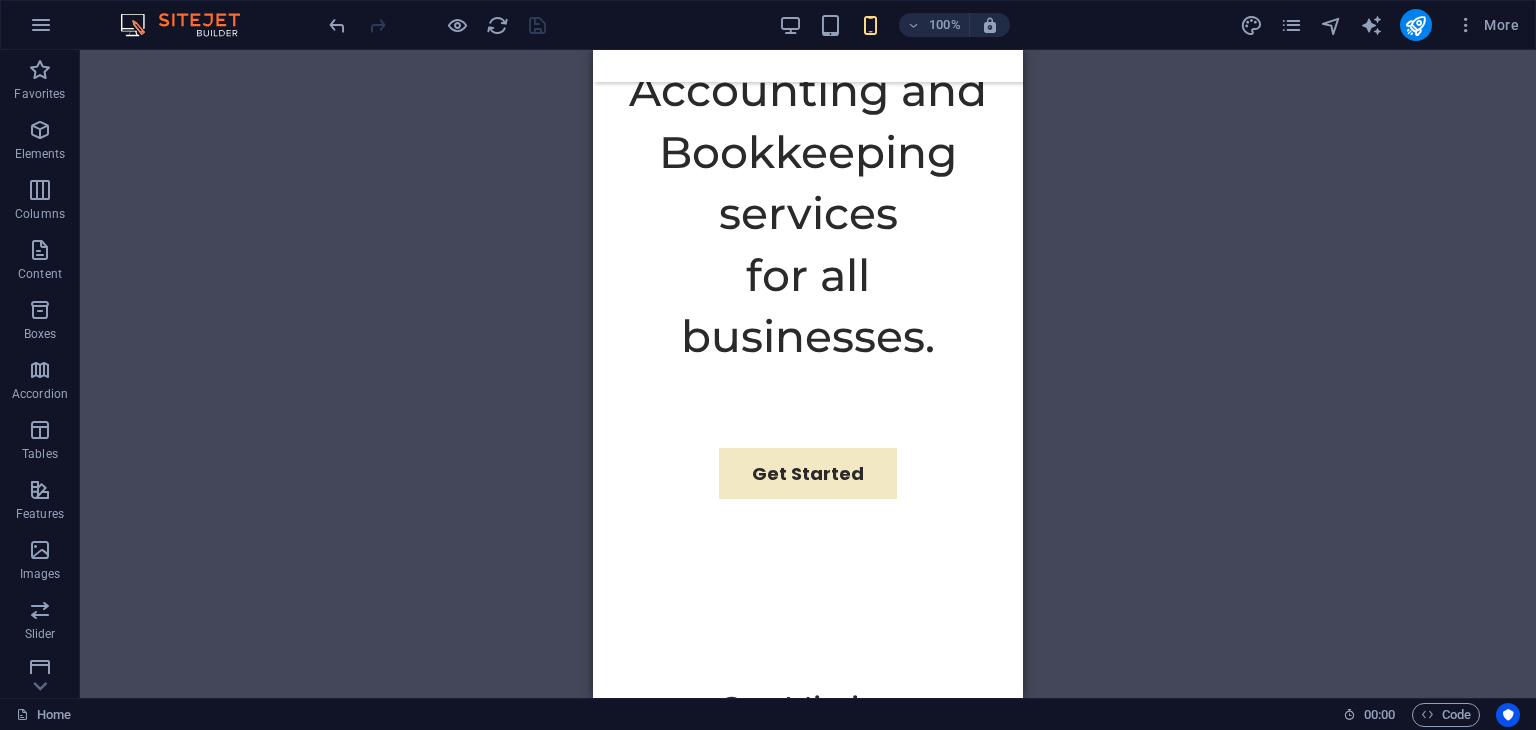 click on "H1   Banner   Container   Logo   Text   Menu Bar   Container" at bounding box center [808, 374] 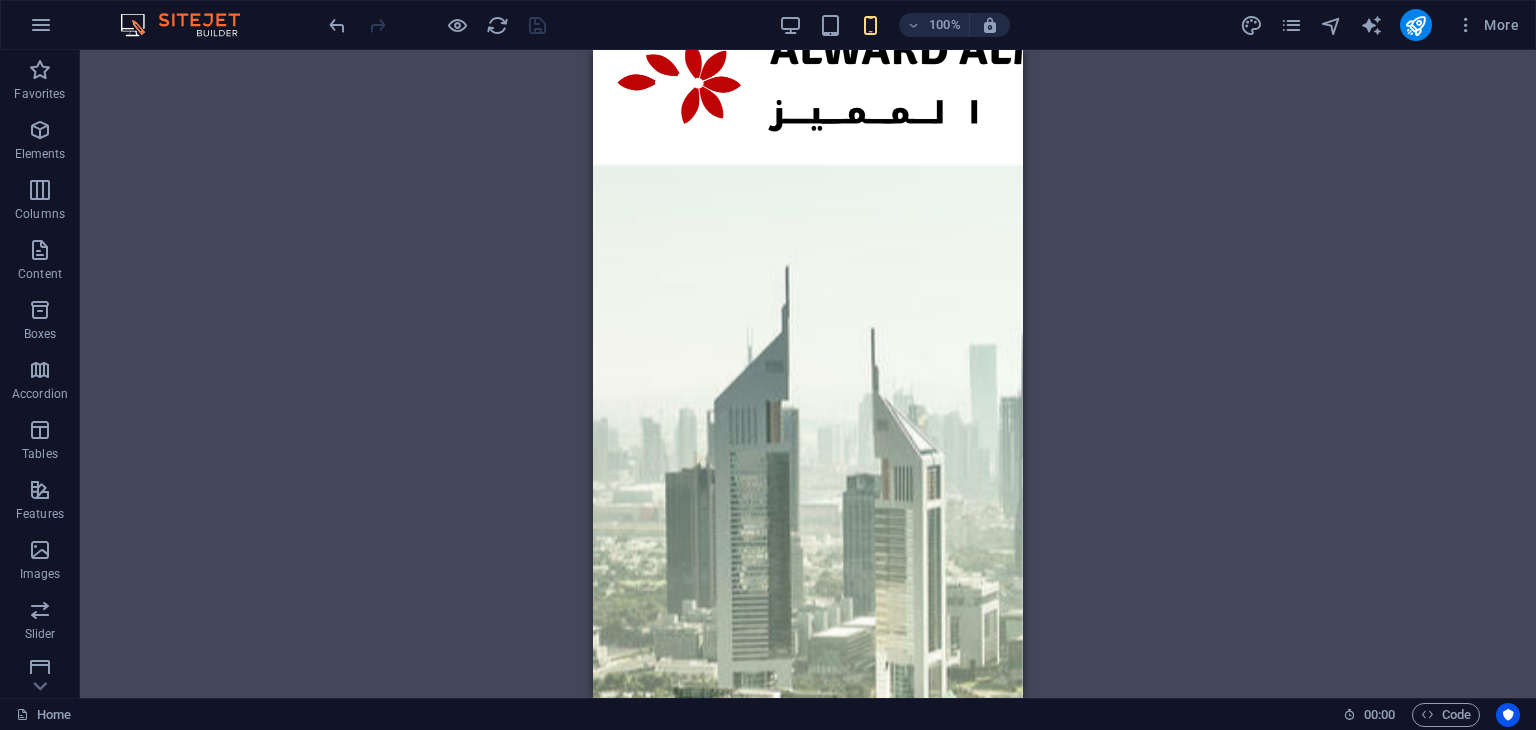 scroll, scrollTop: 0, scrollLeft: 0, axis: both 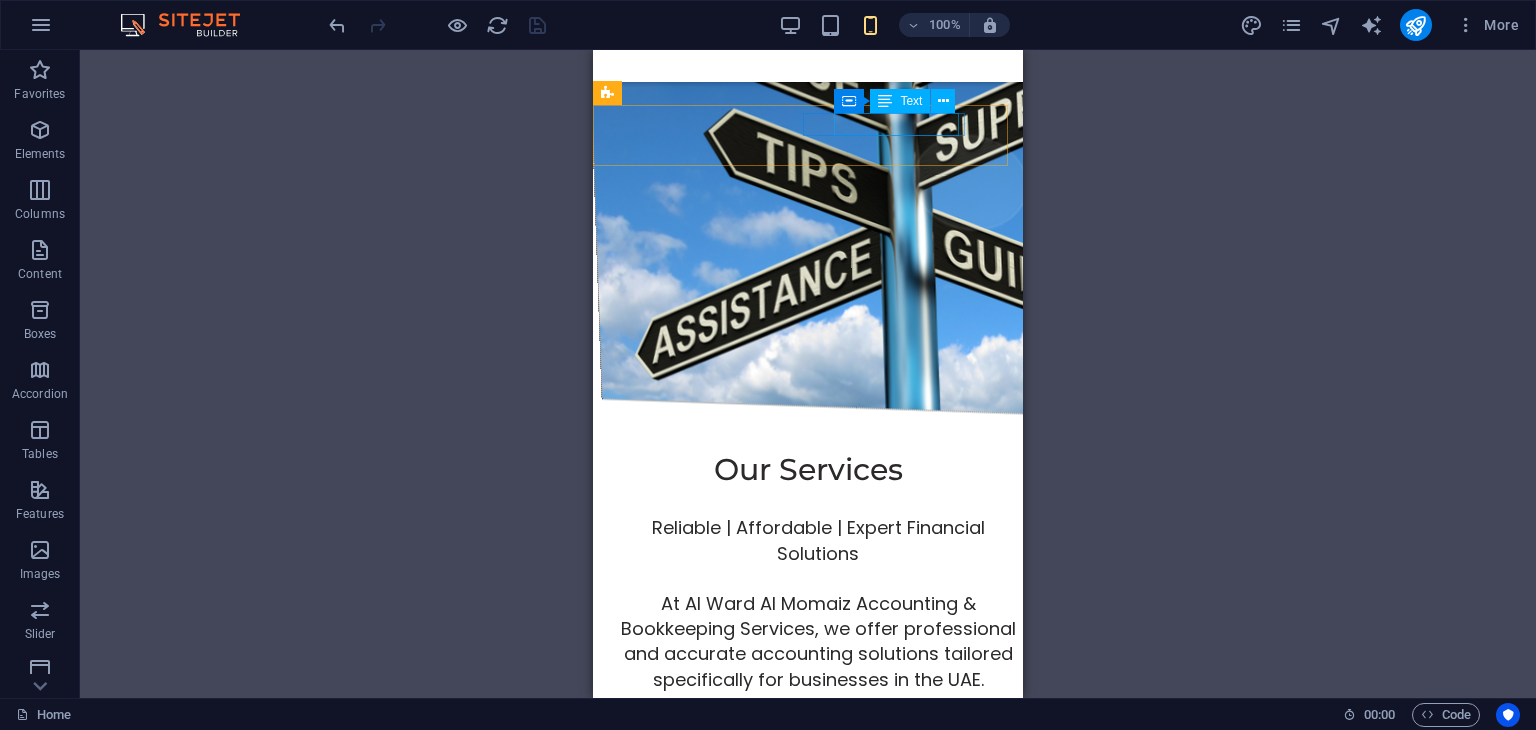 click on "Text" at bounding box center (911, 101) 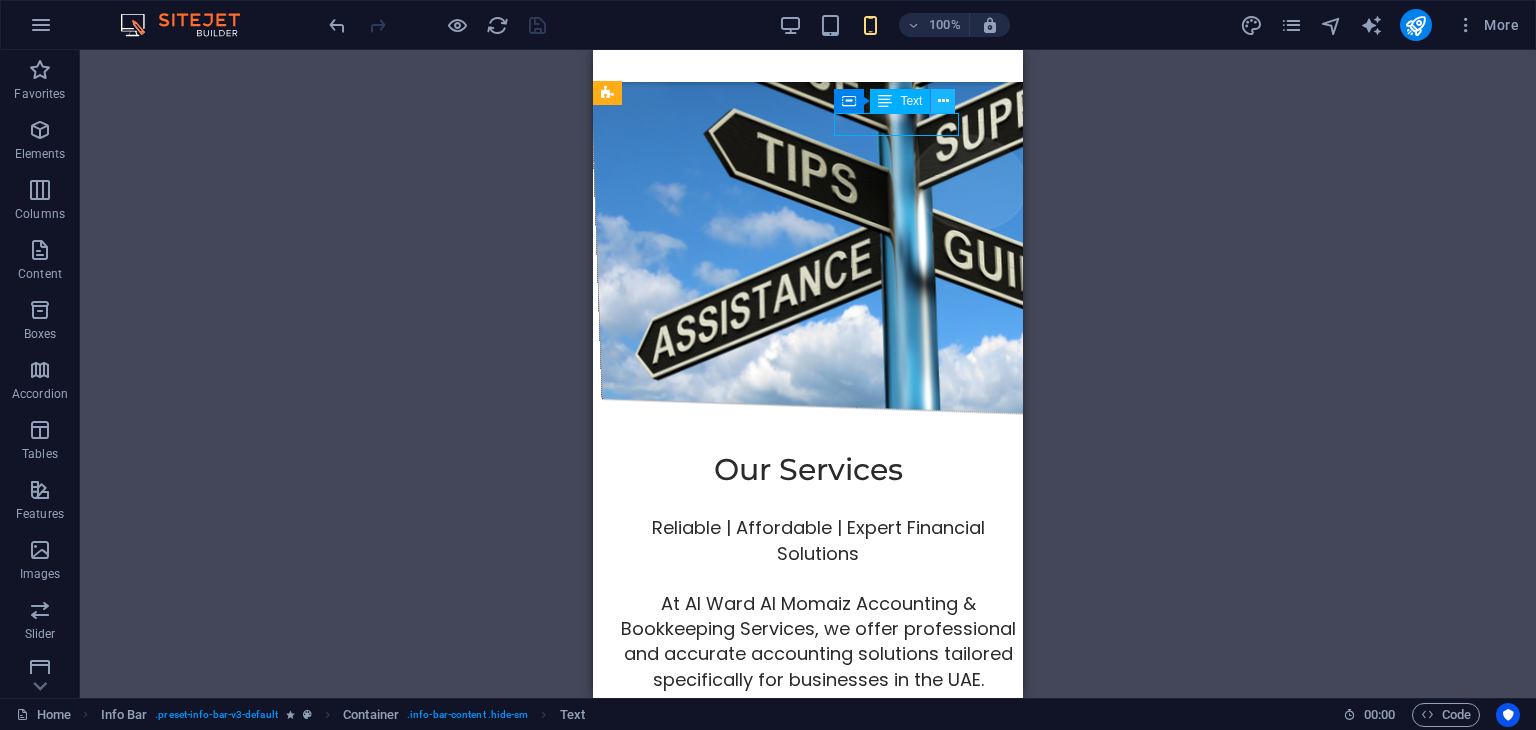 click at bounding box center (943, 101) 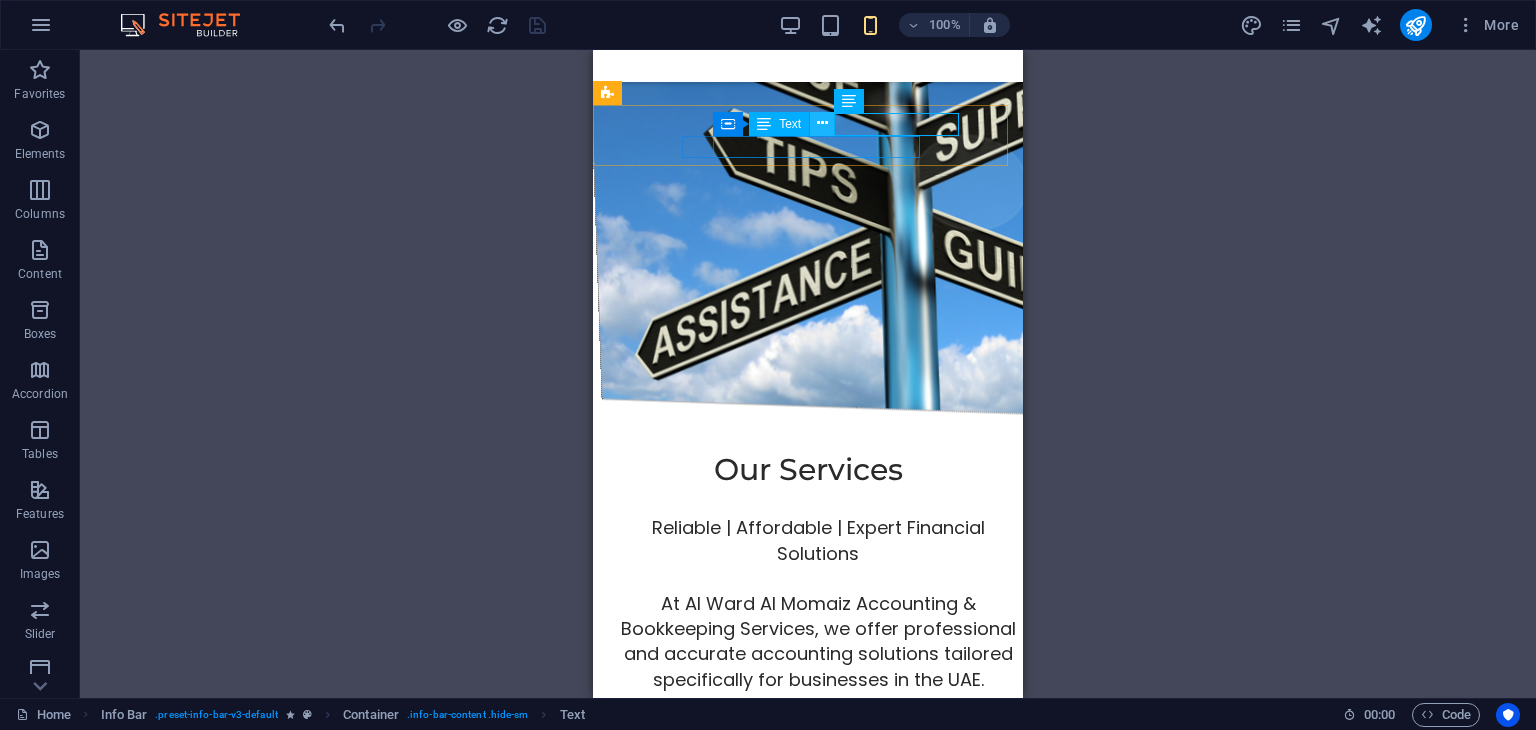 click at bounding box center (822, 123) 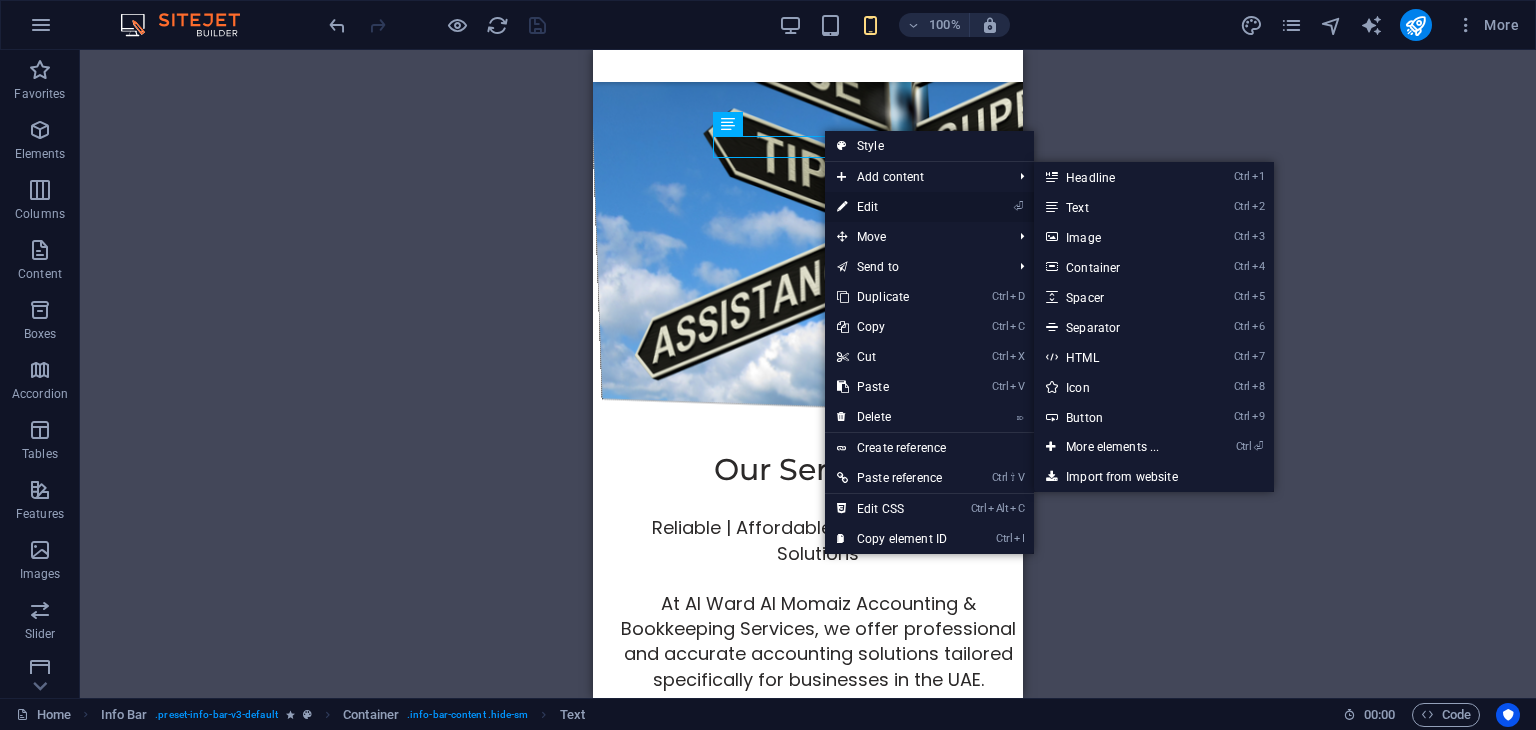 click on "⏎  Edit" at bounding box center [892, 207] 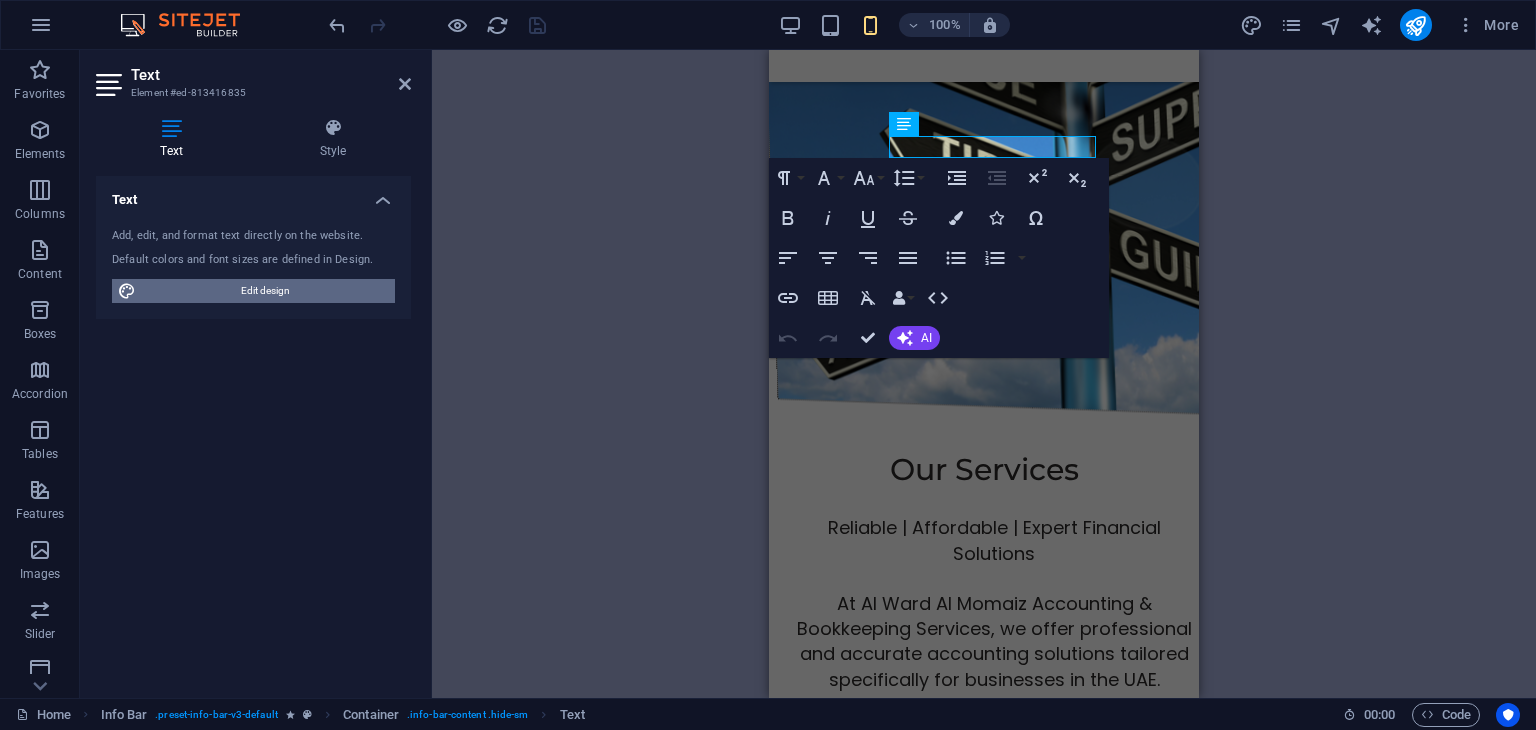 click on "Edit design" at bounding box center [265, 291] 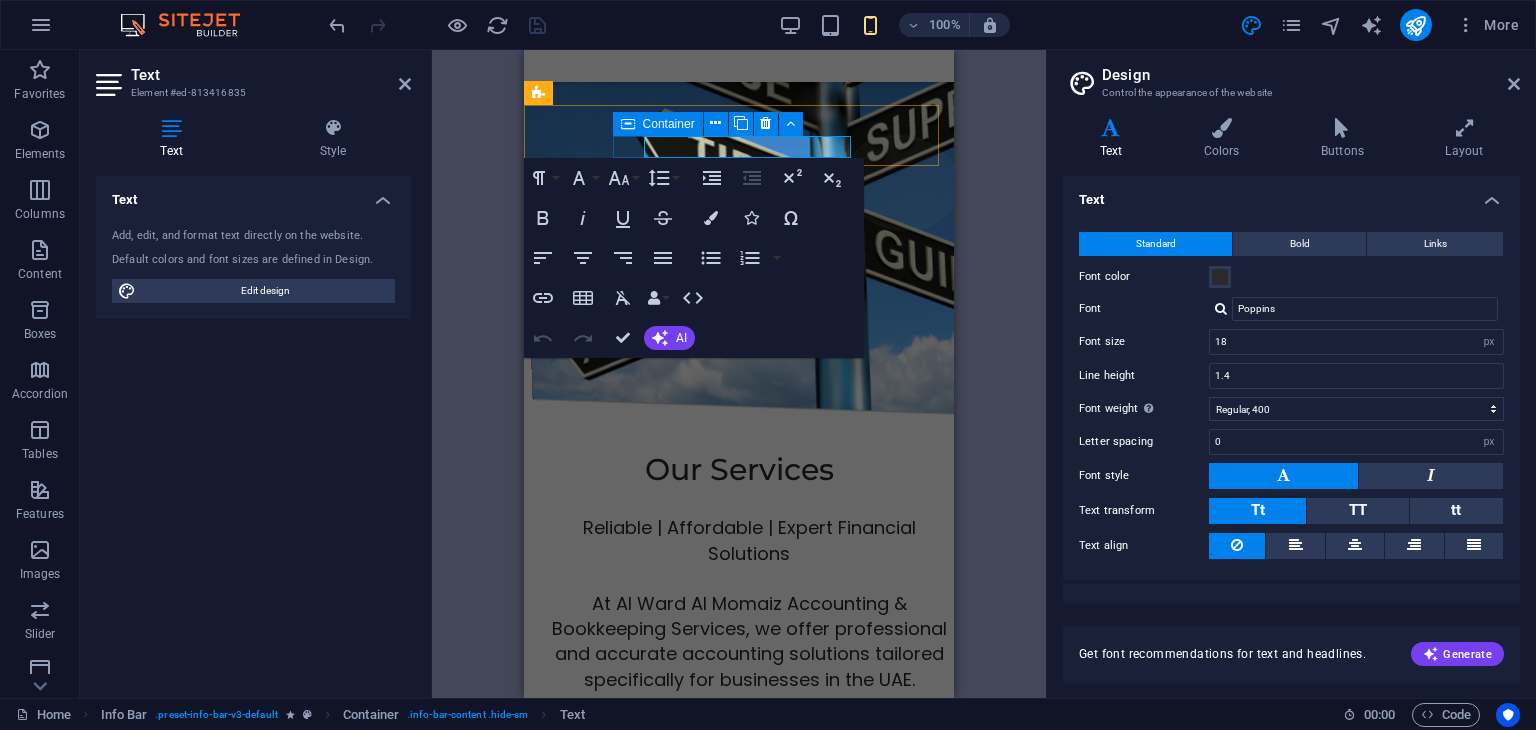 click at bounding box center [628, 124] 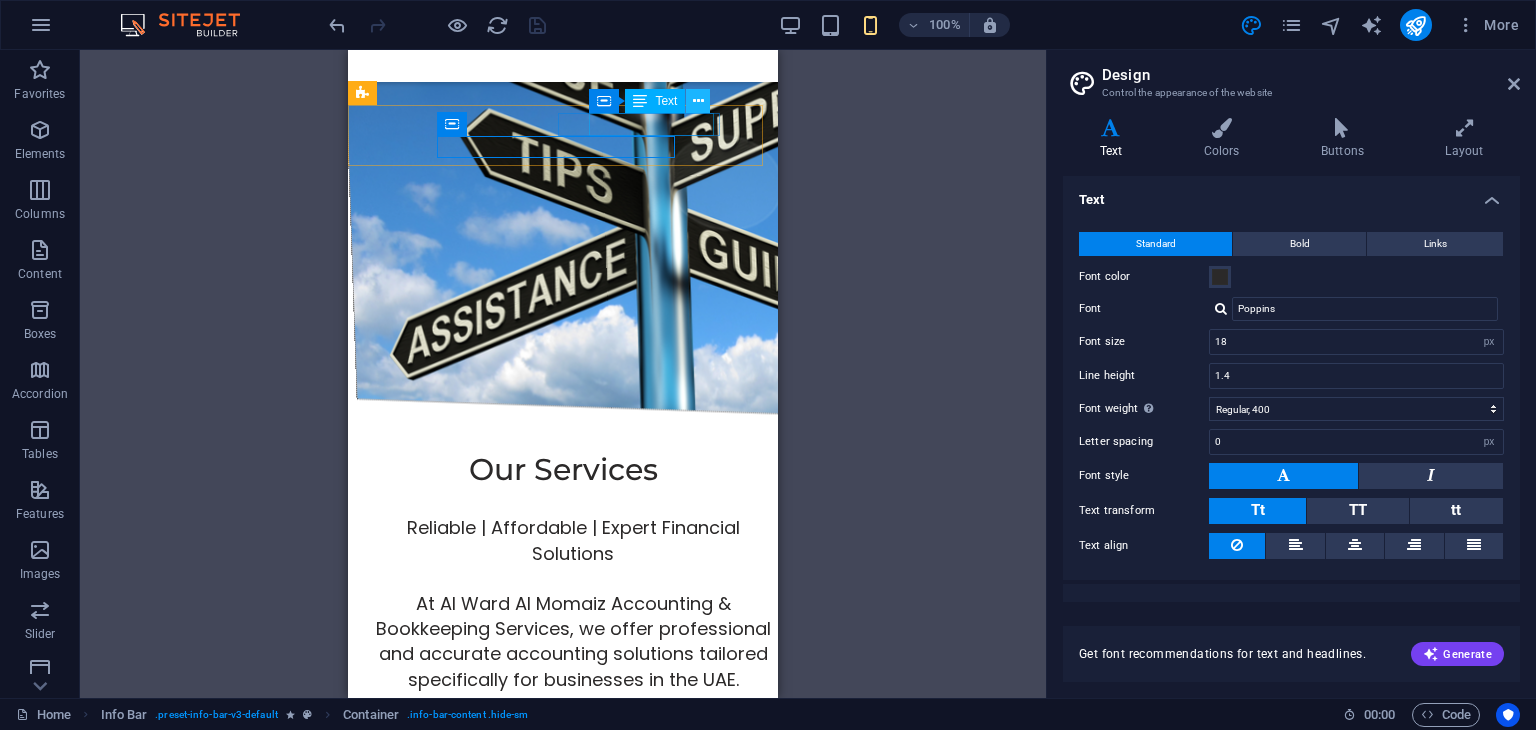 click at bounding box center [698, 101] 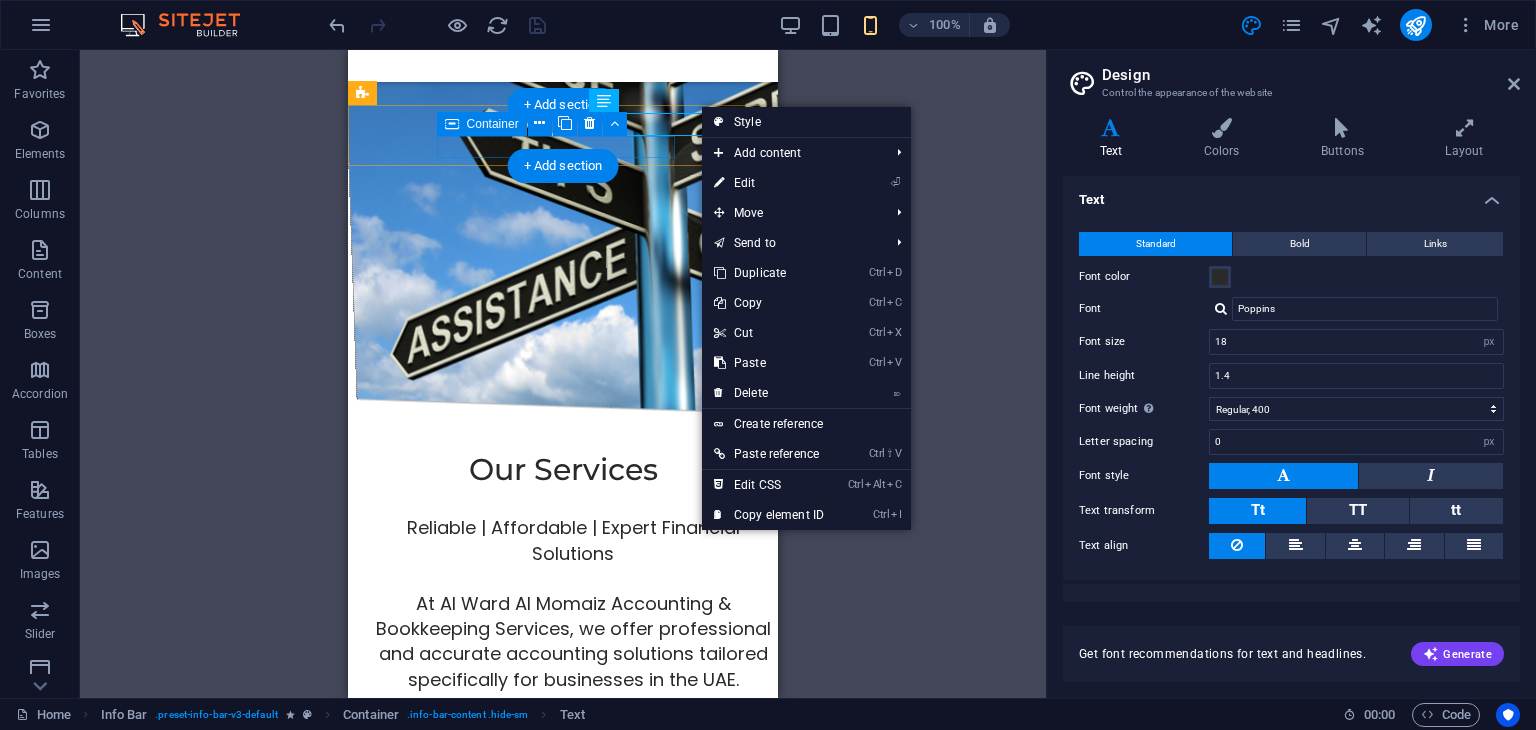 click on "info@[DOMAIN]" at bounding box center (563, 1523) 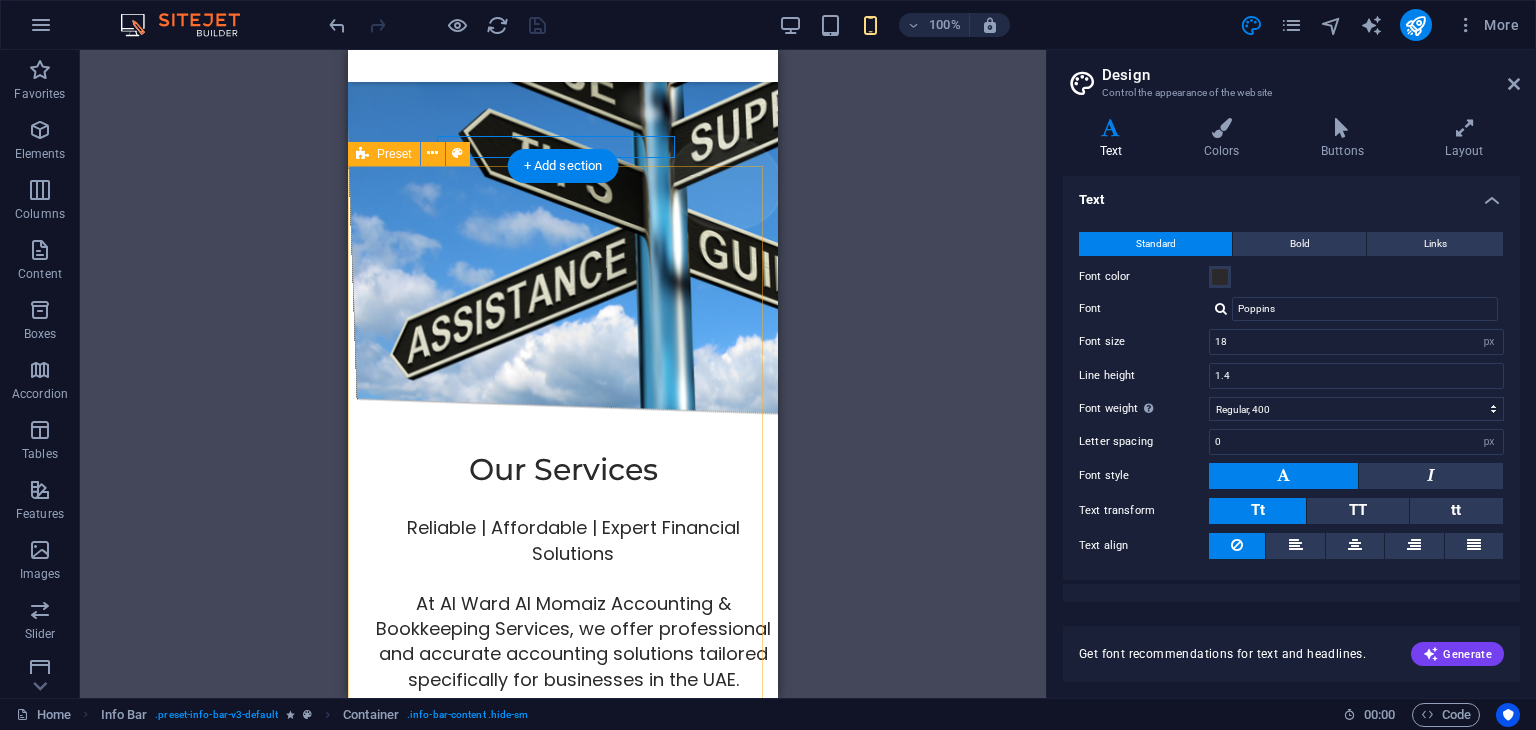 click on "Monthly Accounting & Bookkeeping Packages Starter Package – Ideal for freelancers & small businesses -Bookkeeping(upto100 transactions/month) - Bank Reconciliation - Monthly Financial Statements - VAT Filing (Quarterly) - Payroll Processing (up to 5 employees) - Basic Financial Advisory Standard Package – Best for SMEs & growing businesses -Bookkeeping(100–500 transactions/month) -Account Payable & Receivable Management - VAT Filing & Compliance - Payroll Processing (up to 20 employees) - Monthly Management Reports - Financial Health Check-Up Premium Package – For large businesses & high-volume transactions -Full Accounting Services (unlimited transactions) - VAT, ESR & Corporate Tax Compliance -Payroll & WPS Processing (up to 50 employees) - Advanced Financial Analysis & Forecasting - Budgeting & Cash Flow Management - CFO Insights & Advisory Additional Services -Company Setup & Accounting System Implementation - VAT Registration & Filing" at bounding box center [563, 2637] 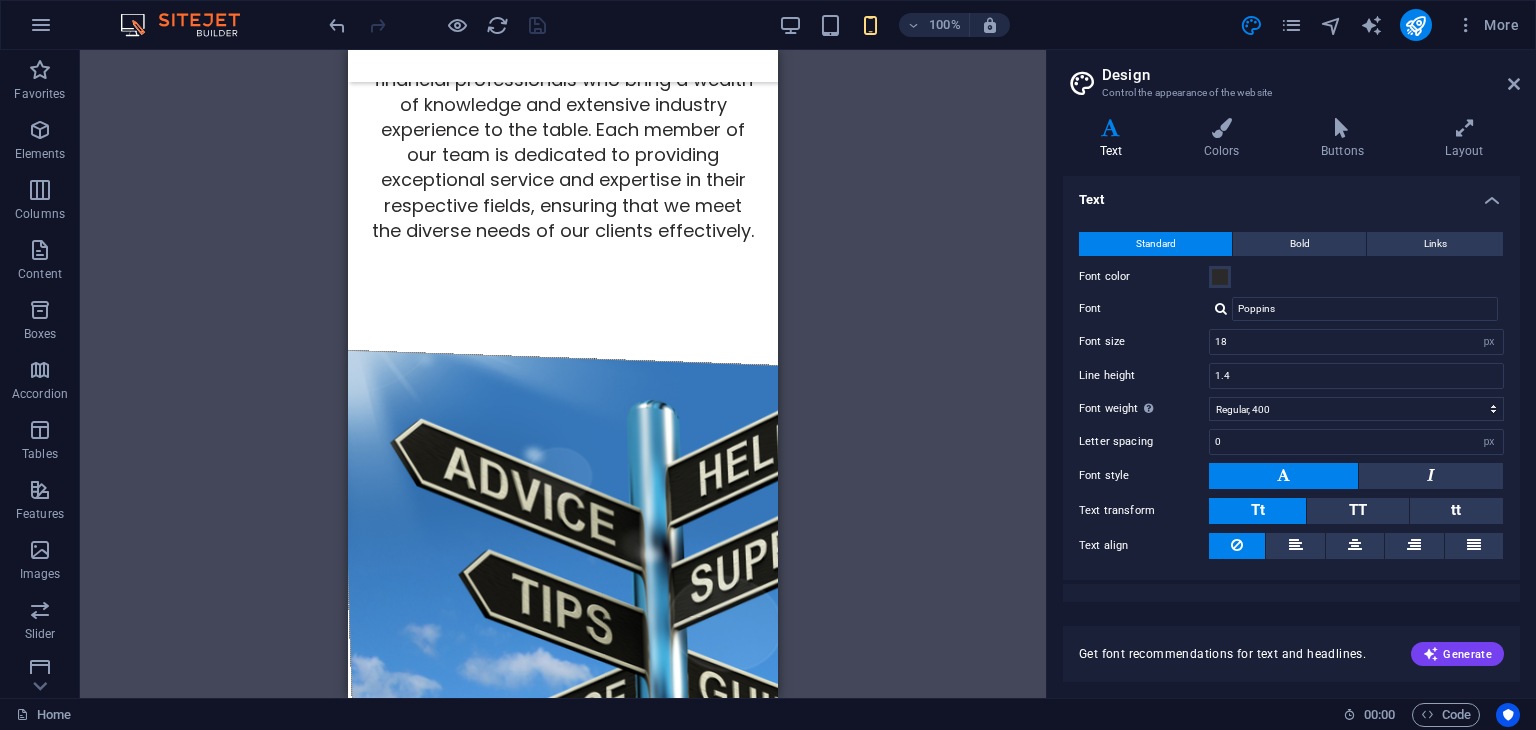 scroll, scrollTop: 4185, scrollLeft: 0, axis: vertical 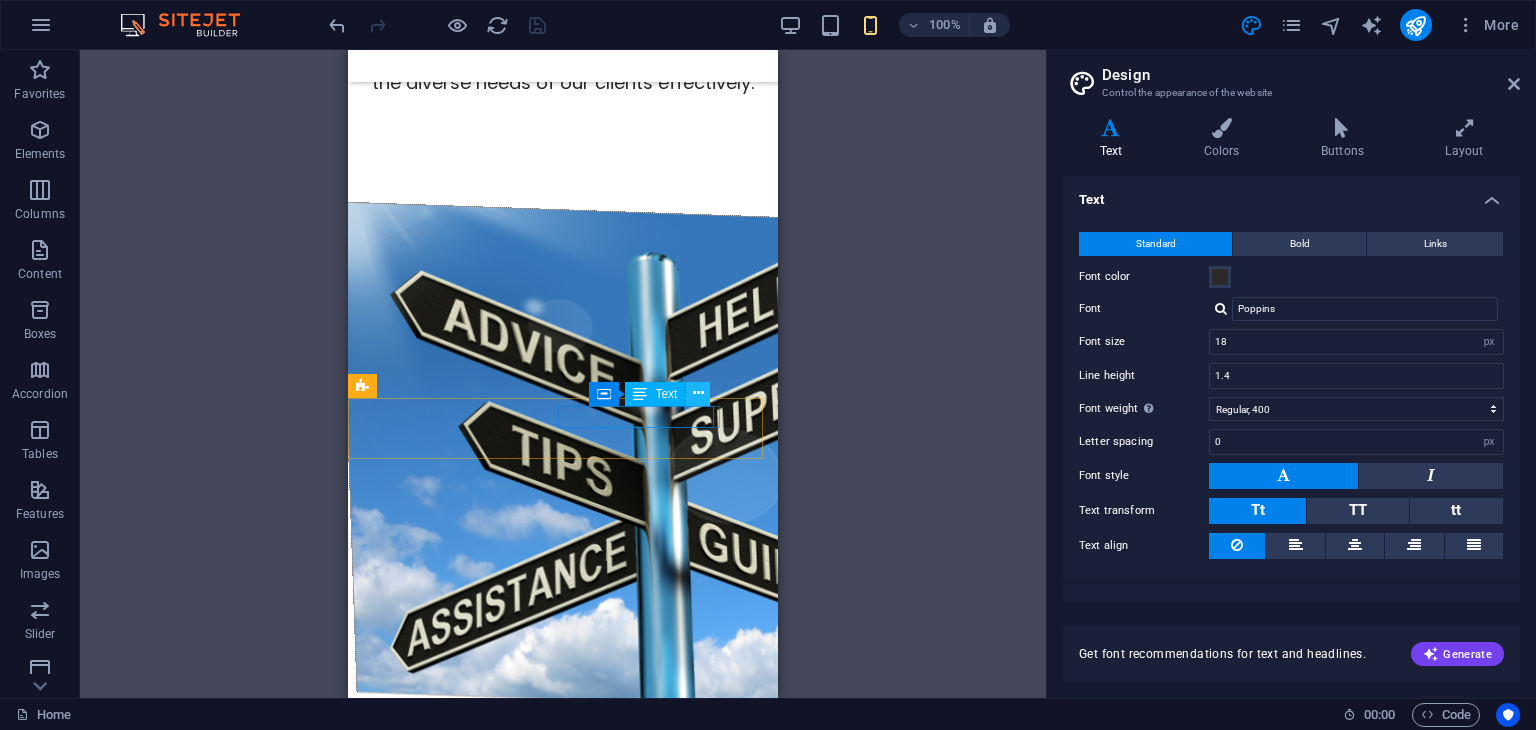 click at bounding box center [698, 393] 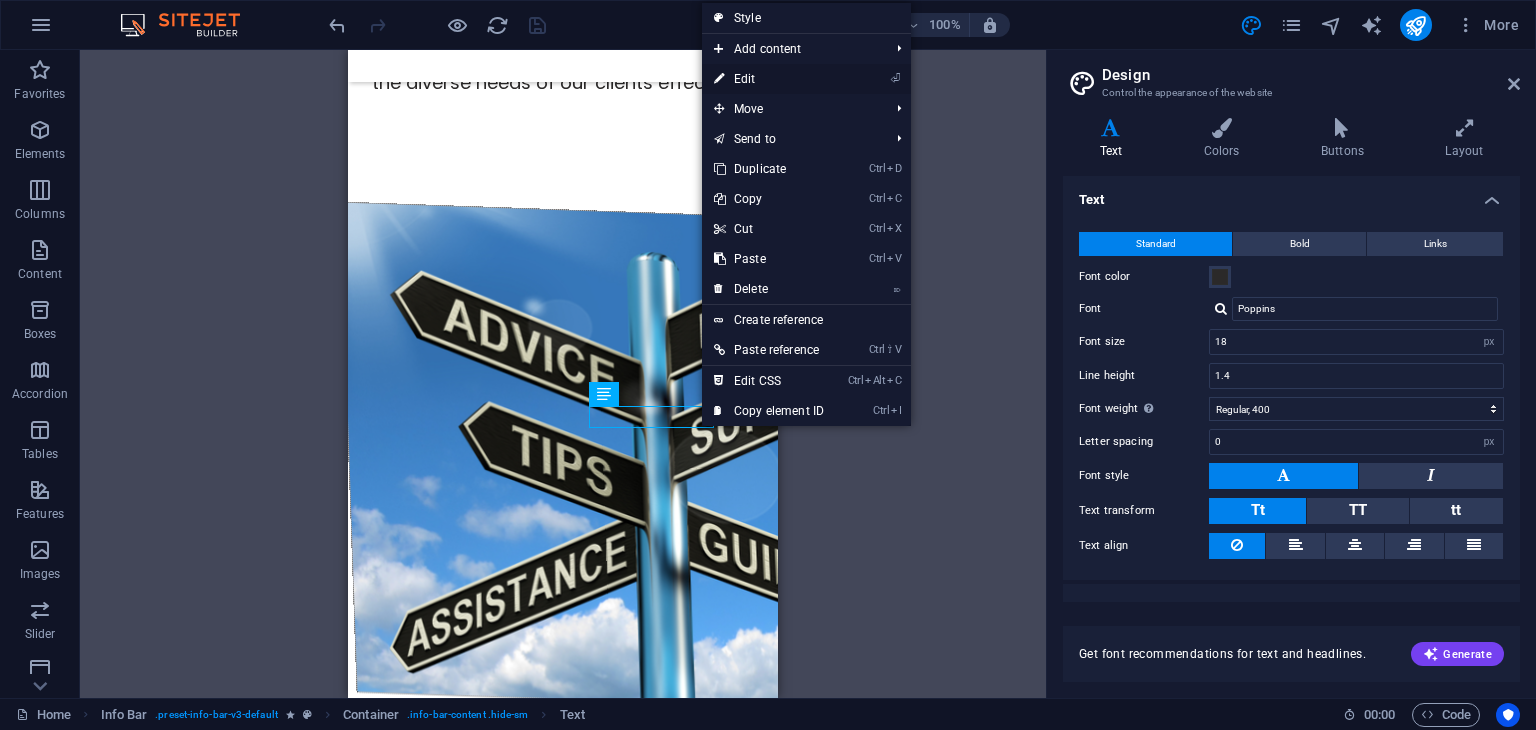 click on "⏎  Edit" at bounding box center (769, 79) 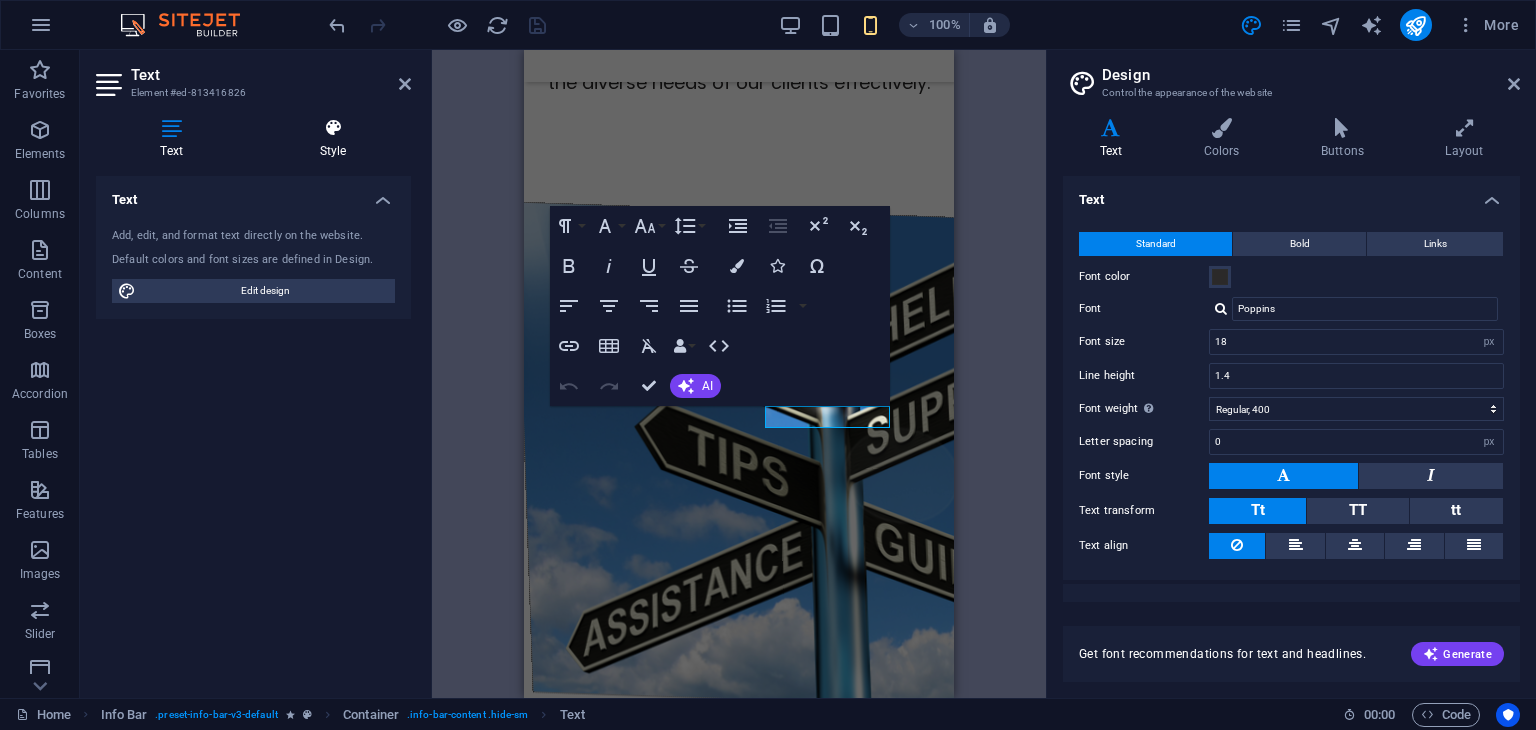 click at bounding box center (333, 128) 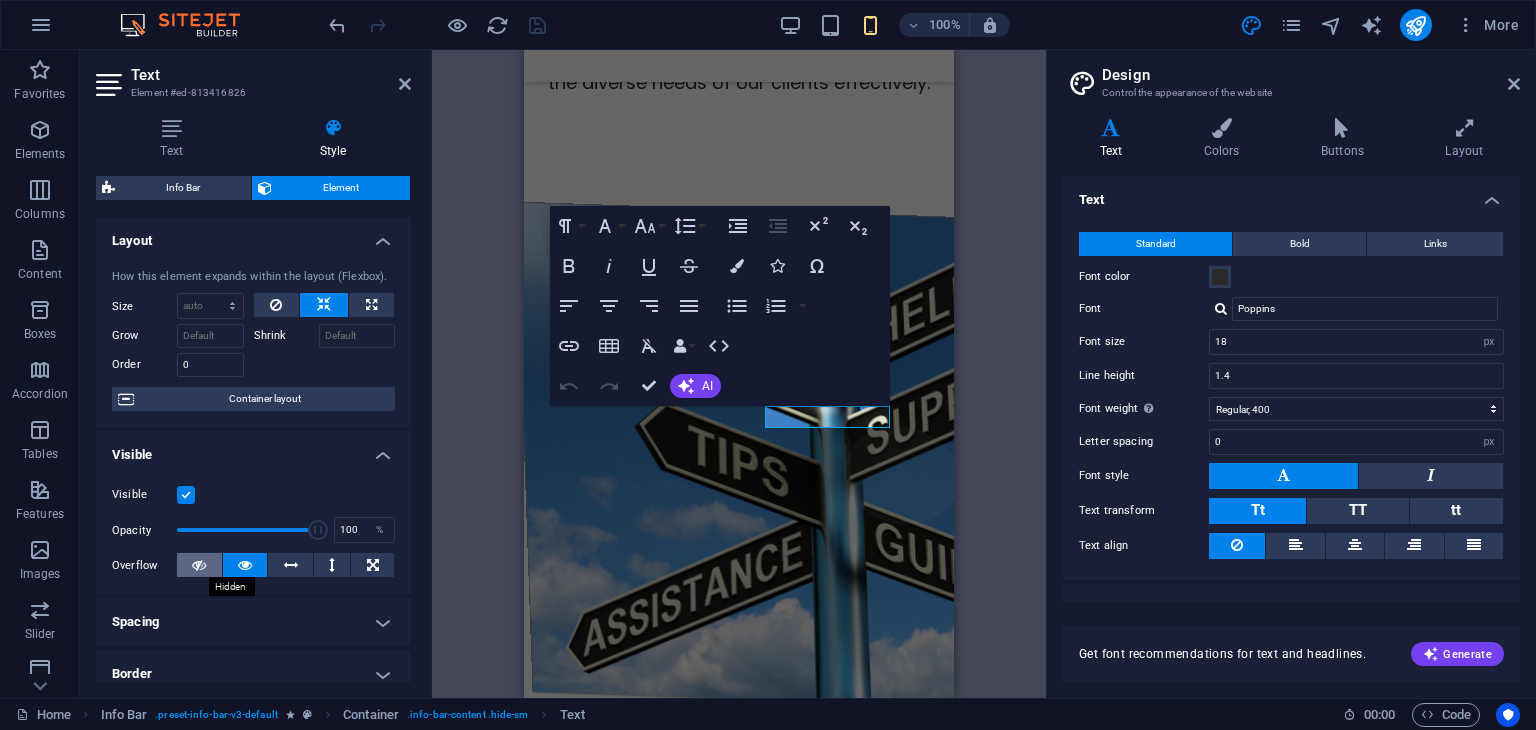 click at bounding box center [199, 565] 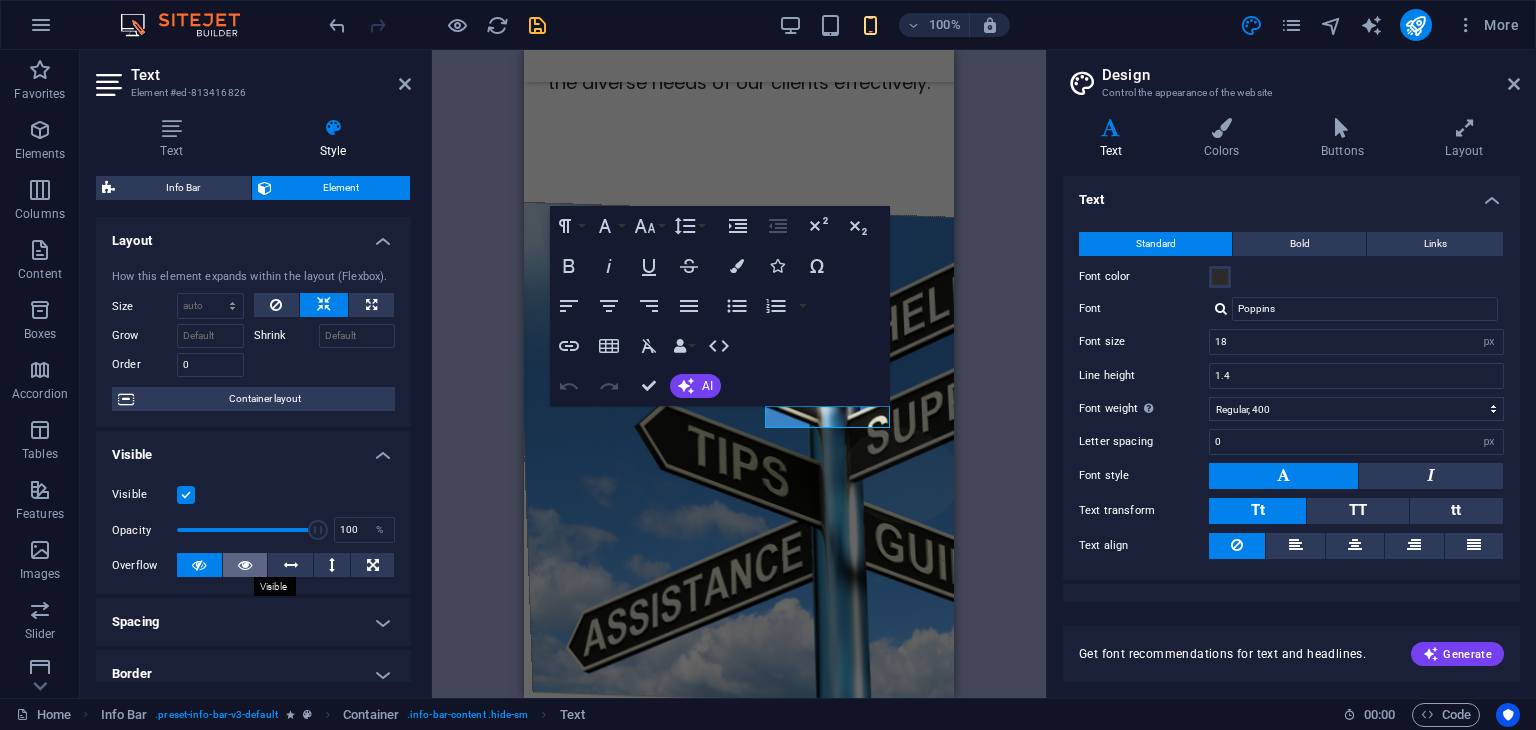 click at bounding box center (245, 565) 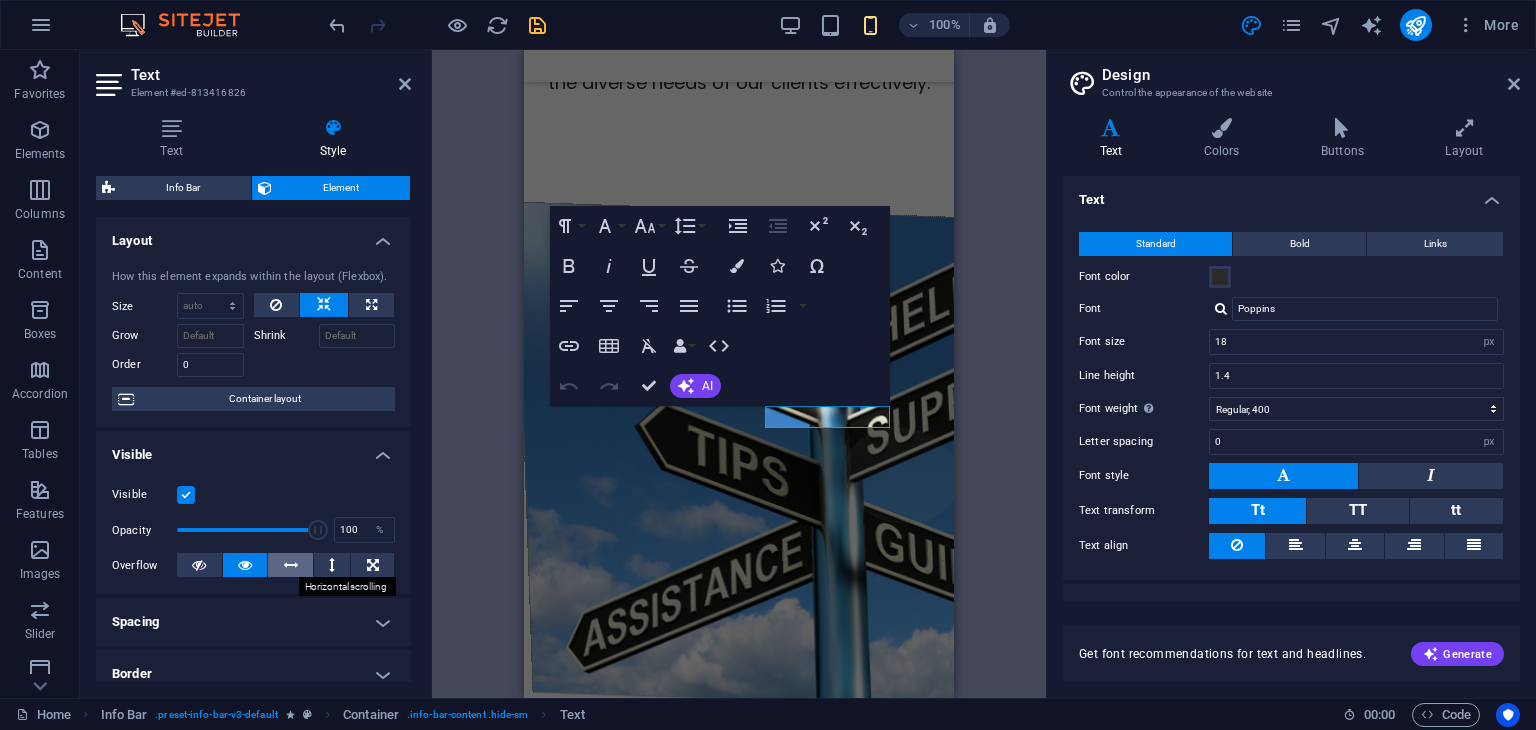 click at bounding box center [291, 565] 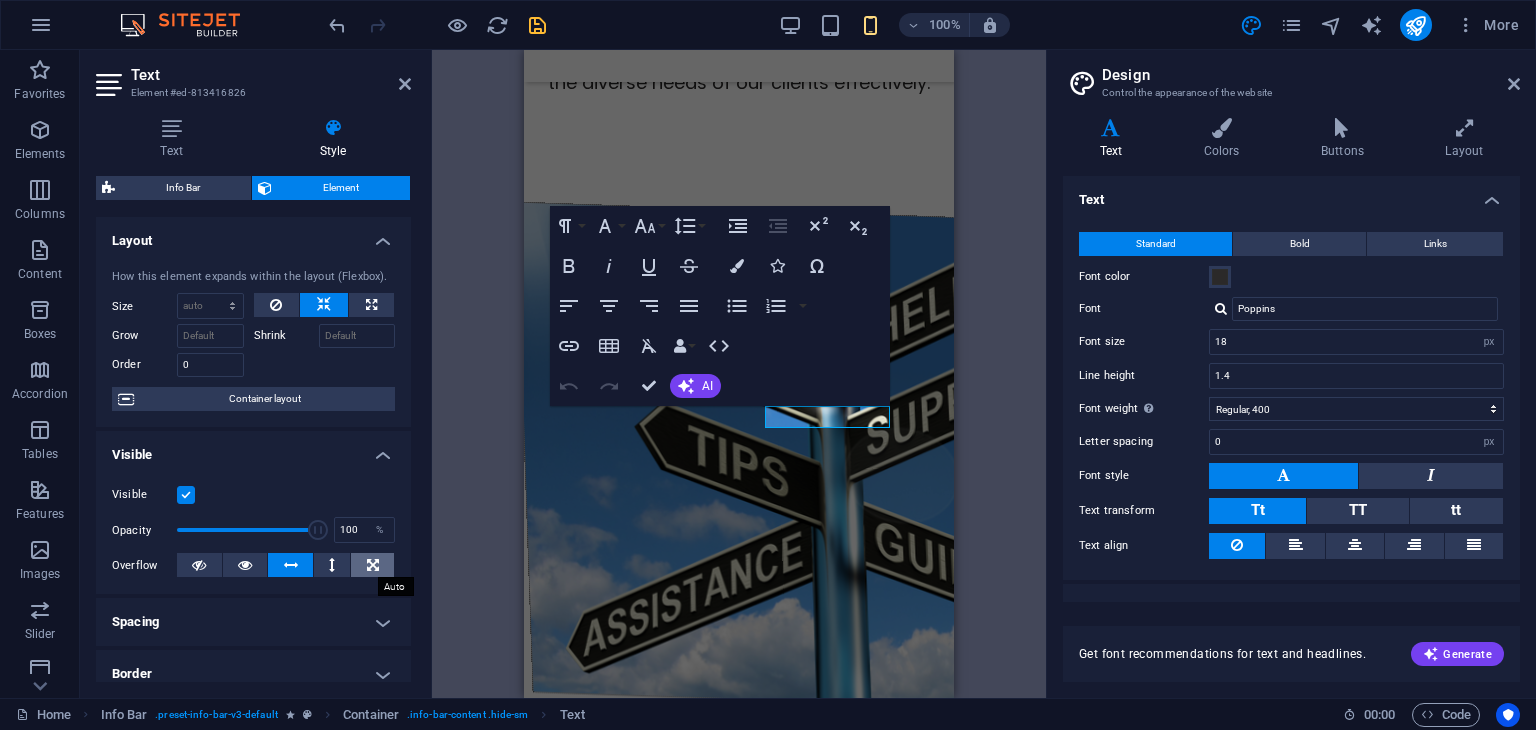 click at bounding box center [372, 565] 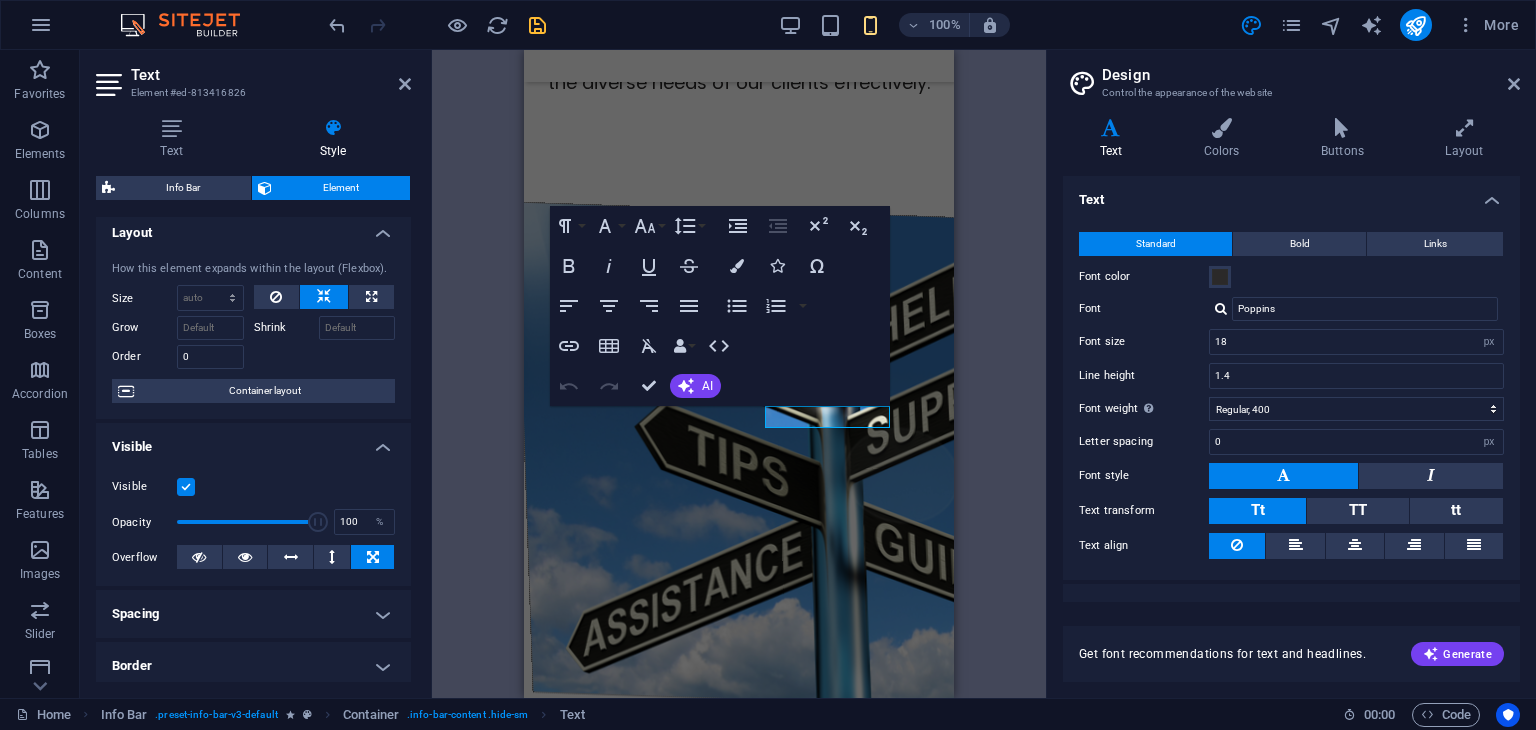 scroll, scrollTop: 0, scrollLeft: 0, axis: both 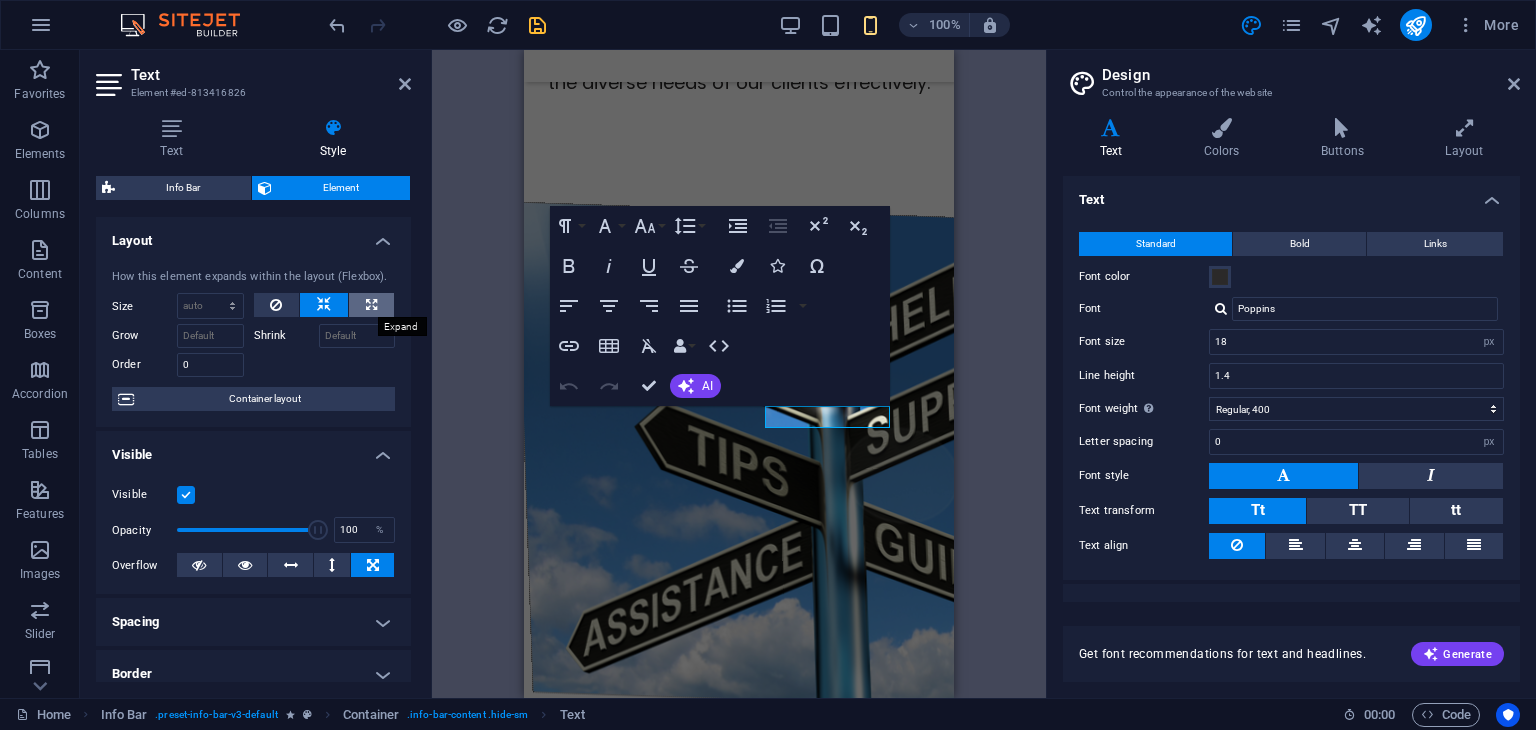 click at bounding box center (371, 305) 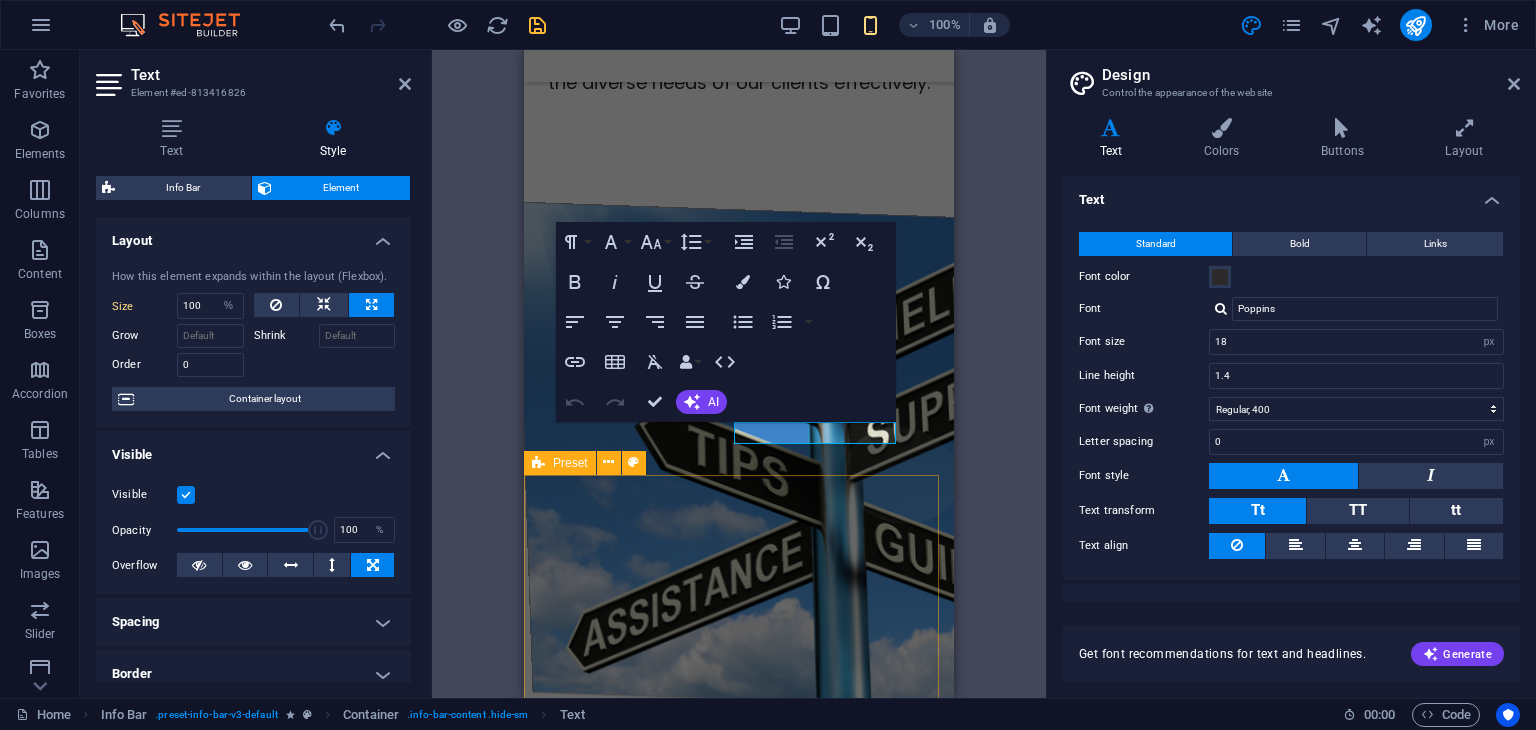 click on "Monthly Accounting & Bookkeeping Packages Starter Package – Ideal for freelancers & small businesses -Bookkeeping(upto100 transactions/month) - Bank Reconciliation - Monthly Financial Statements - VAT Filing (Quarterly) - Payroll Processing (up to 5 employees) - Basic Financial Advisory Standard Package – Best for SMEs & growing businesses -Bookkeeping(100–500 transactions/month) -Account Payable & Receivable Management - VAT Filing & Compliance - Payroll Processing (up to 20 employees) - Monthly Management Reports - Financial Health Check-Up Premium Package – For large businesses & high-volume transactions -Full Accounting Services (unlimited transactions) - VAT, ESR & Corporate Tax Compliance -Payroll & WPS Processing (up to 50 employees) - Advanced Financial Analysis & Forecasting - Budgeting & Cash Flow Management - CFO Insights & Advisory Additional Services -Company Setup & Accounting System Implementation - VAT Registration & Filing" at bounding box center (739, 2930) 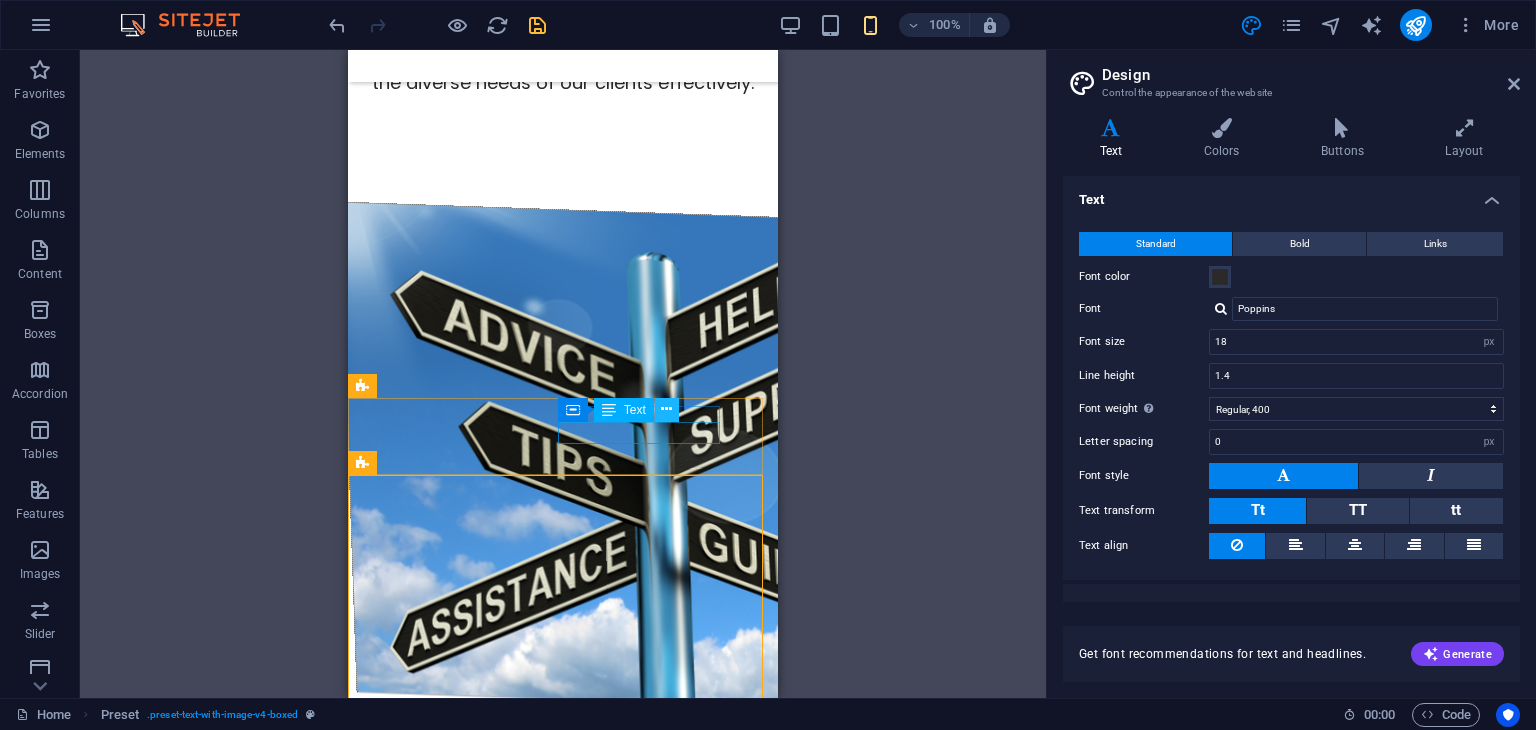 click at bounding box center (666, 409) 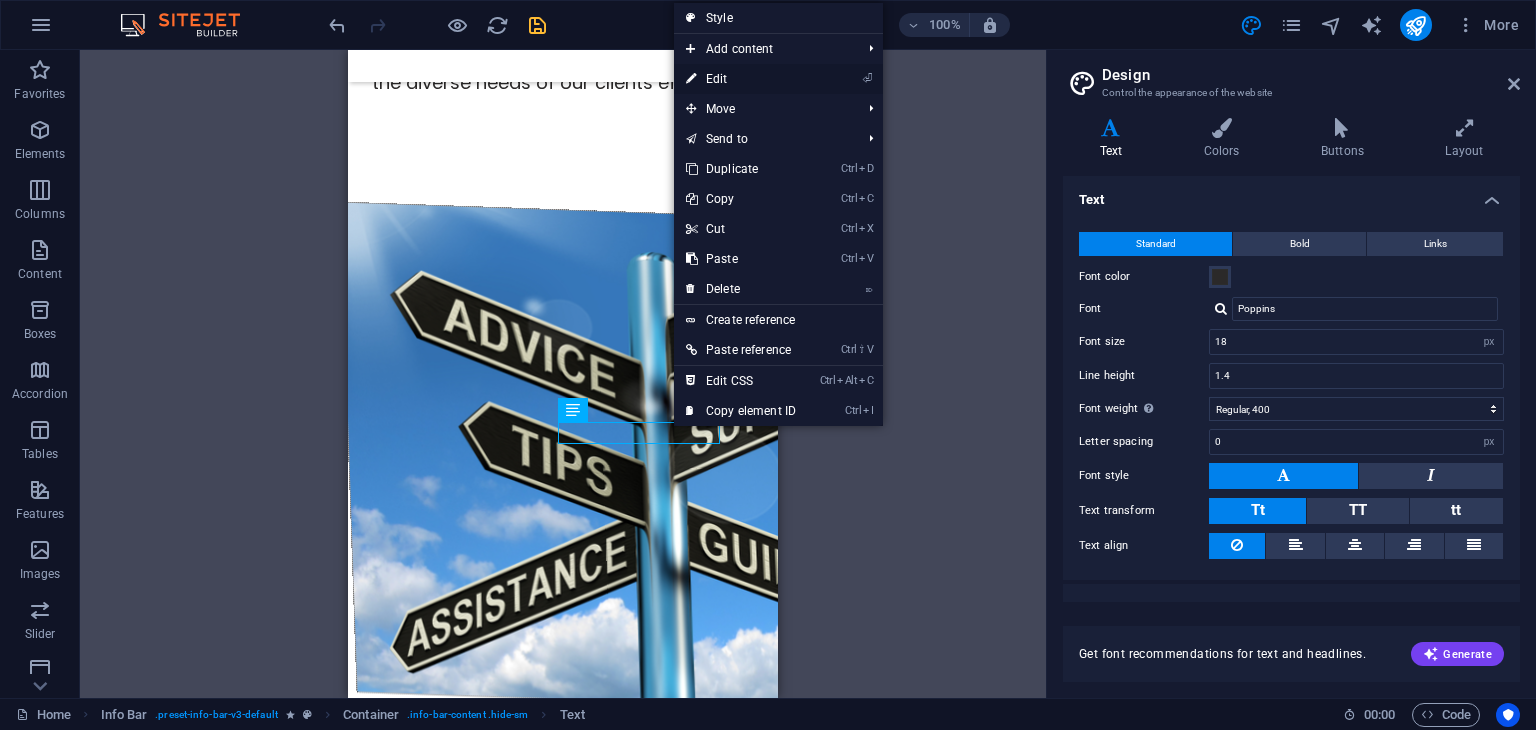 click on "⏎  Edit" at bounding box center [741, 79] 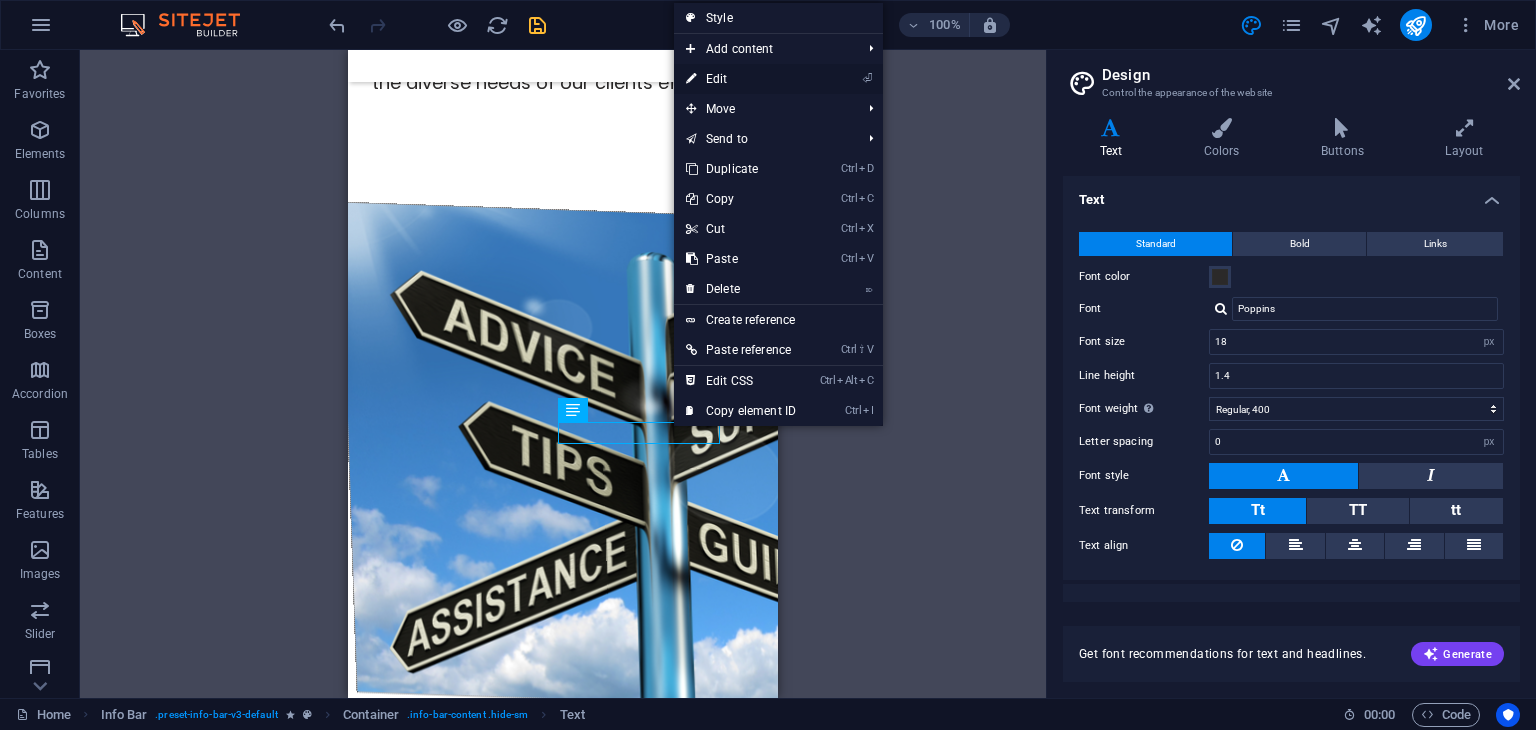 select on "%" 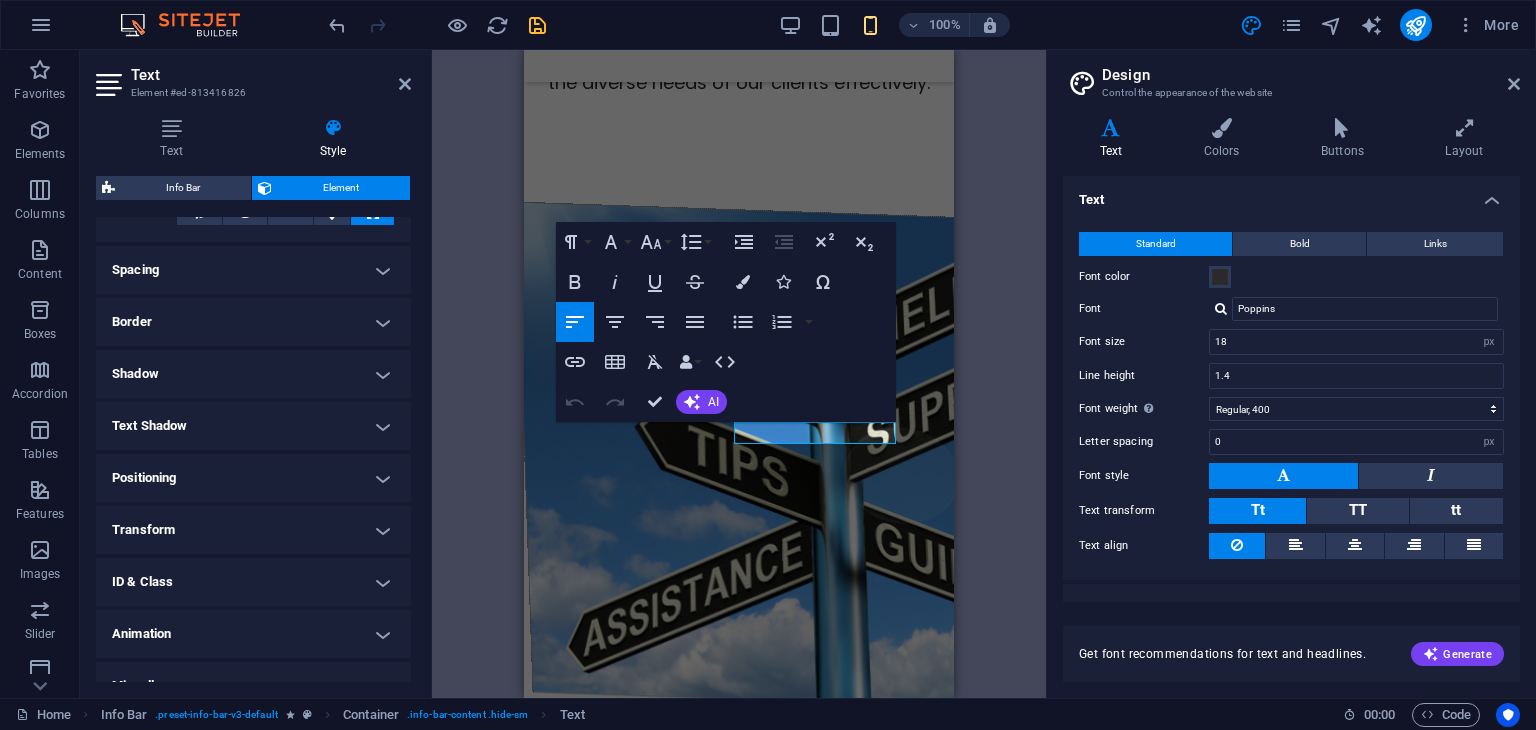 scroll, scrollTop: 380, scrollLeft: 0, axis: vertical 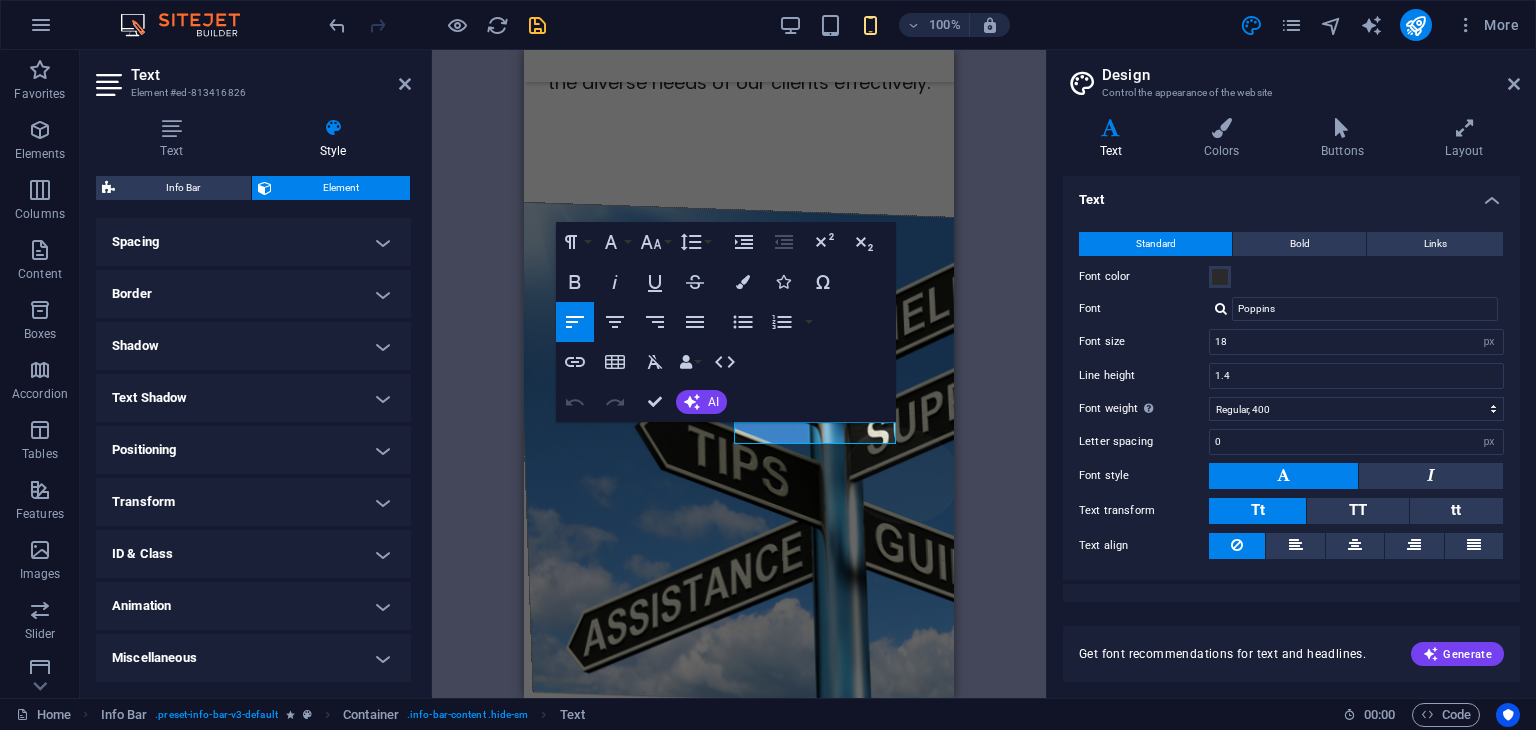 click on "ID & Class" at bounding box center (253, 554) 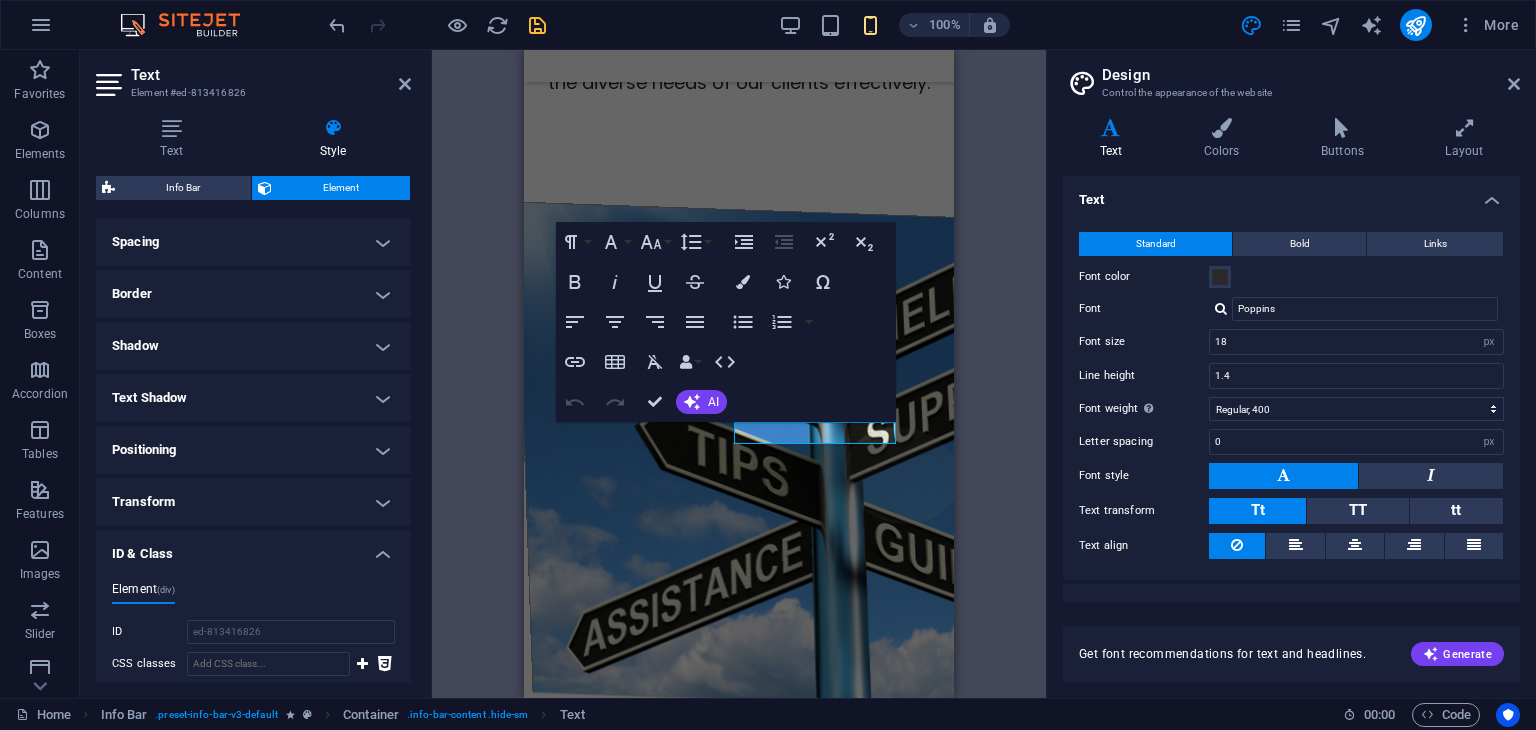 click on "Transform" at bounding box center [253, 502] 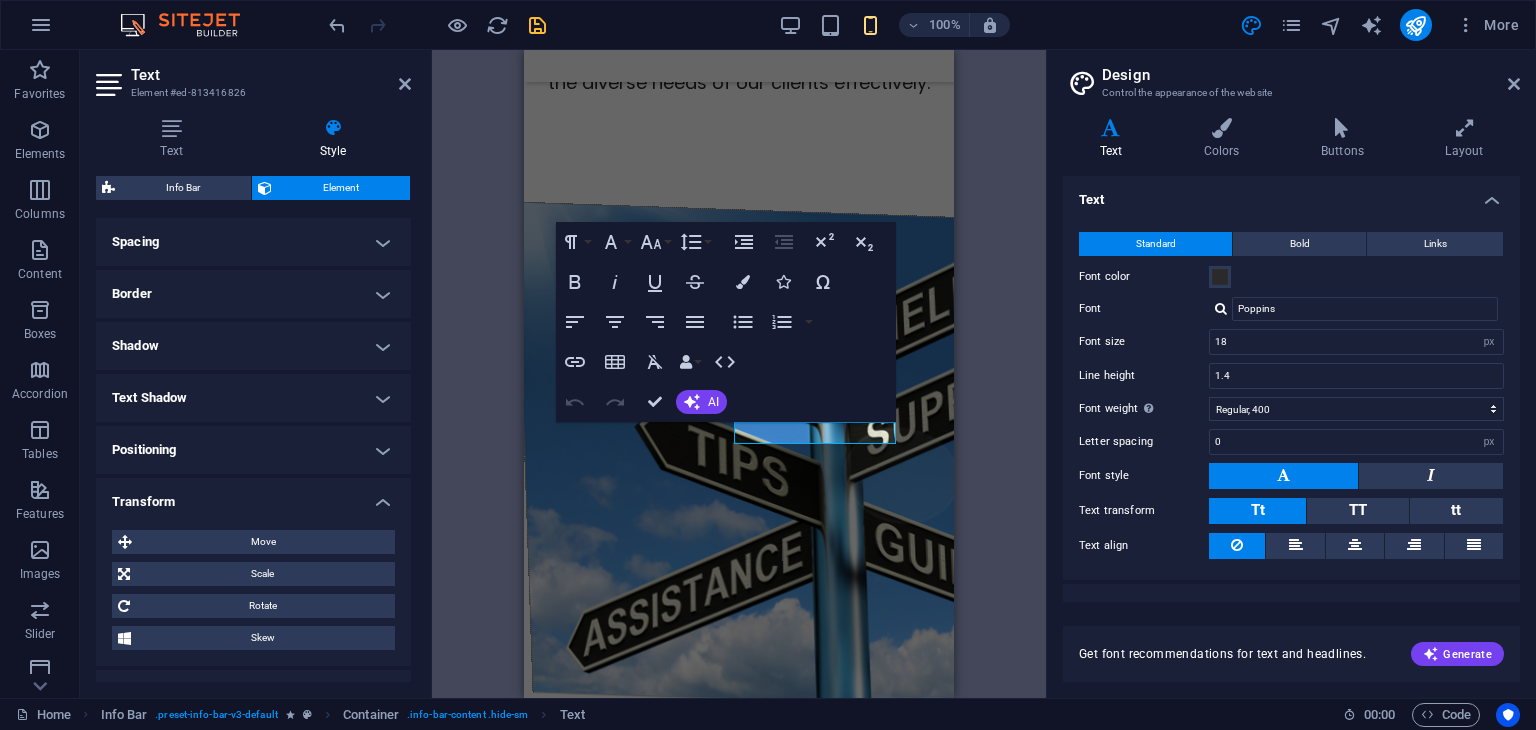 click on "Positioning" at bounding box center [253, 450] 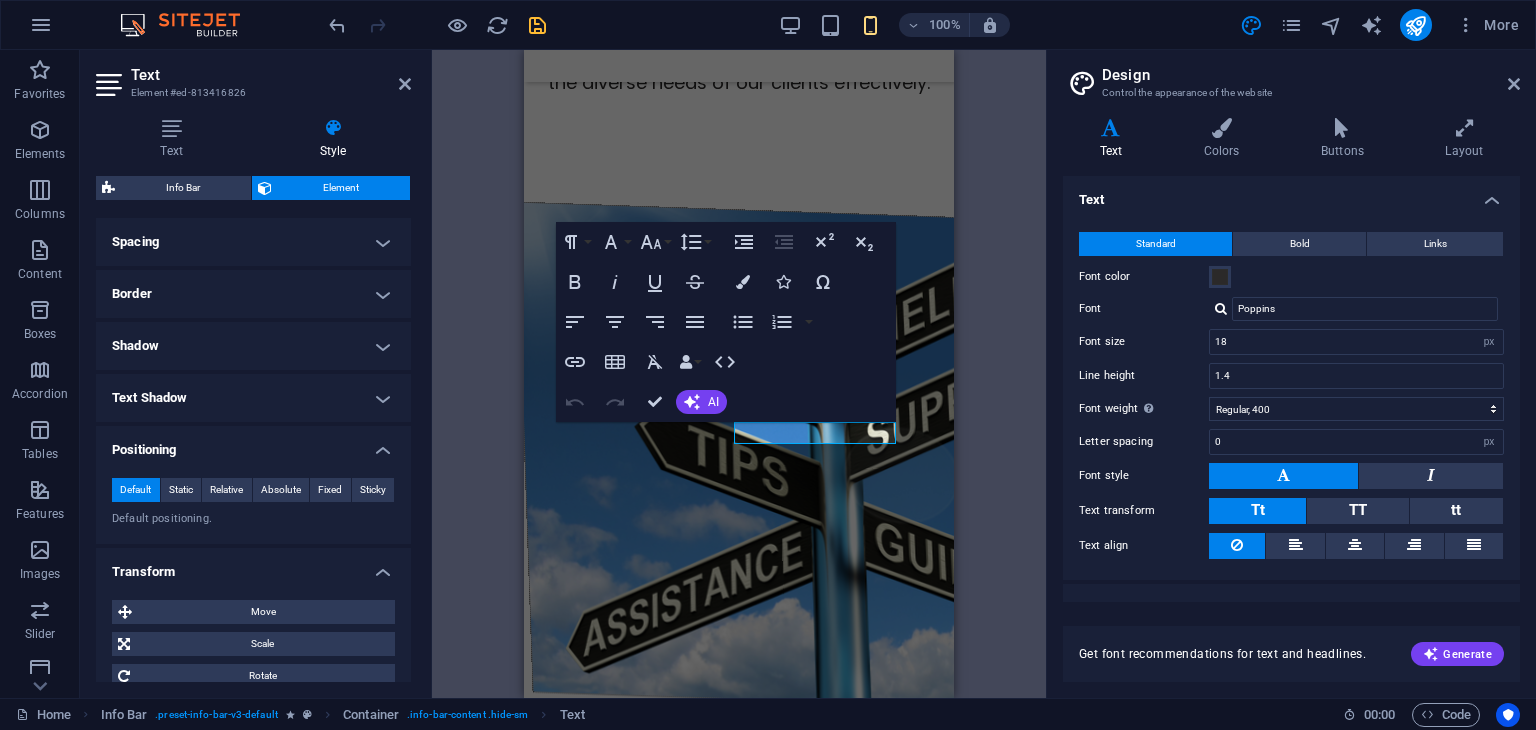 click on "Text Shadow" at bounding box center [253, 398] 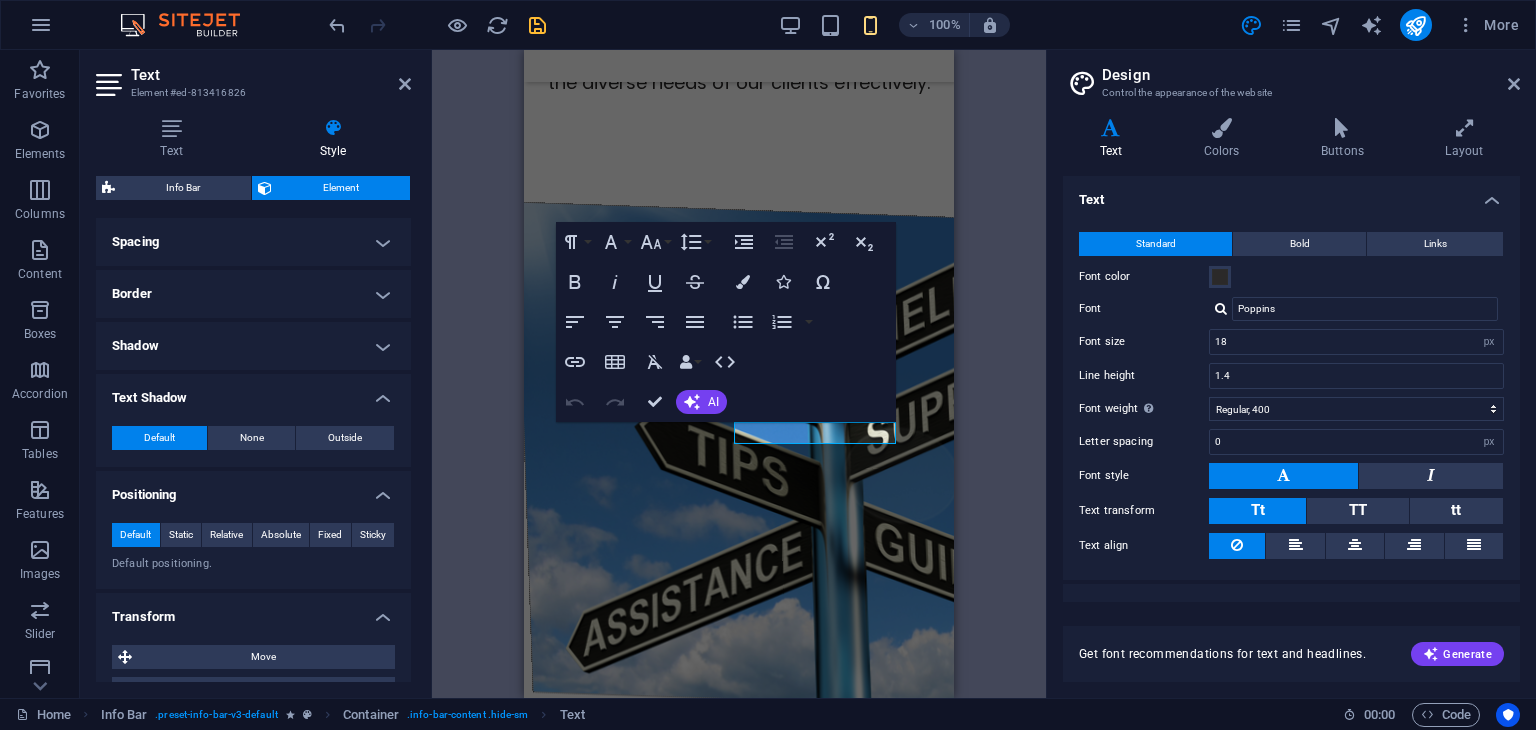 click on "Shadow" at bounding box center [253, 346] 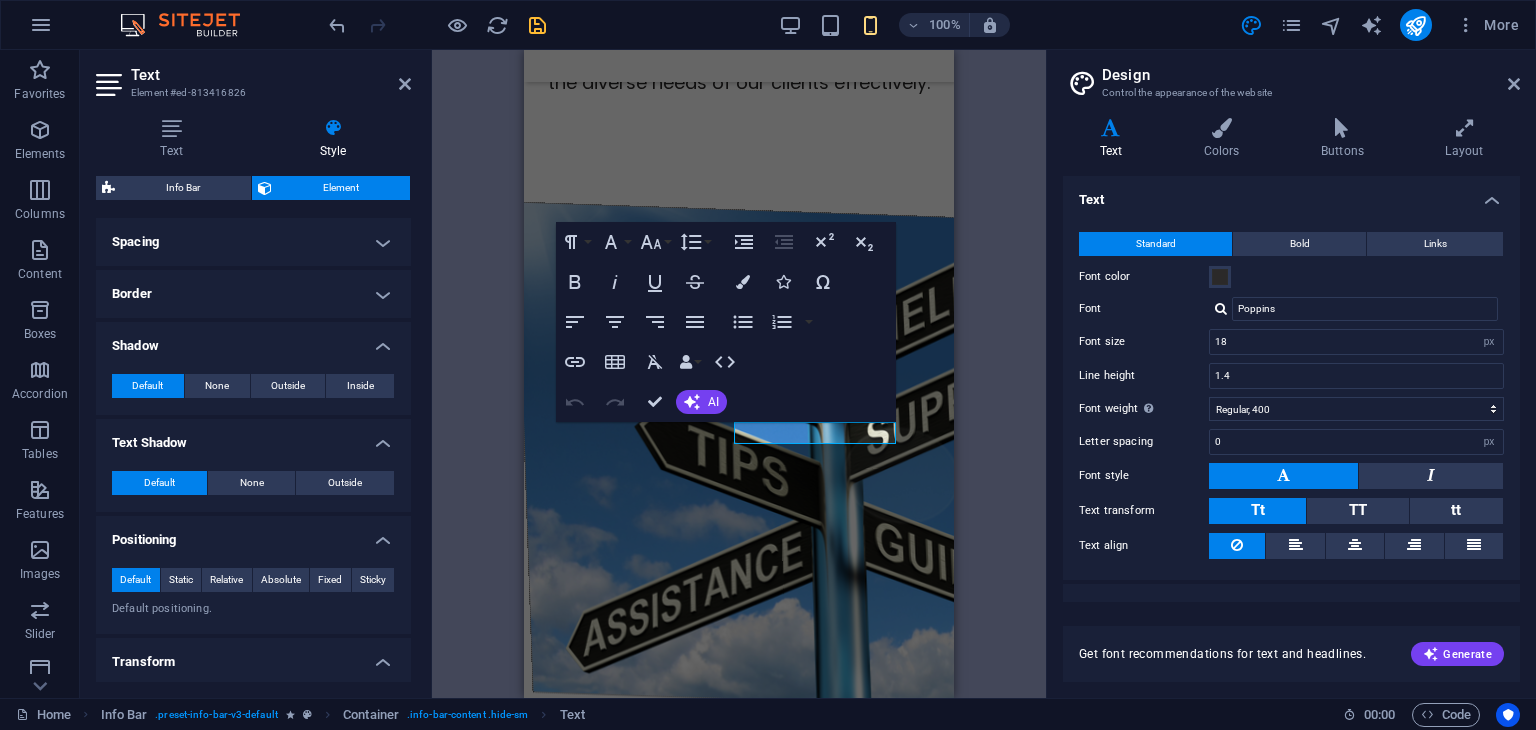 click on "Border" at bounding box center (253, 294) 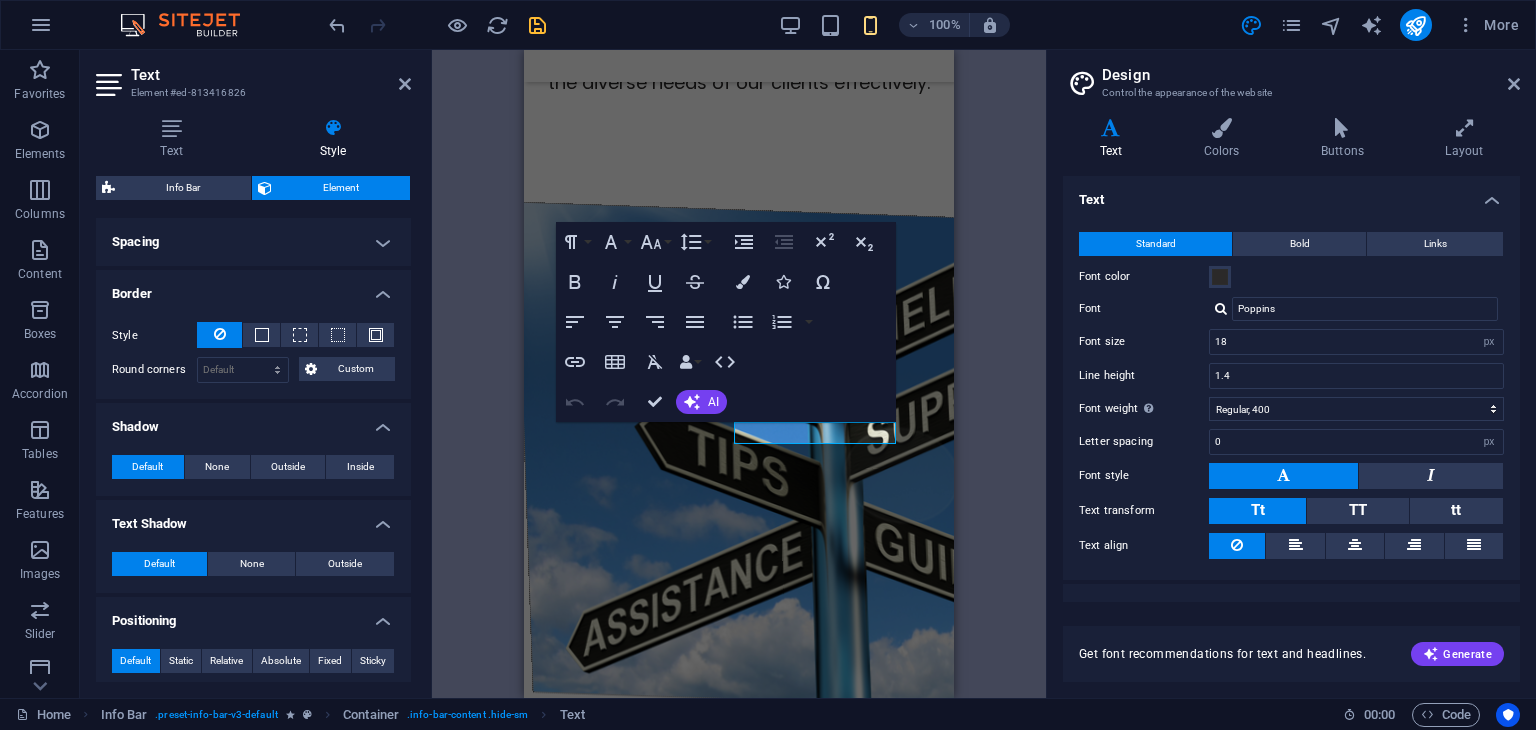 click on "Spacing" at bounding box center (253, 242) 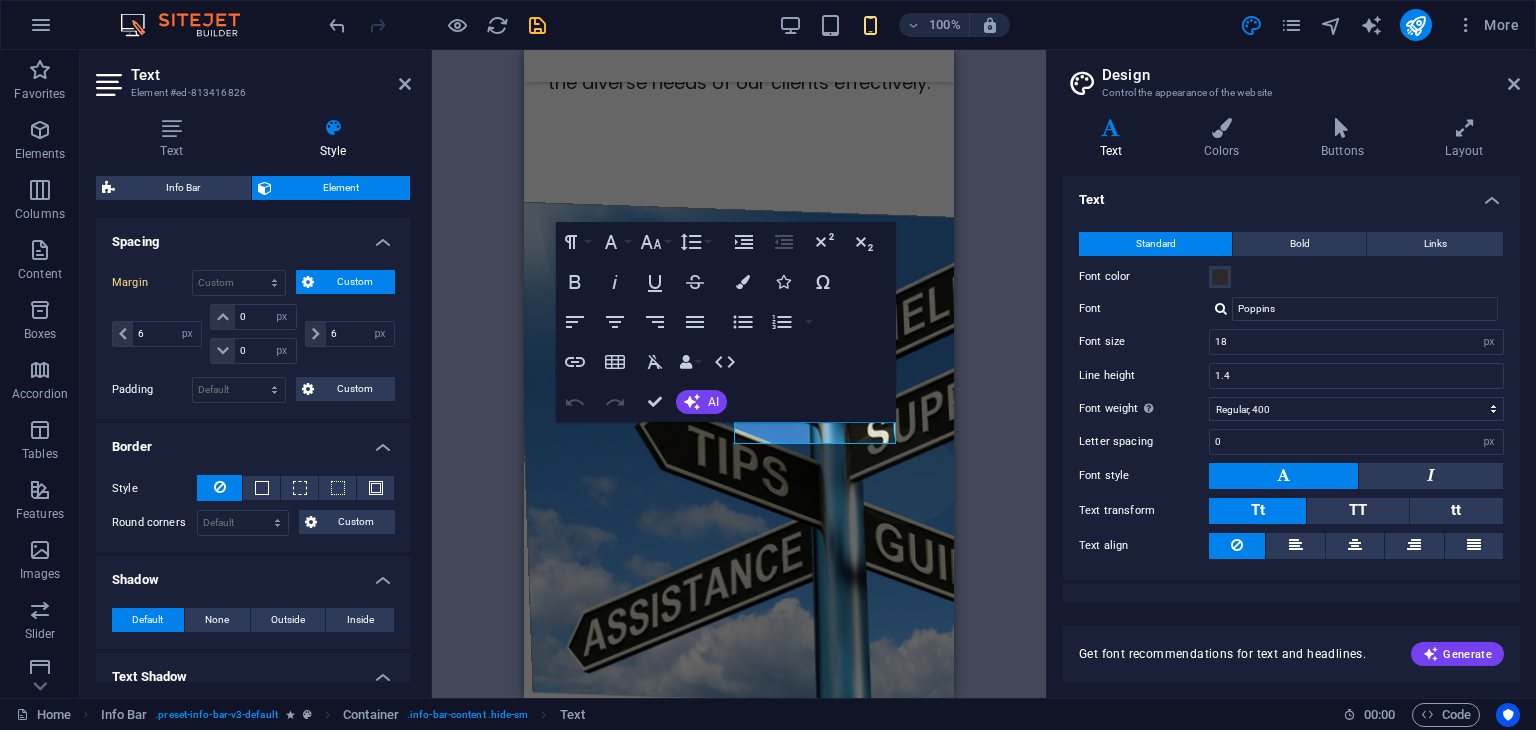 drag, startPoint x: 411, startPoint y: 339, endPoint x: 400, endPoint y: 573, distance: 234.2584 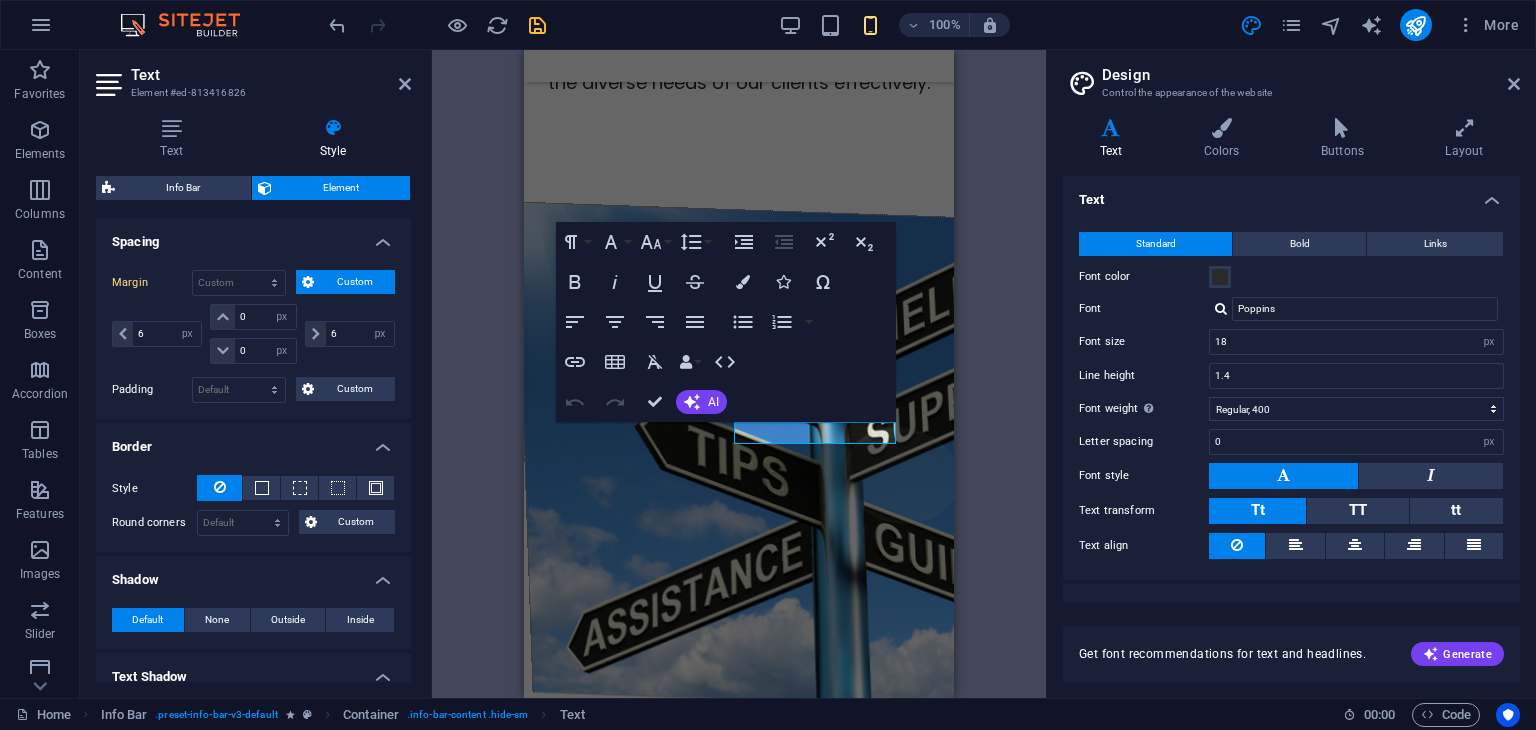 click on "Text Style Text Add, edit, and format text directly on the website. Default colors and font sizes are defined in Design. Edit design Alignment Left aligned Centered Right aligned Info Bar Element Layout How this element expands within the layout (Flexbox). Size 100 Default auto px % 1/1 1/2 1/3 1/4 1/5 1/6 1/7 1/8 1/9 1/10 Grow Shrink Order 0 Container layout Visible Visible Opacity 100 % Overflow Spacing Margin Default auto px % rem vw vh Custom Custom 6 auto px % rem vw vh 0 auto px % rem vw vh 0 auto px % rem vw vh 6 auto px % rem vw vh Padding Default px rem % vh vw Custom Custom px rem % vh vw px rem % vh vw px rem % vh vw px rem % vh vw Border Style              - Width 1 auto px rem % vh vw Custom Custom 1 auto px rem % vh vw 1 auto px rem % vh vw 1 auto px rem % vh vw 1 auto px rem % vh vw  - Color Round corners Default px rem % vh vw Custom Custom px rem % vh vw px rem % vh vw px rem % vh vw px rem % vh vw Shadow Default None Outside Inside Color X offset 0 px rem vh vw Y offset 0 px rem vh" at bounding box center (253, 400) 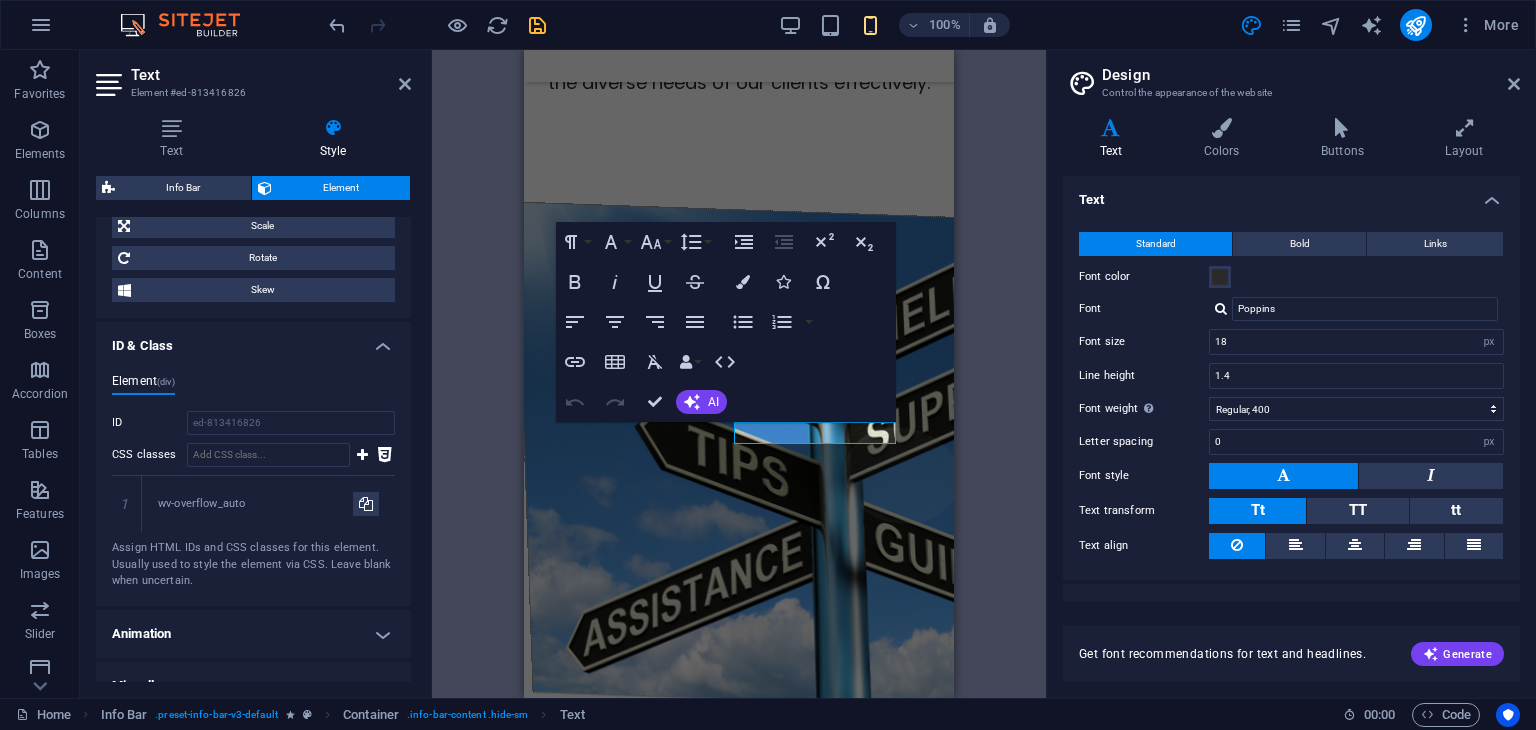 scroll, scrollTop: 1146, scrollLeft: 0, axis: vertical 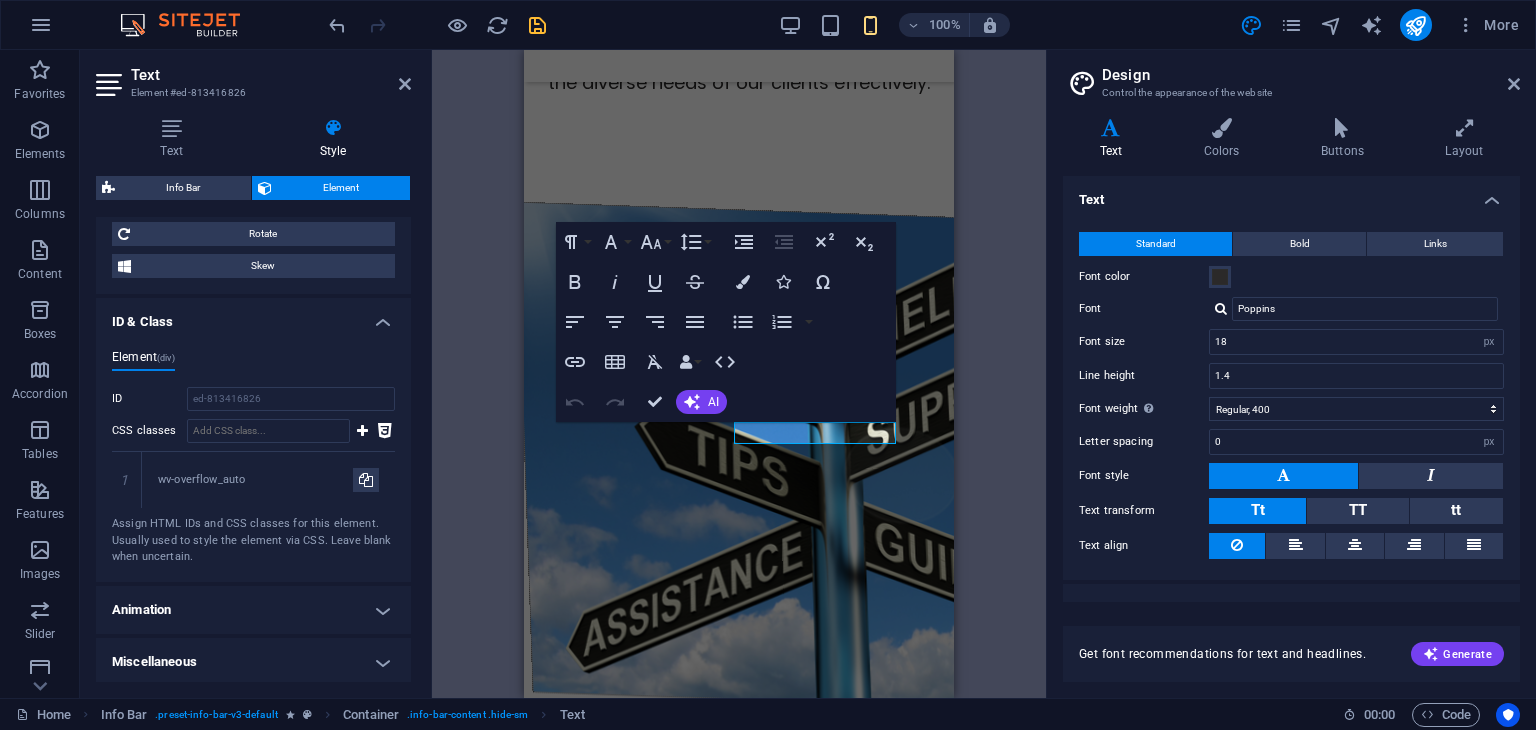 click on "Animation" at bounding box center (253, 610) 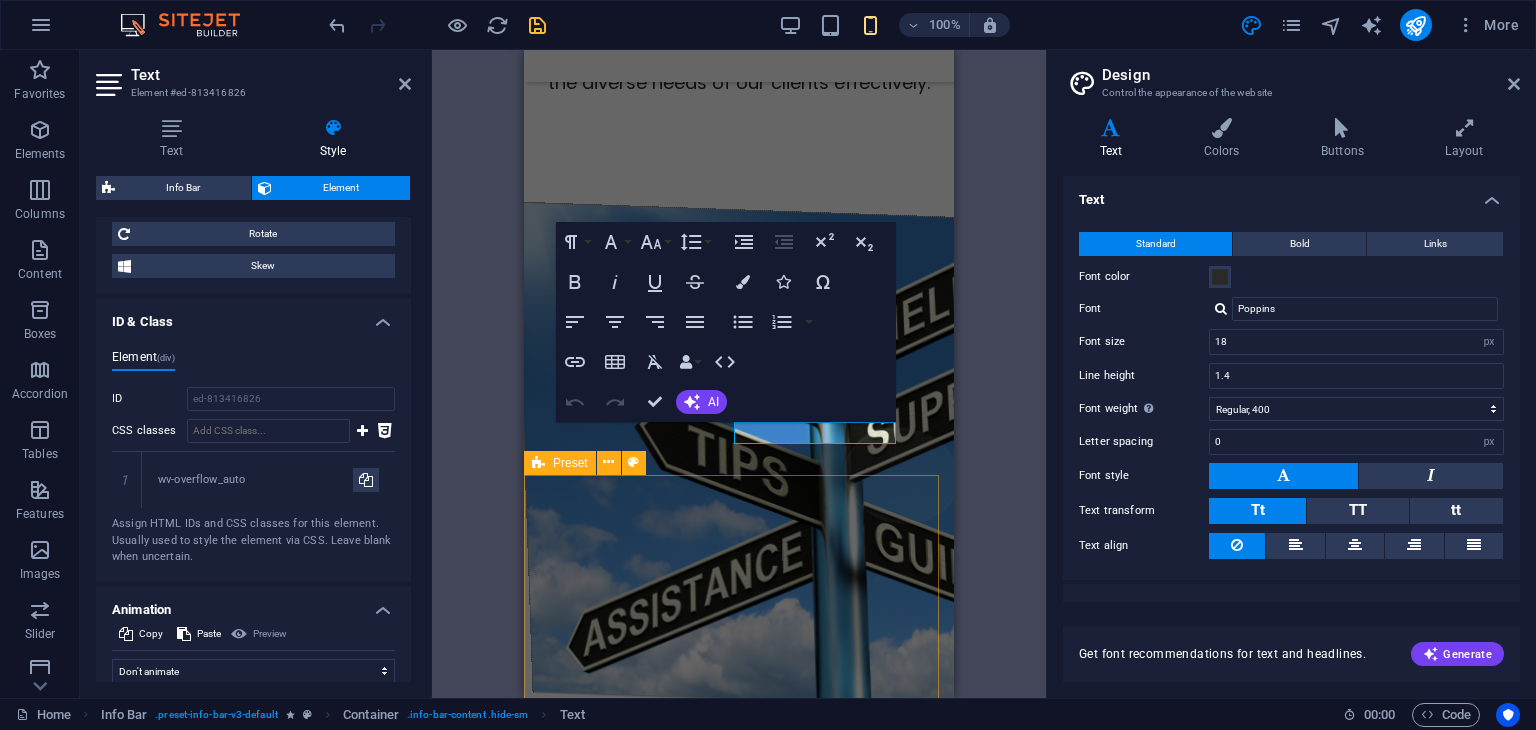 click on "Monthly Accounting & Bookkeeping Packages Starter Package – Ideal for freelancers & small businesses -Bookkeeping(upto100 transactions/month) - Bank Reconciliation - Monthly Financial Statements - VAT Filing (Quarterly) - Payroll Processing (up to 5 employees) - Basic Financial Advisory Standard Package – Best for SMEs & growing businesses -Bookkeeping(100–500 transactions/month) -Account Payable & Receivable Management - VAT Filing & Compliance - Payroll Processing (up to 20 employees) - Monthly Management Reports - Financial Health Check-Up Premium Package – For large businesses & high-volume transactions -Full Accounting Services (unlimited transactions) - VAT, ESR & Corporate Tax Compliance -Payroll & WPS Processing (up to 50 employees) - Advanced Financial Analysis & Forecasting - Budgeting & Cash Flow Management - CFO Insights & Advisory Additional Services -Company Setup & Accounting System Implementation - VAT Registration & Filing" at bounding box center [739, 2930] 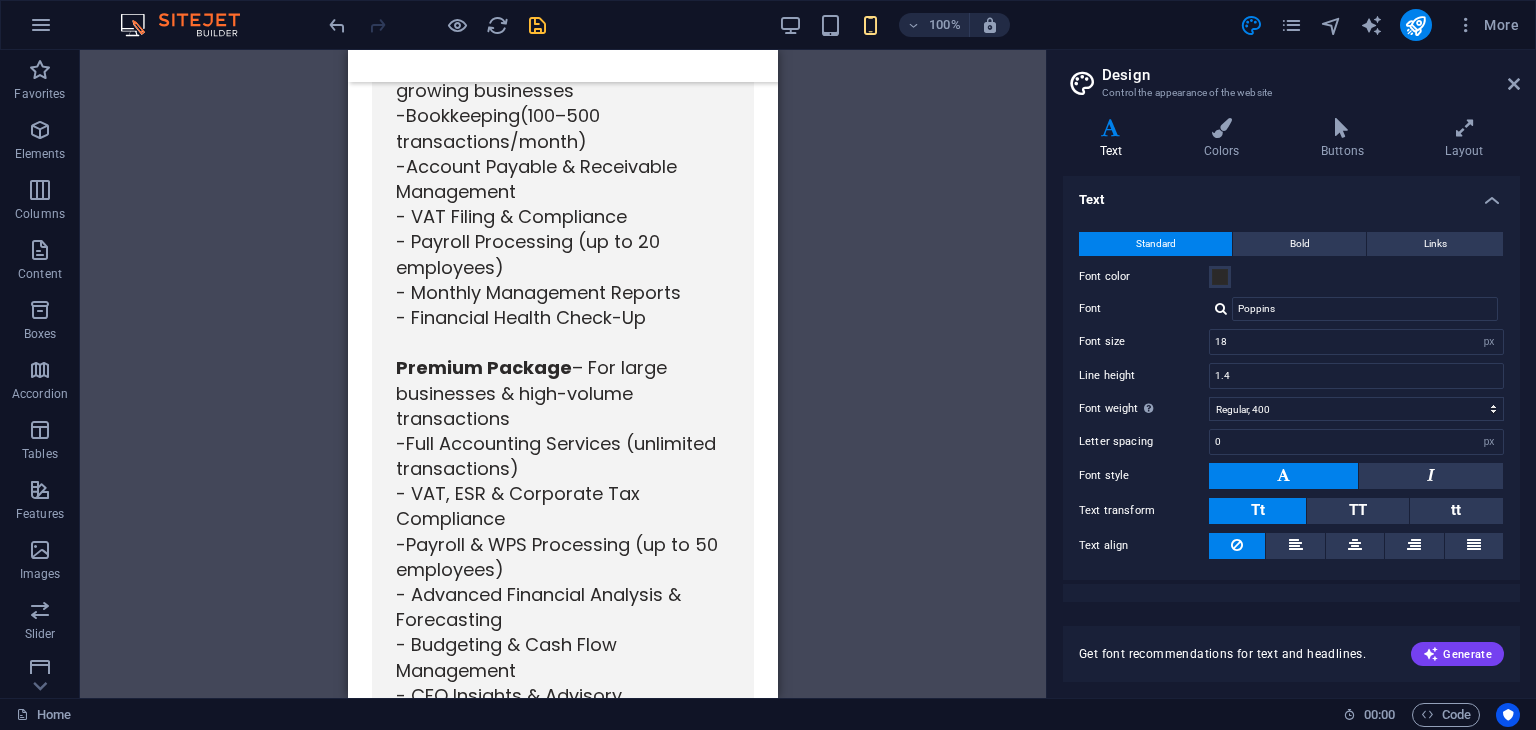scroll, scrollTop: 6568, scrollLeft: 0, axis: vertical 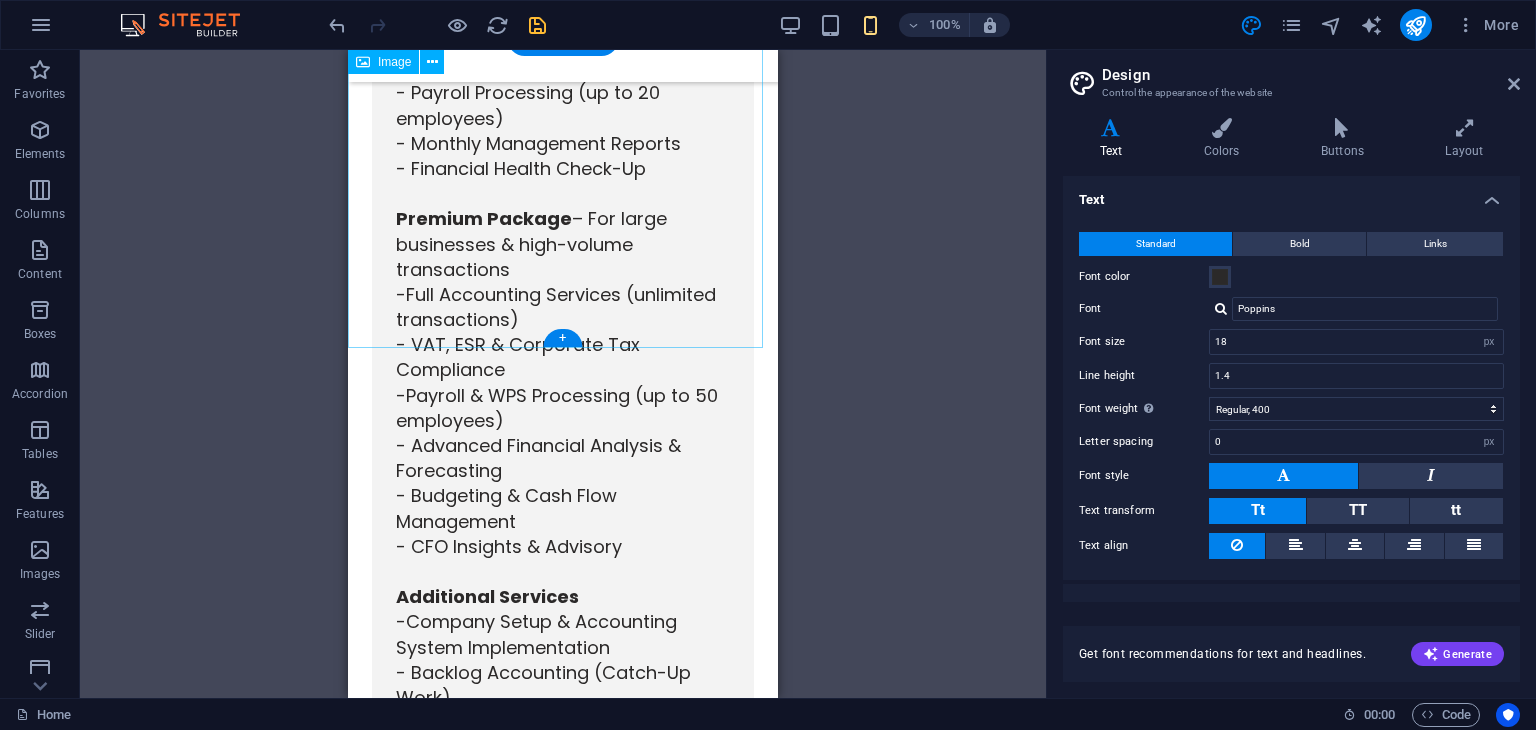click at bounding box center [563, 1943] 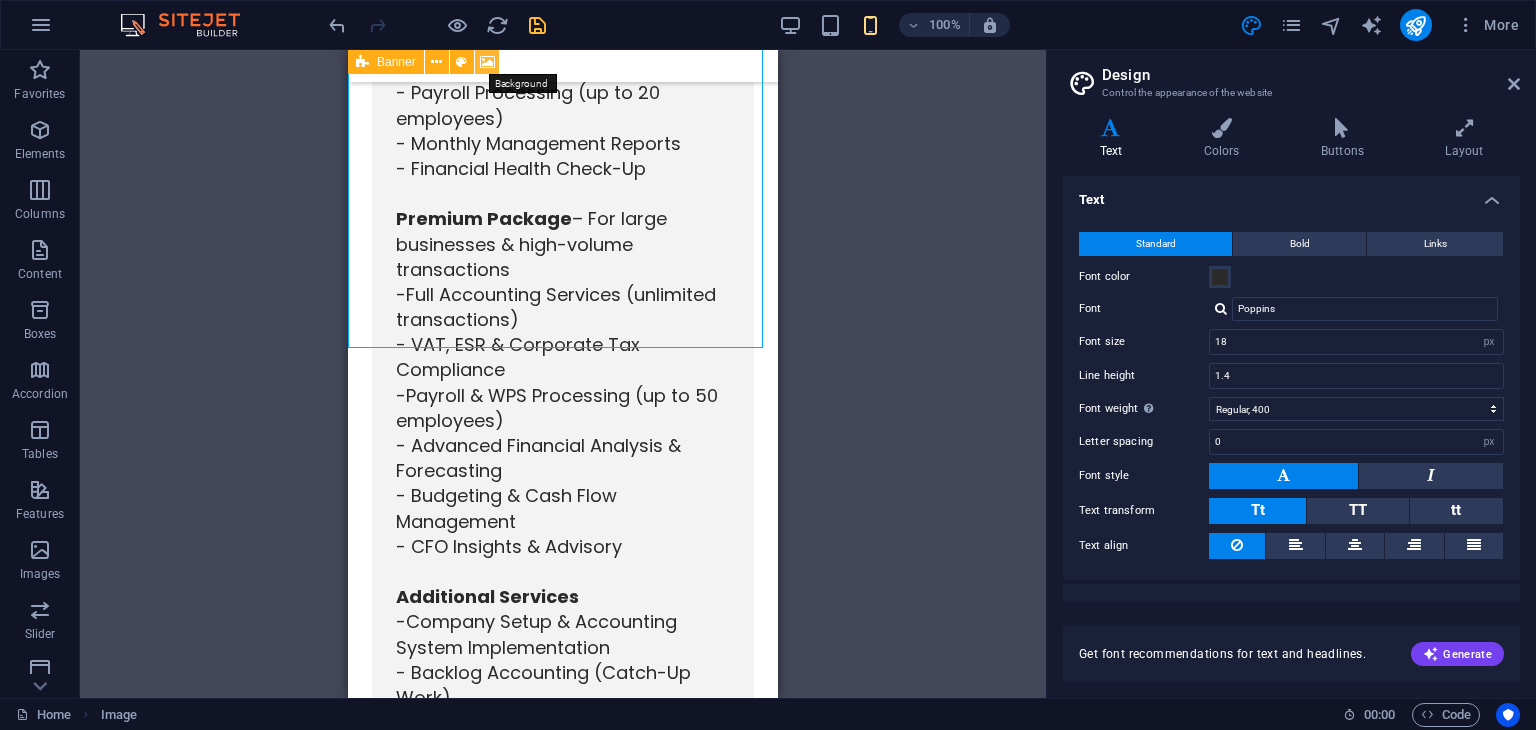 click at bounding box center (487, 62) 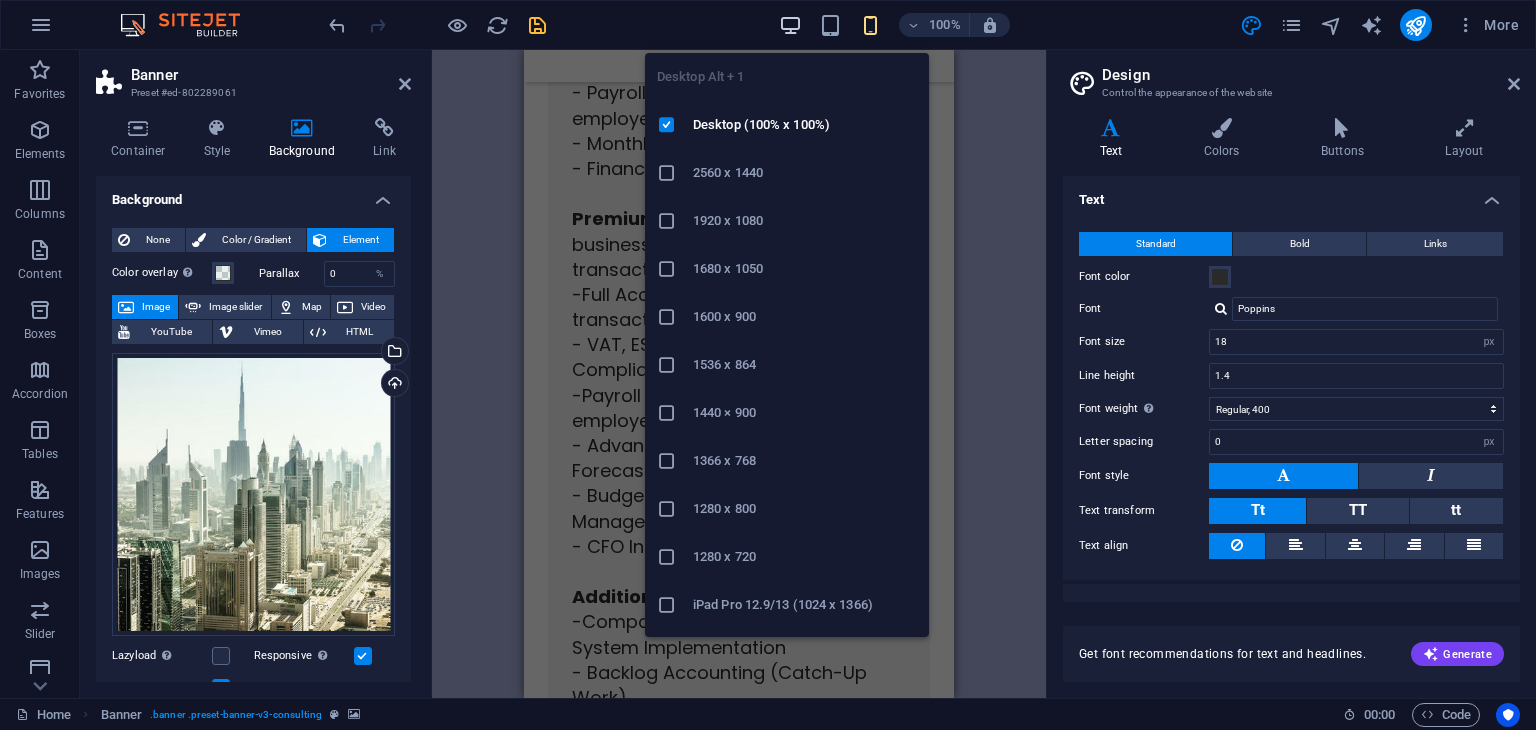 click at bounding box center [790, 25] 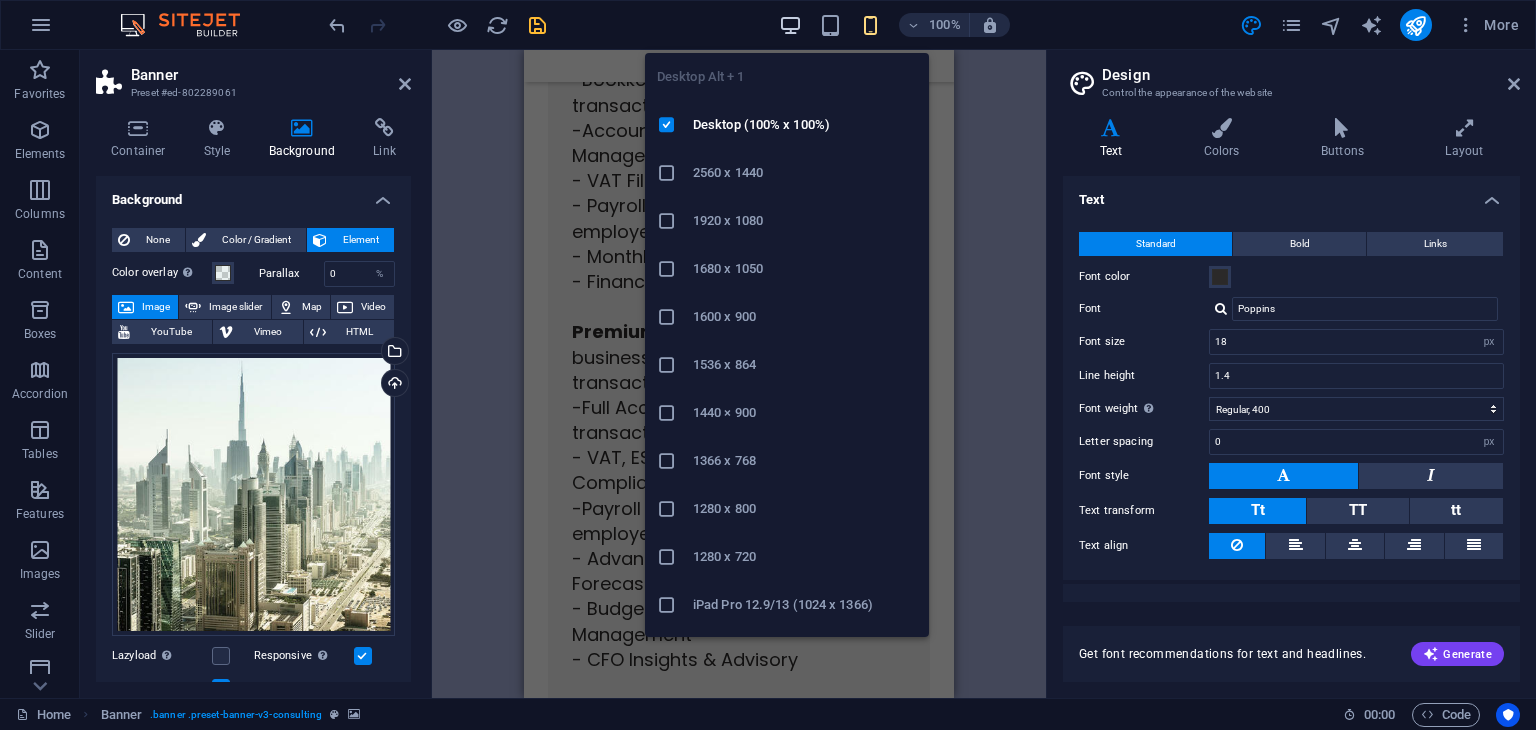 scroll, scrollTop: 225, scrollLeft: 0, axis: vertical 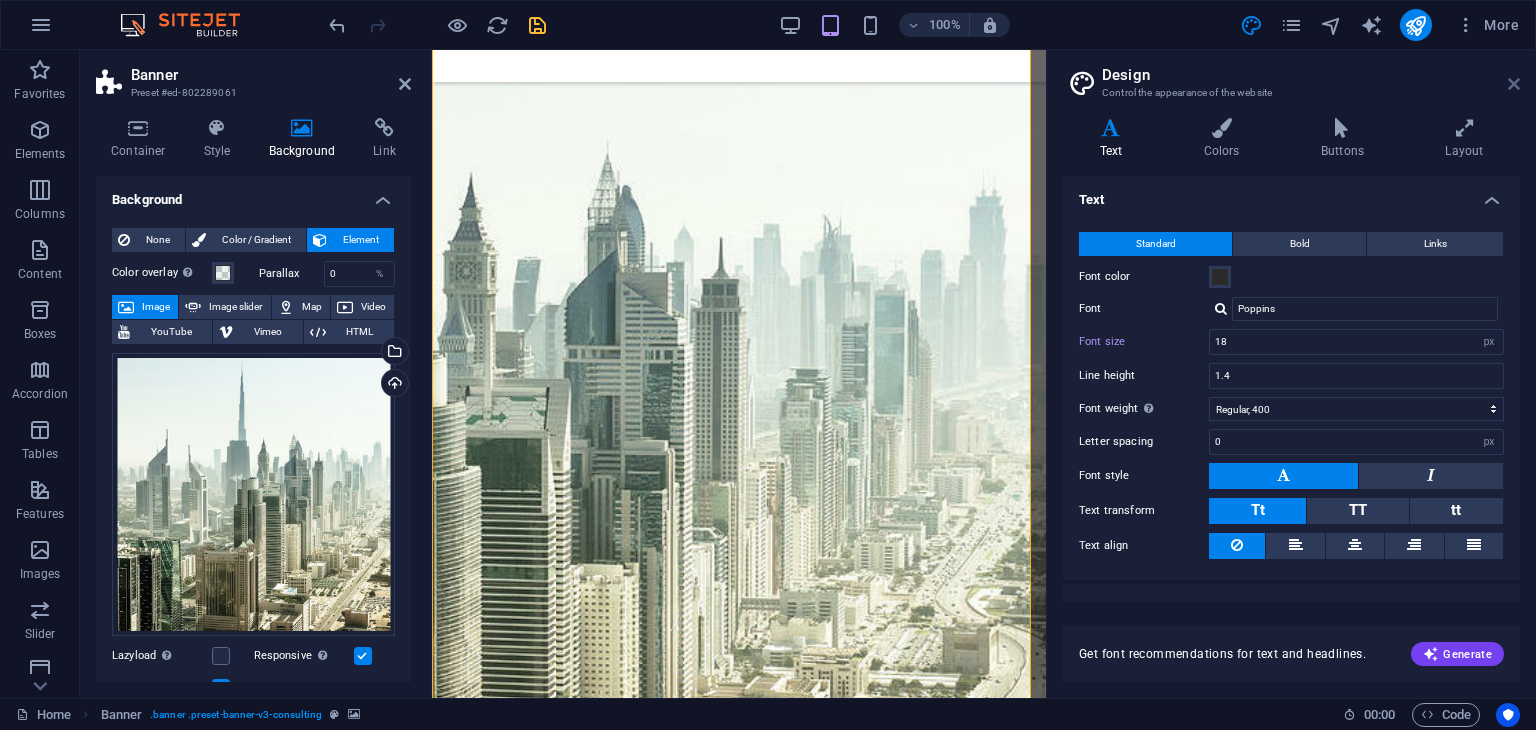 click at bounding box center (1514, 84) 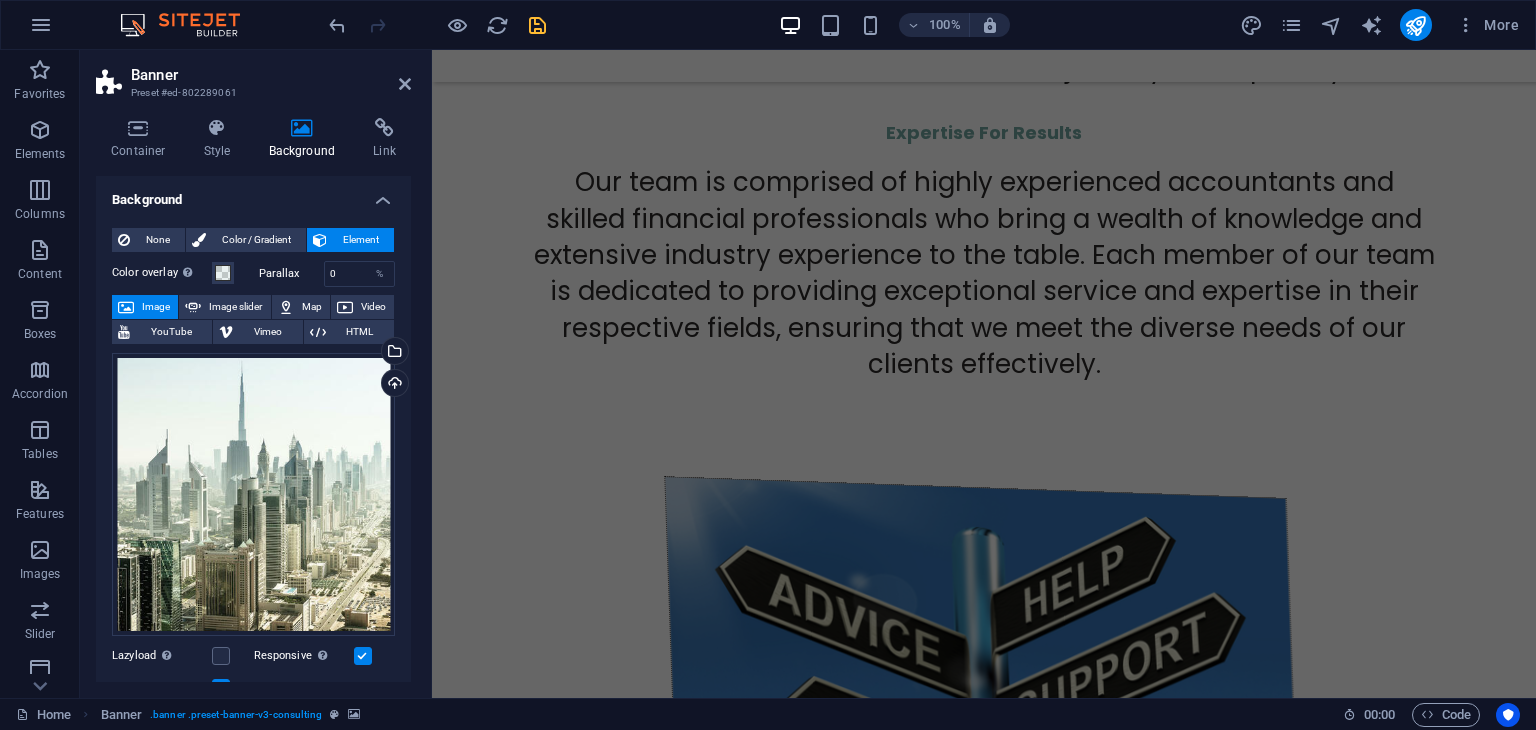 scroll, scrollTop: 5465, scrollLeft: 0, axis: vertical 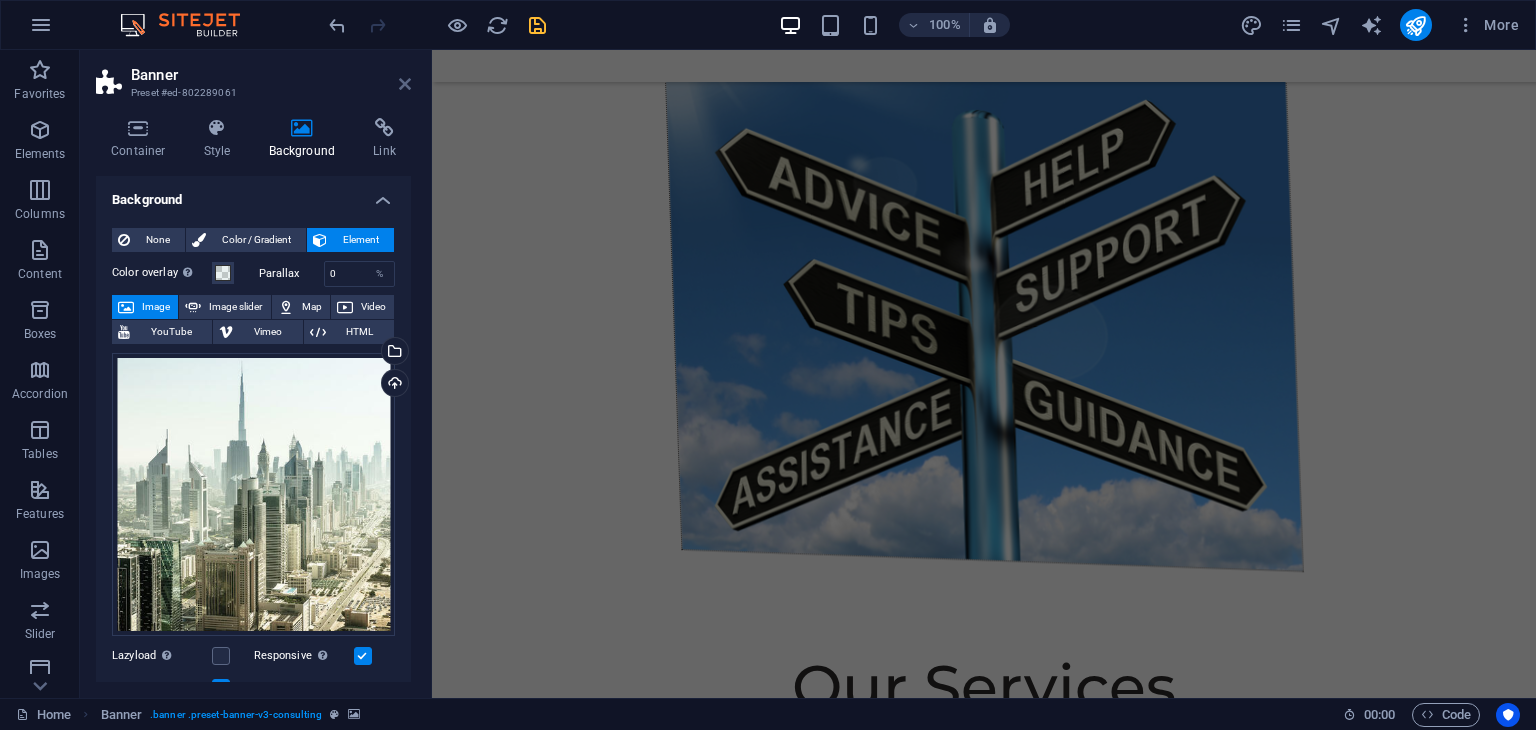 click at bounding box center [405, 84] 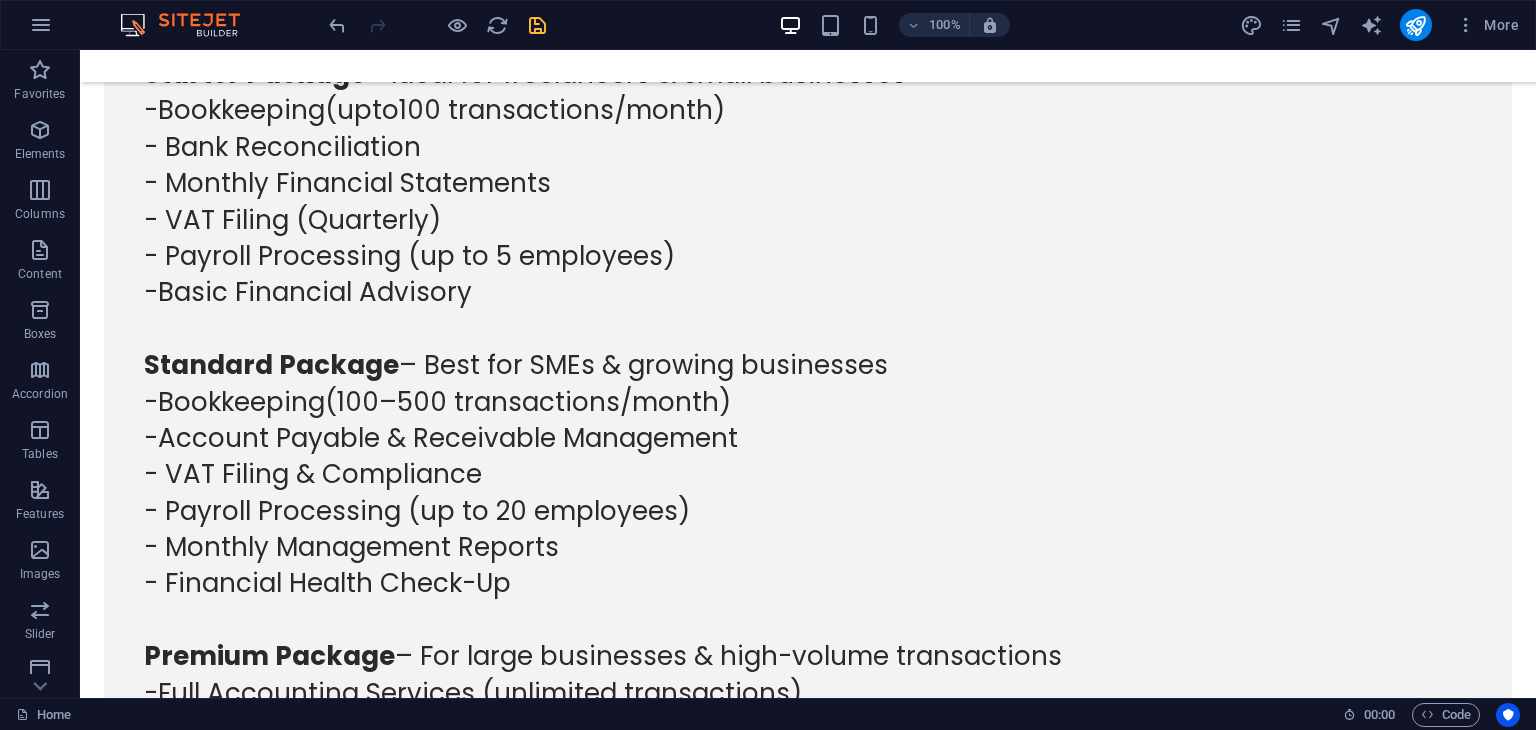 scroll, scrollTop: 7489, scrollLeft: 0, axis: vertical 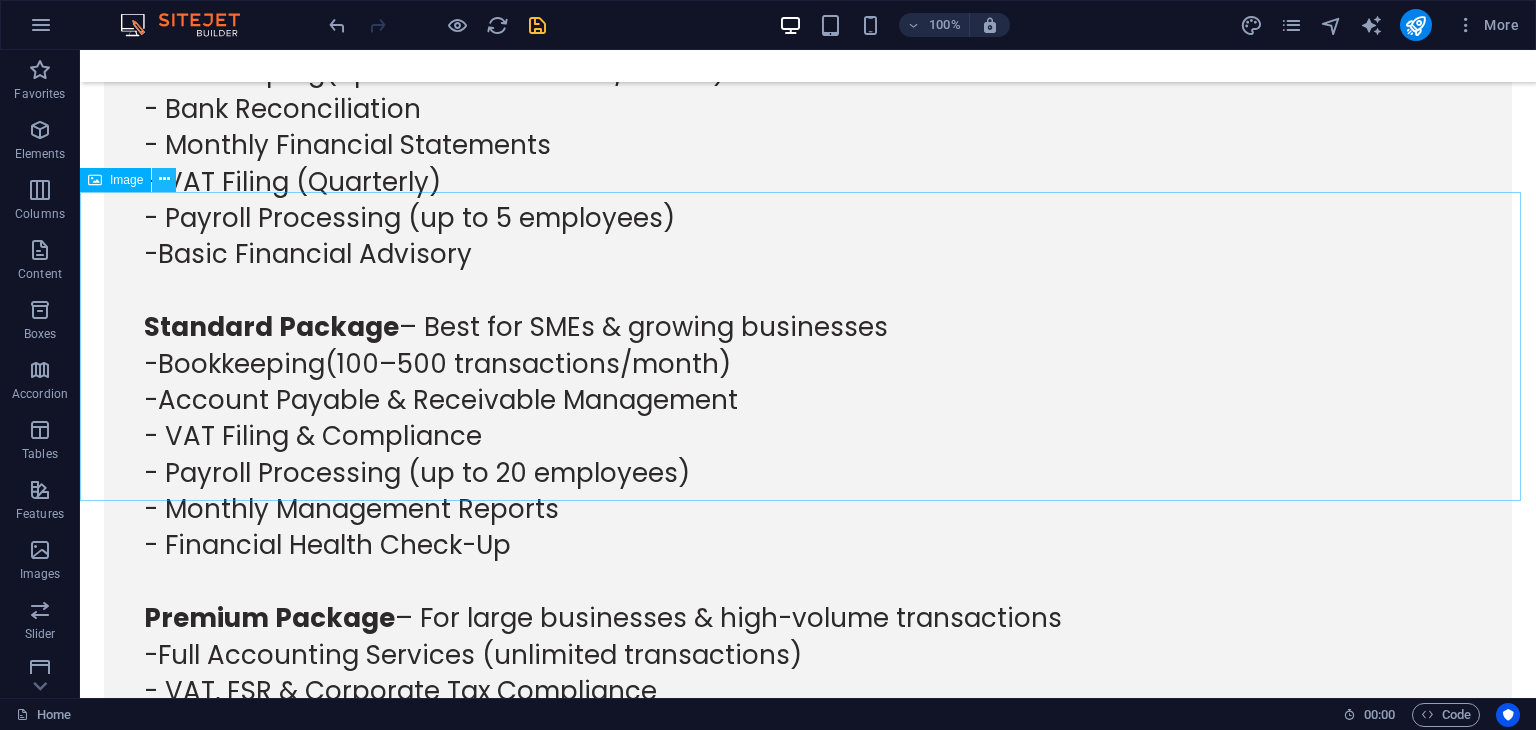 click at bounding box center [164, 179] 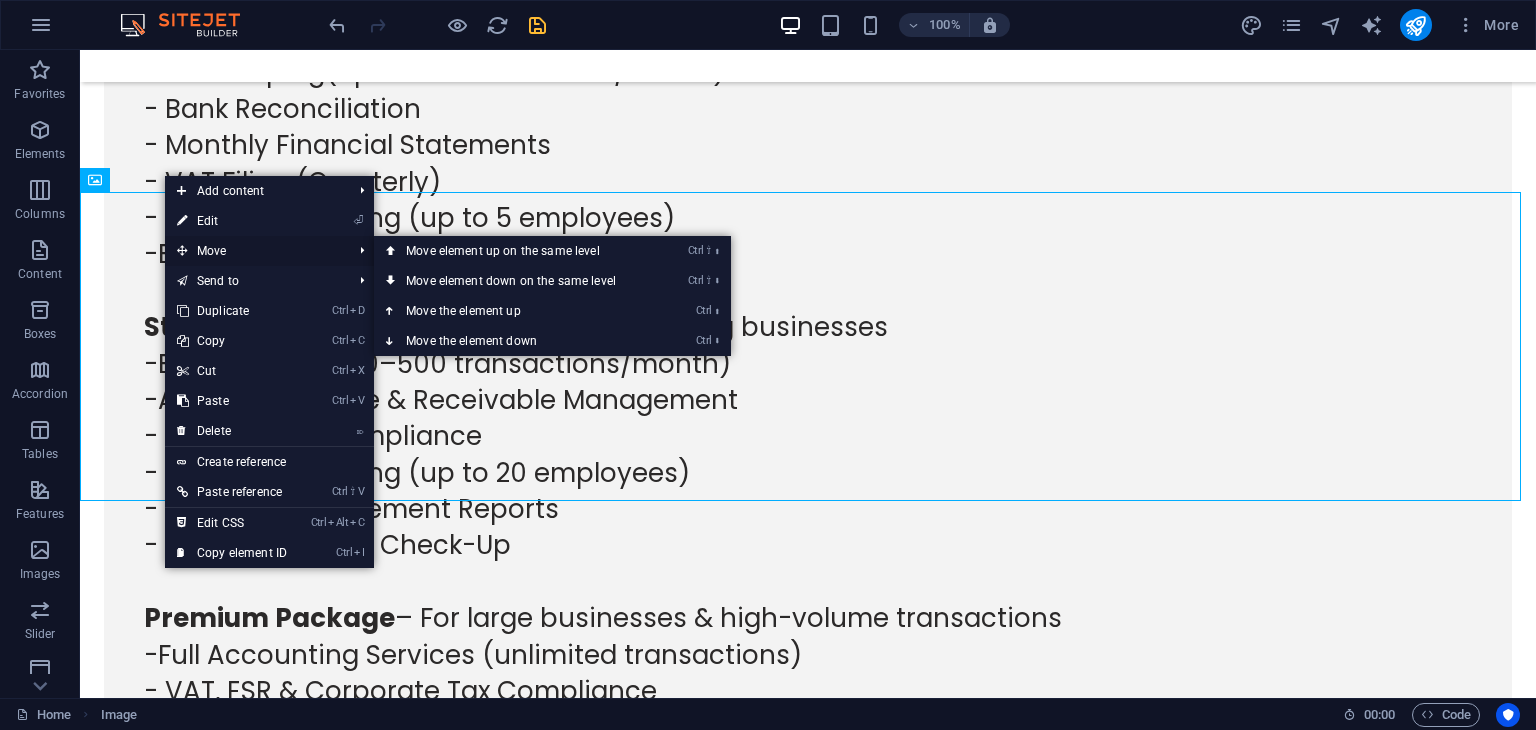 click on "Move" at bounding box center (254, 251) 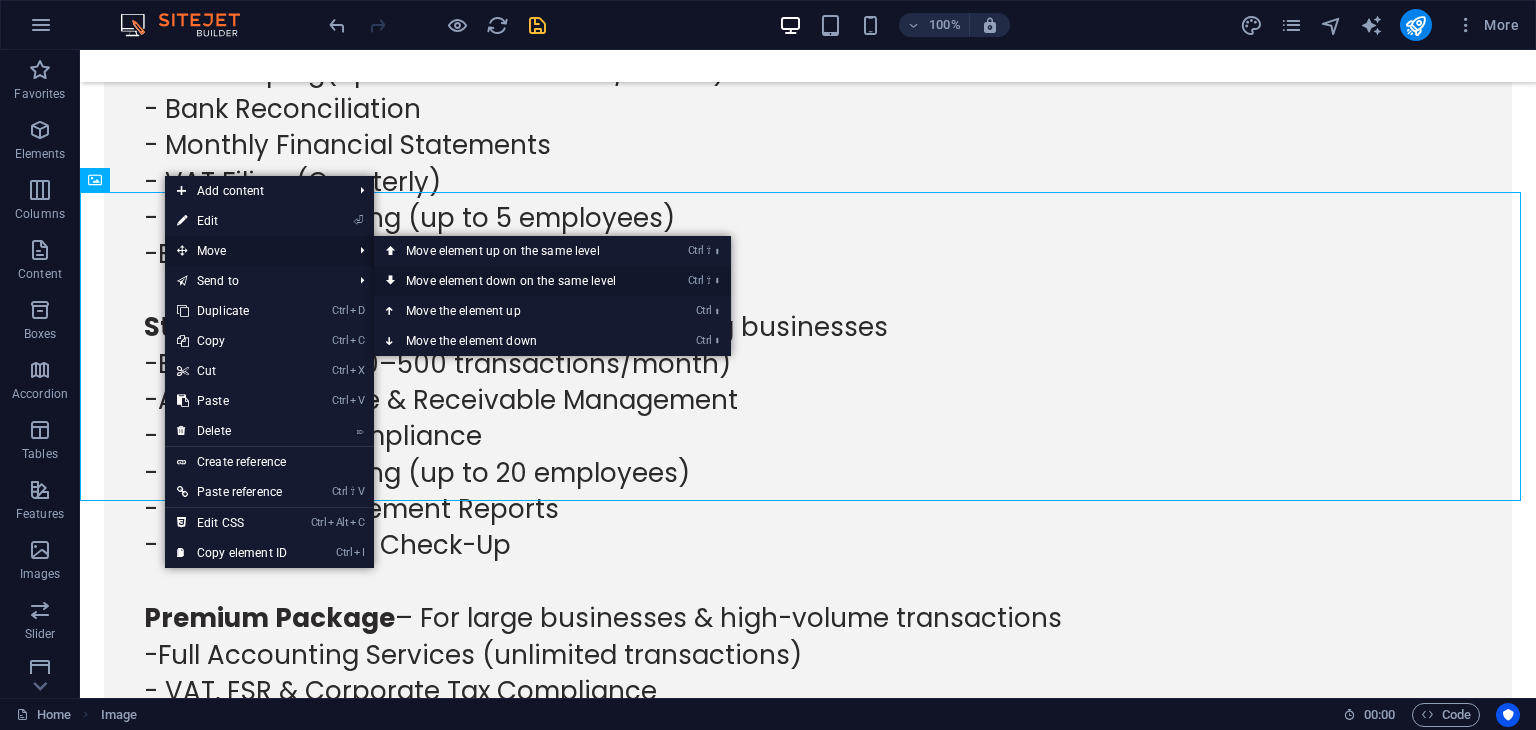 click on "Ctrl ⇧ ⬇  Move element down on the same level" at bounding box center (515, 281) 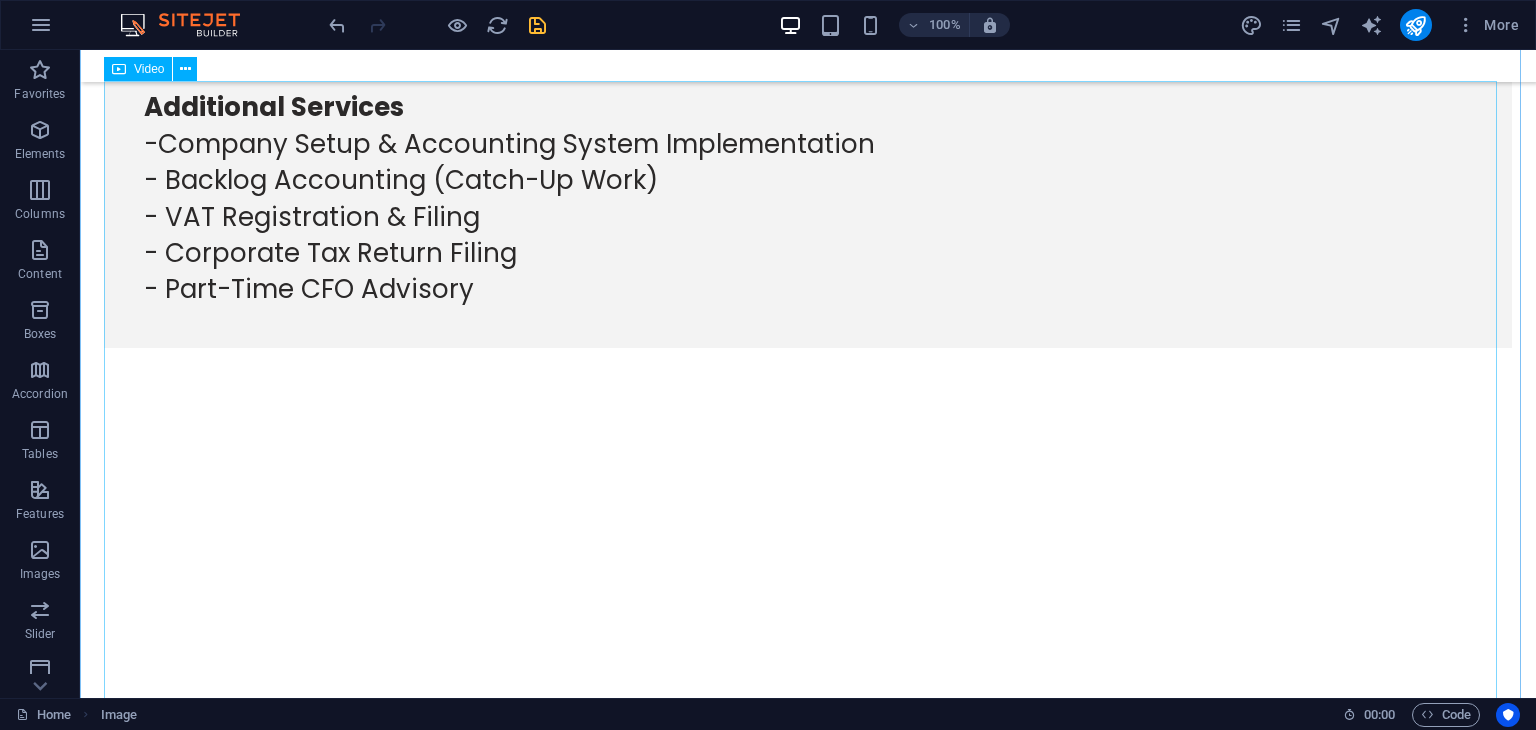 scroll, scrollTop: 8412, scrollLeft: 0, axis: vertical 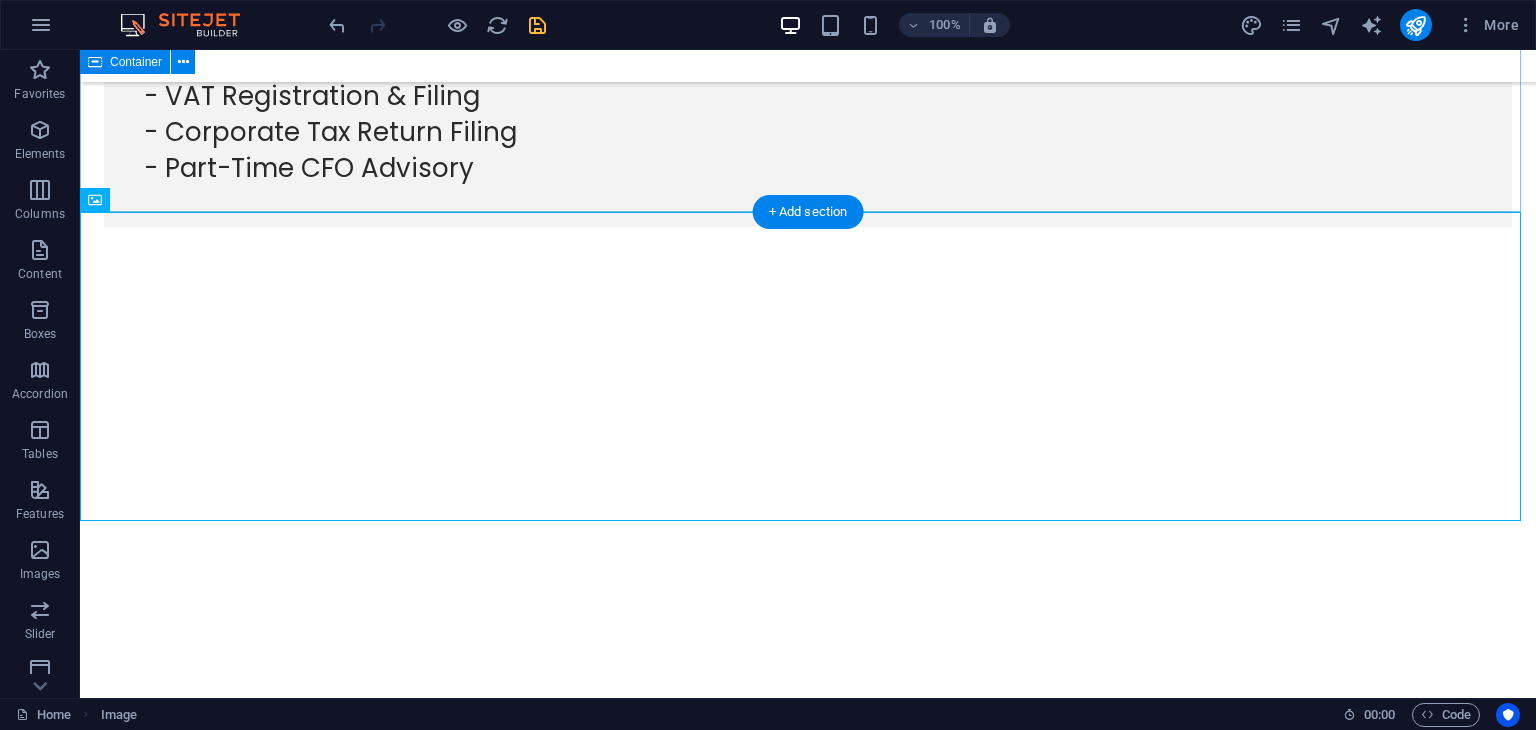 click at bounding box center [808, 2664] 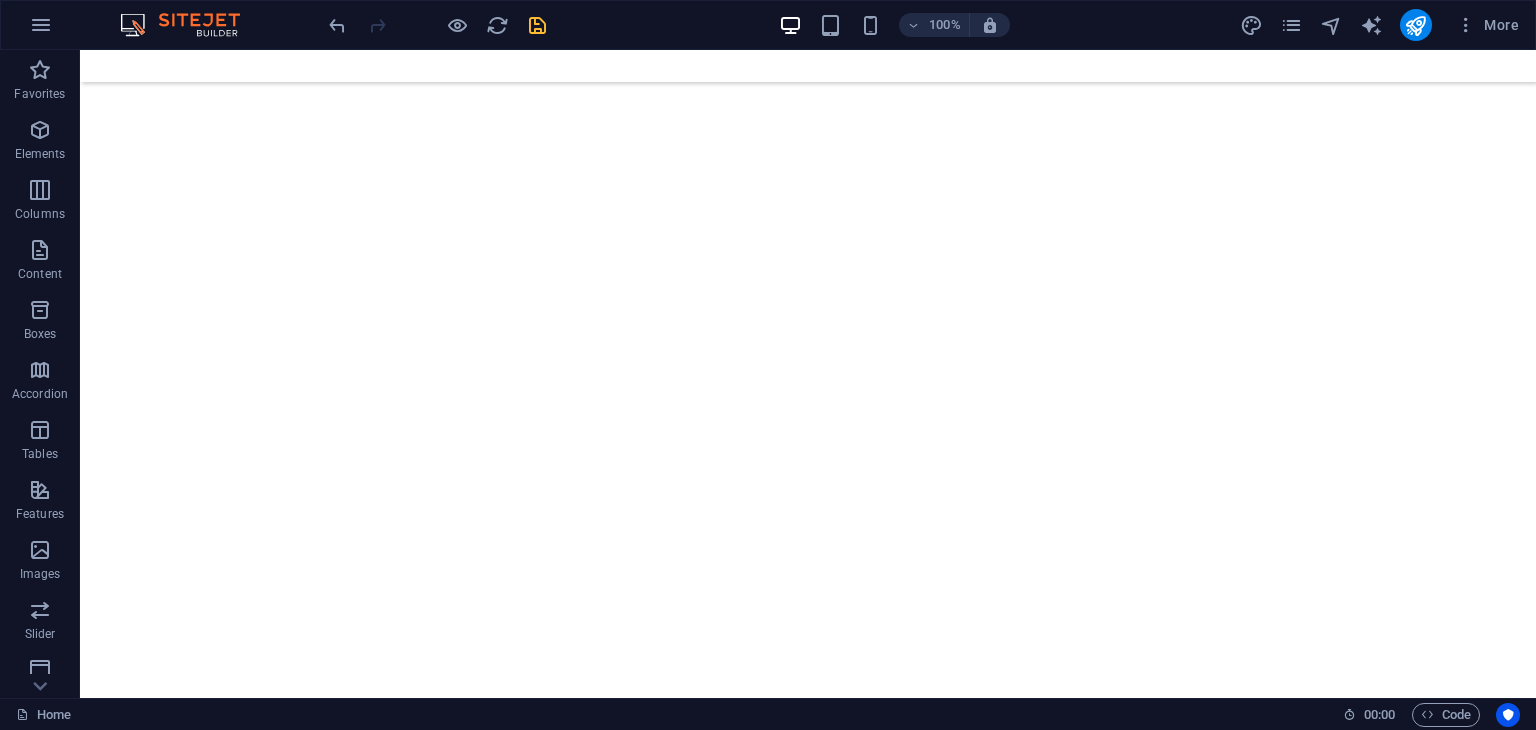 scroll, scrollTop: 8701, scrollLeft: 0, axis: vertical 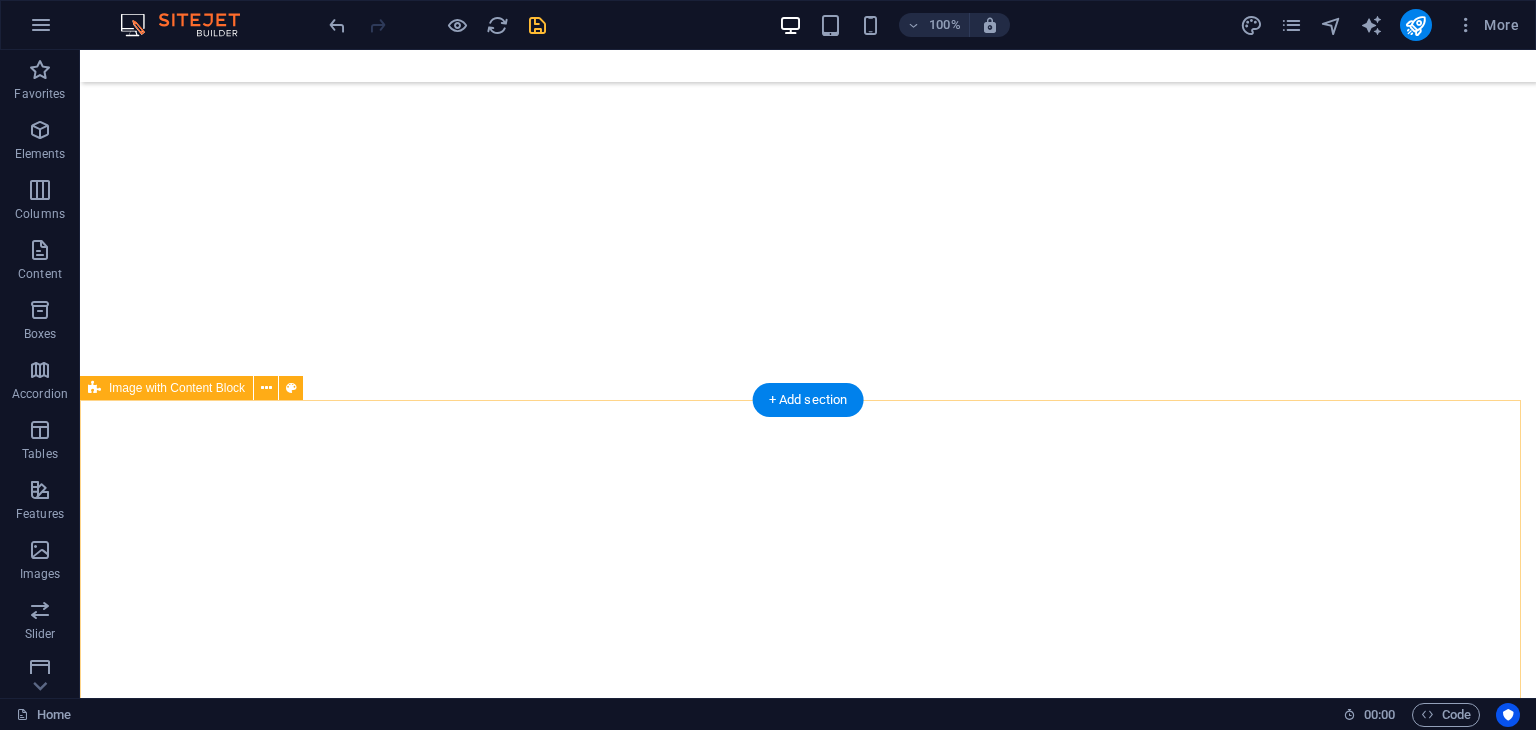 click on "Founder & Chief Consultant, Al Ward Al Momaiz Accounting and Bookkeeping Services LLC With over 20 years of finance expertise, [NAME] [LAST] leads Al Ward Al Momaiz in supporting startups, SMEs, and established businesses in the UAE with accounting, compliance, and financial reporting. His extensive background includes finance roles at Oman Airports Management Company and proficiency in Oracle Financials, IFRS compliance, VAT implementation, and regulatory audits. [FIRST] specializes in bookkeeping, budgeting, payroll, financial planning, internal controls, and ERP system integration, ensuring clients receive compliant and reliable financial solutions. Whether starting or scaling your business, [FIRST] and his team are dedicated to guiding your financial journey." at bounding box center [808, 4111] 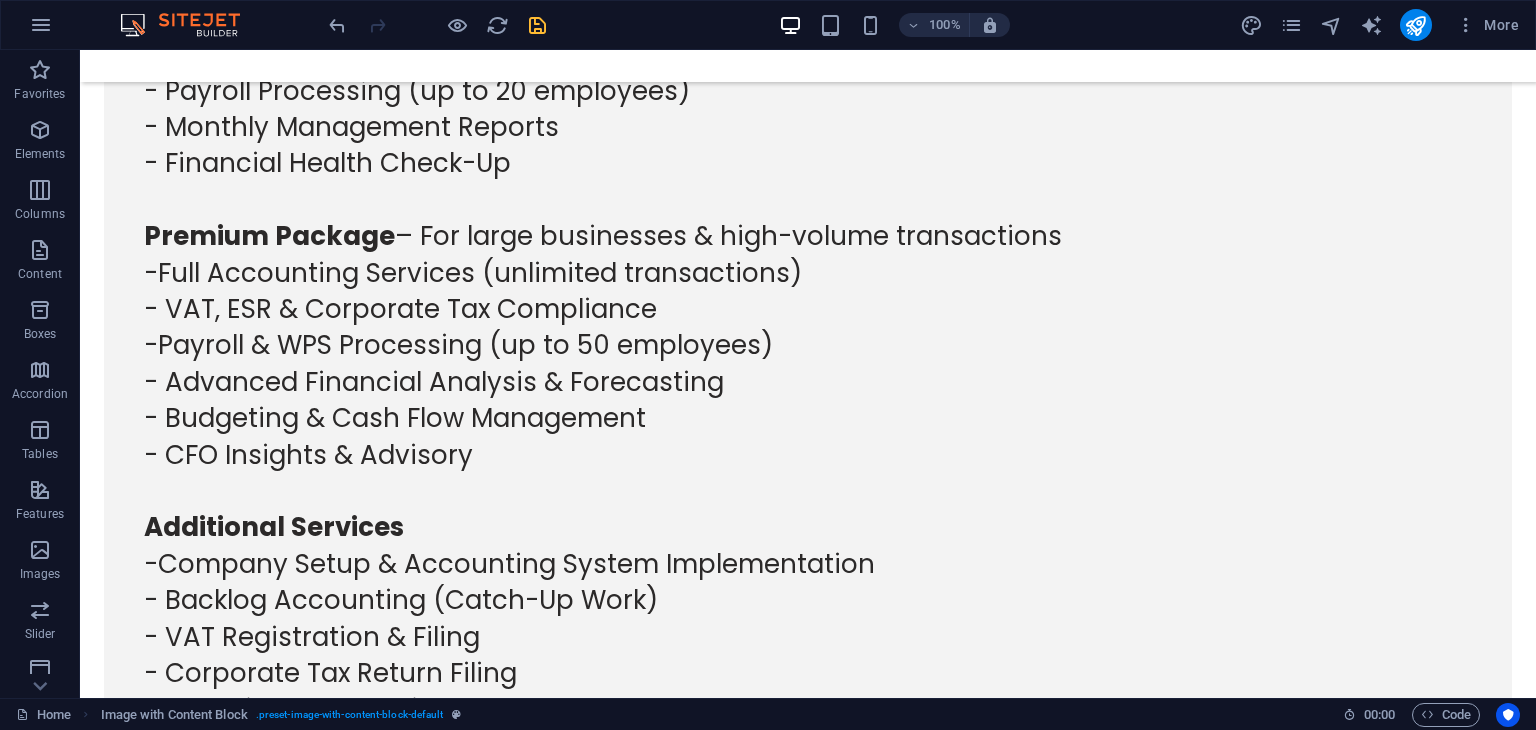 scroll, scrollTop: 8333, scrollLeft: 0, axis: vertical 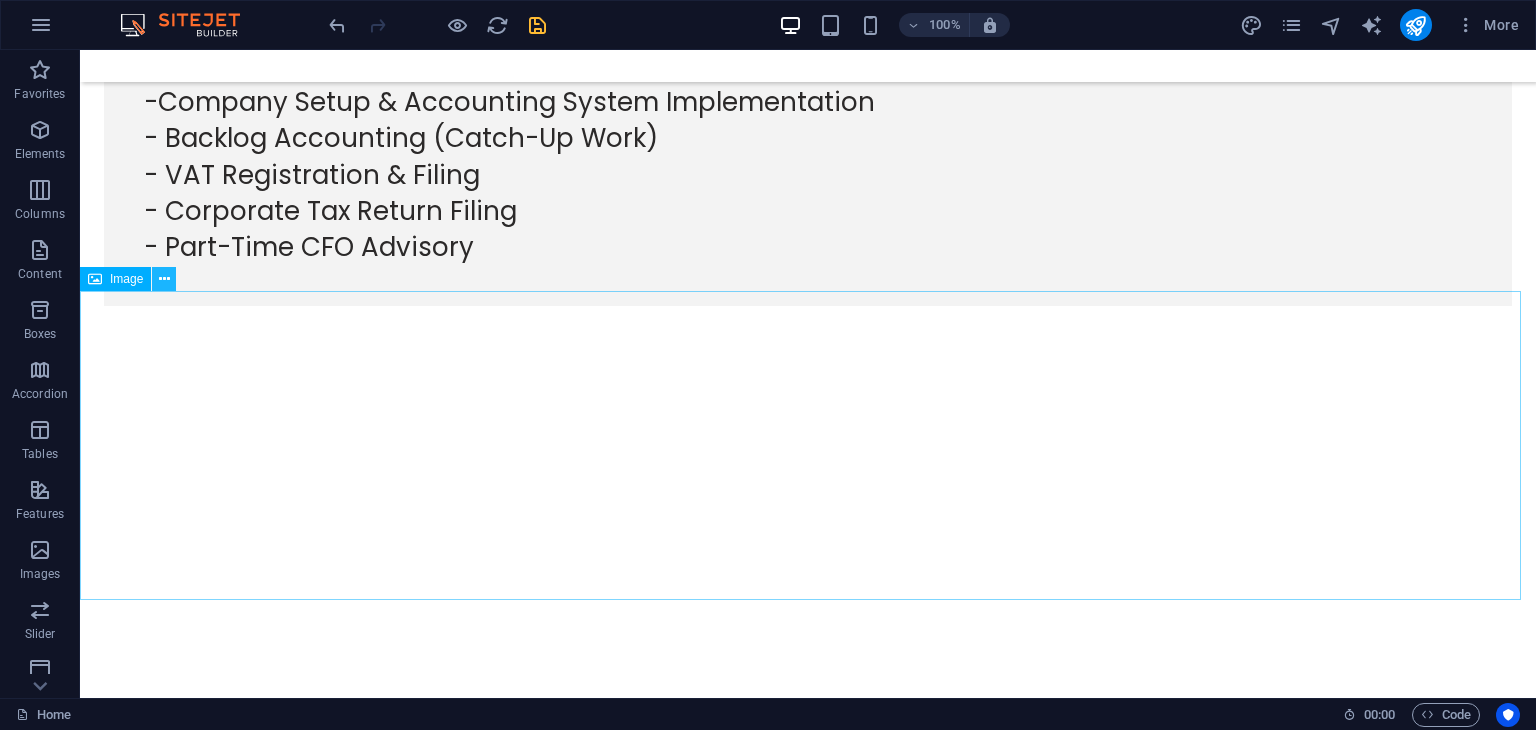 click at bounding box center [164, 279] 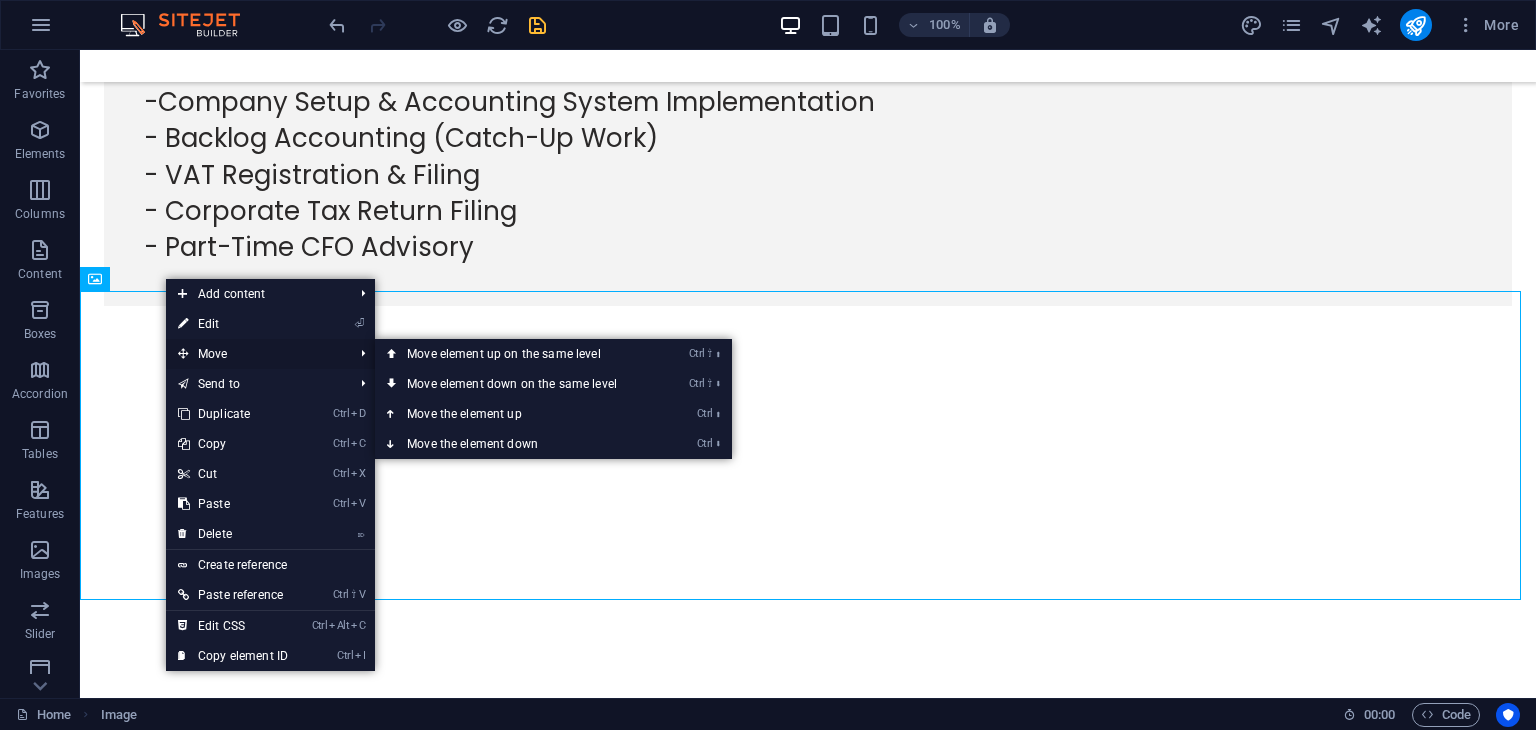 click on "Move" at bounding box center (255, 354) 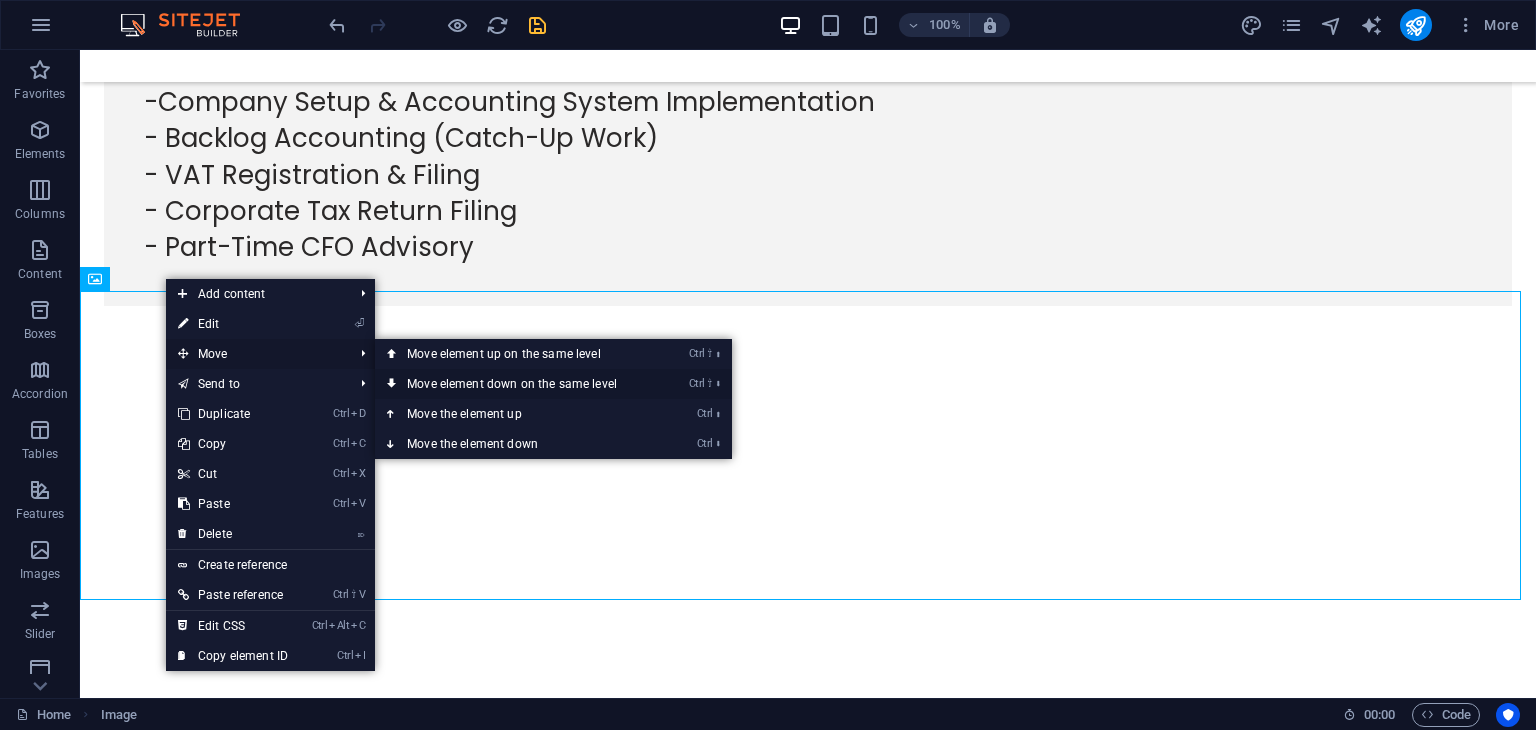click on "Ctrl ⇧ ⬇  Move element down on the same level" at bounding box center [516, 384] 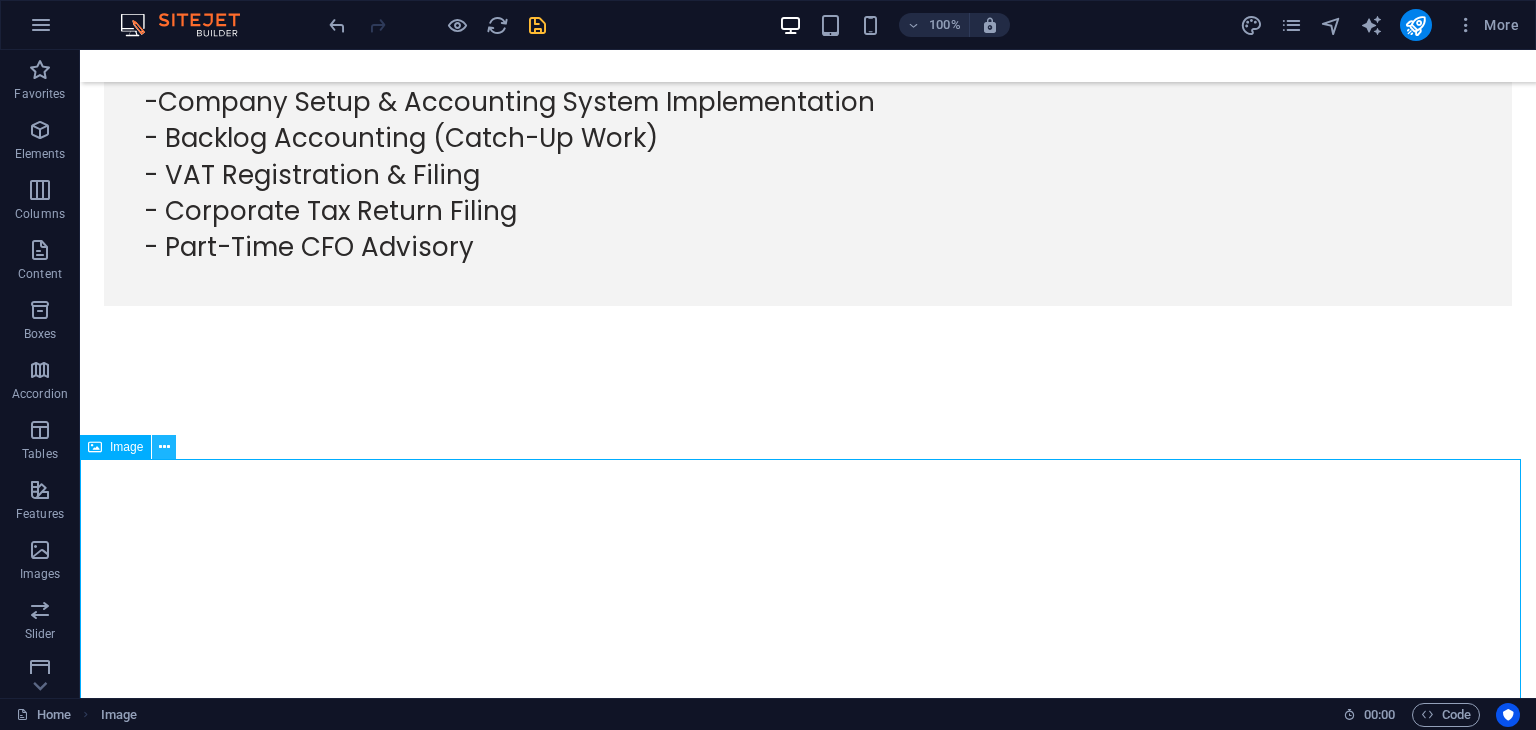 click at bounding box center (164, 447) 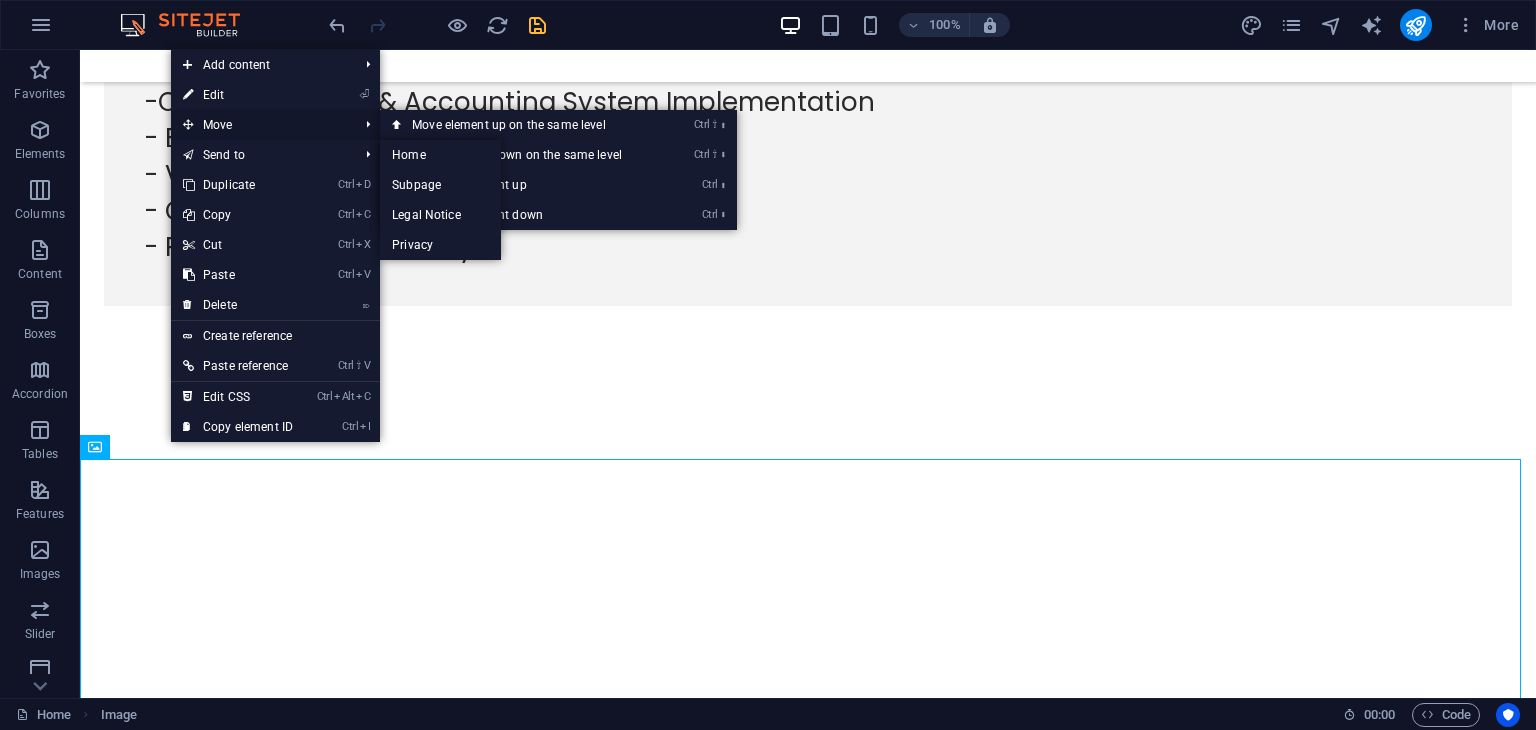 click on "Move" at bounding box center (260, 125) 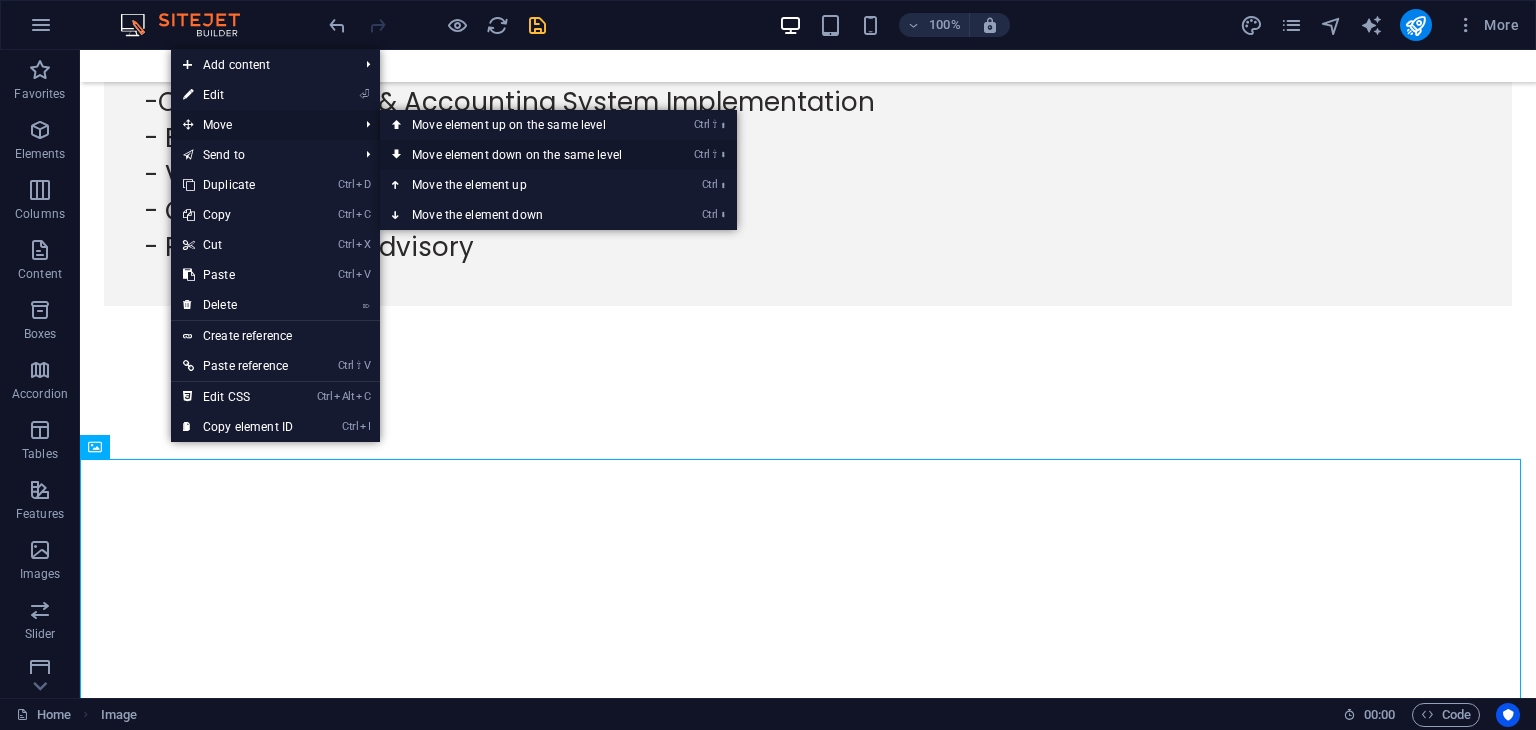 click on "Ctrl ⇧ ⬇  Move element down on the same level" at bounding box center [521, 155] 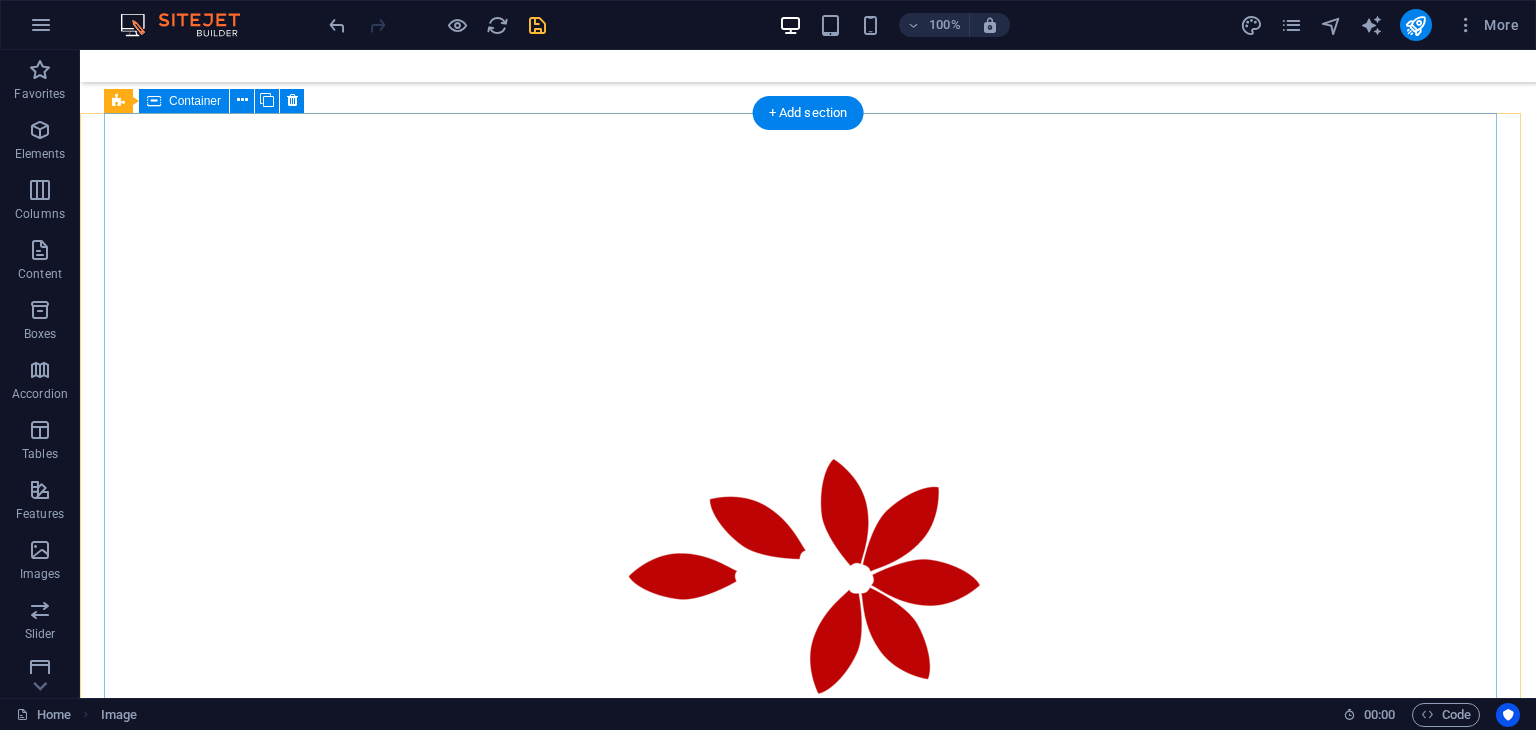 scroll, scrollTop: 9624, scrollLeft: 0, axis: vertical 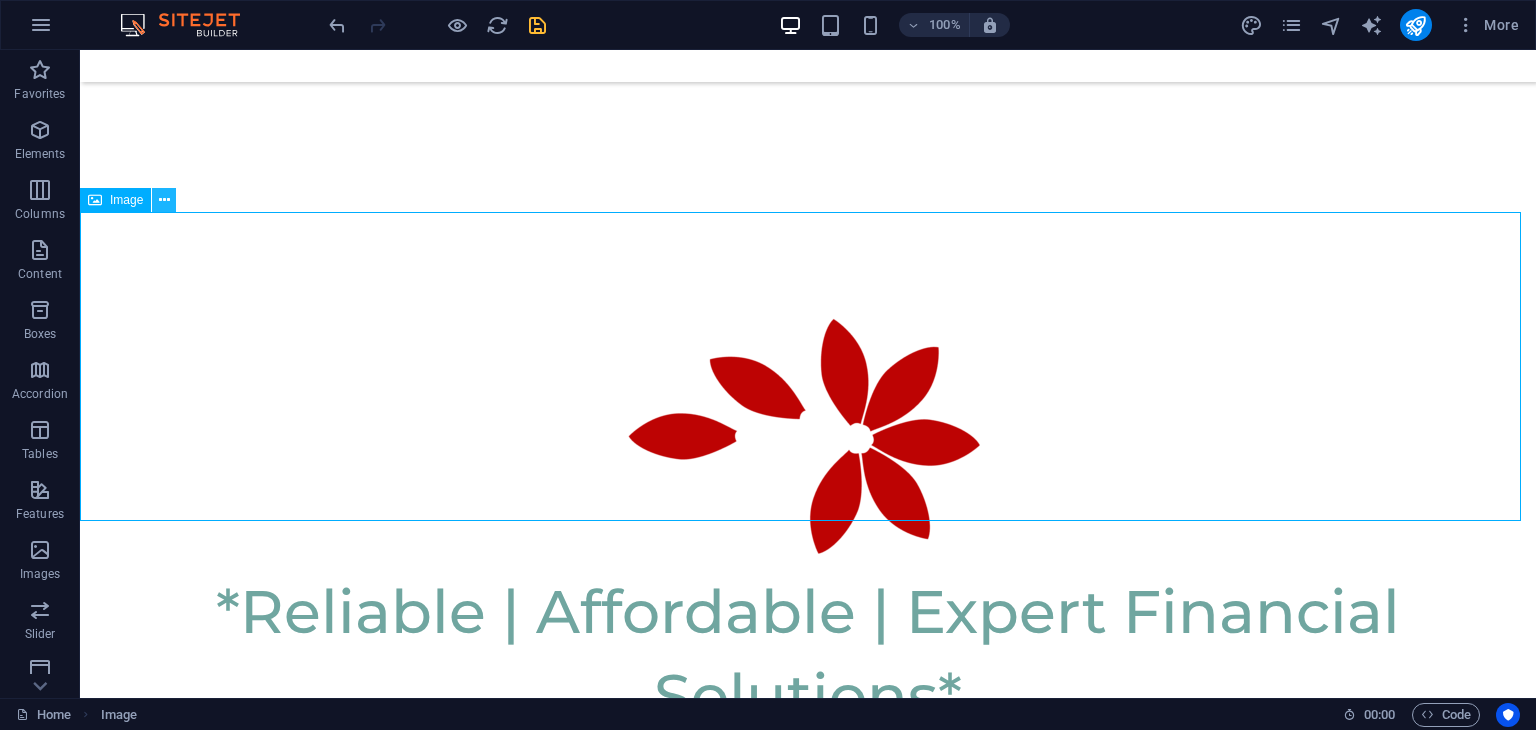 click at bounding box center (164, 200) 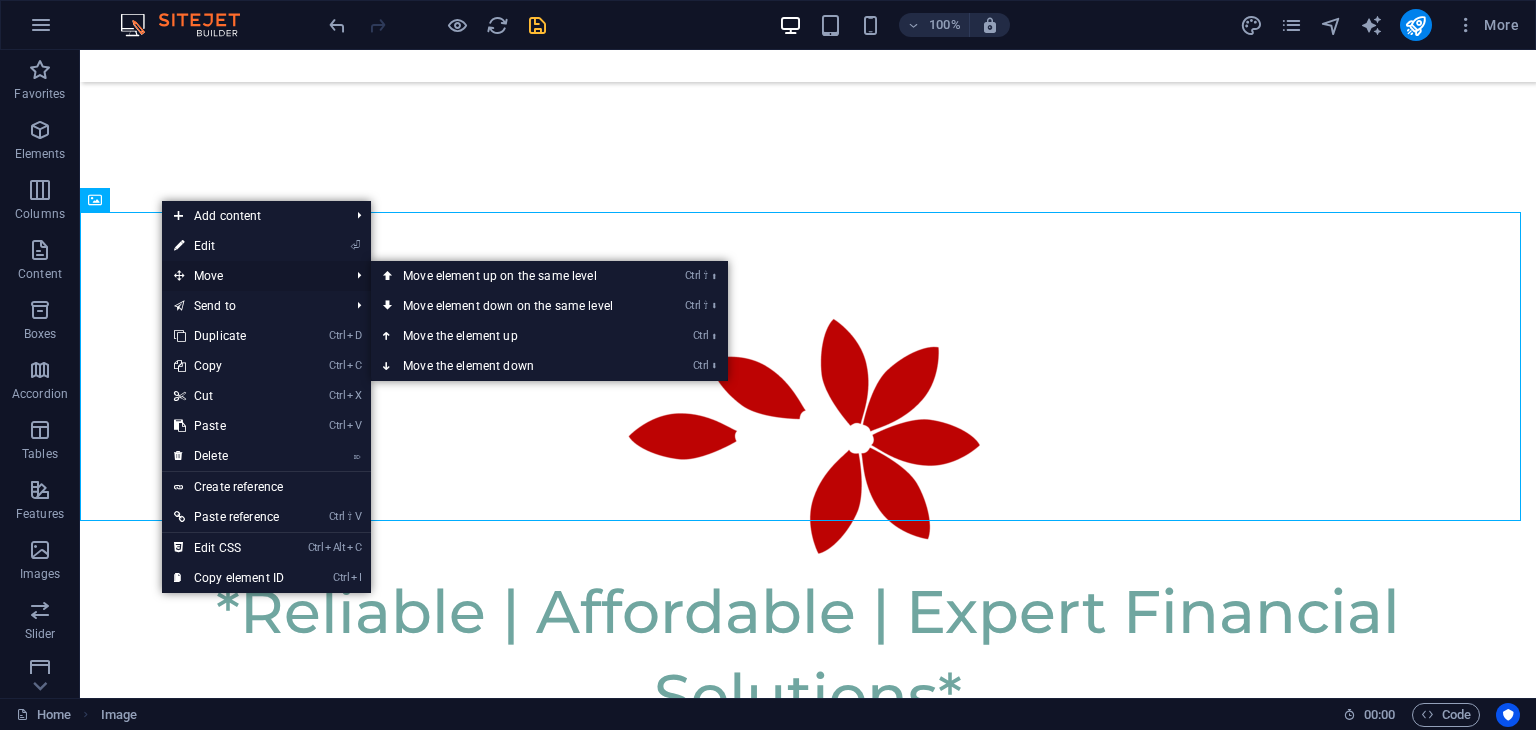 click on "Move" at bounding box center (251, 276) 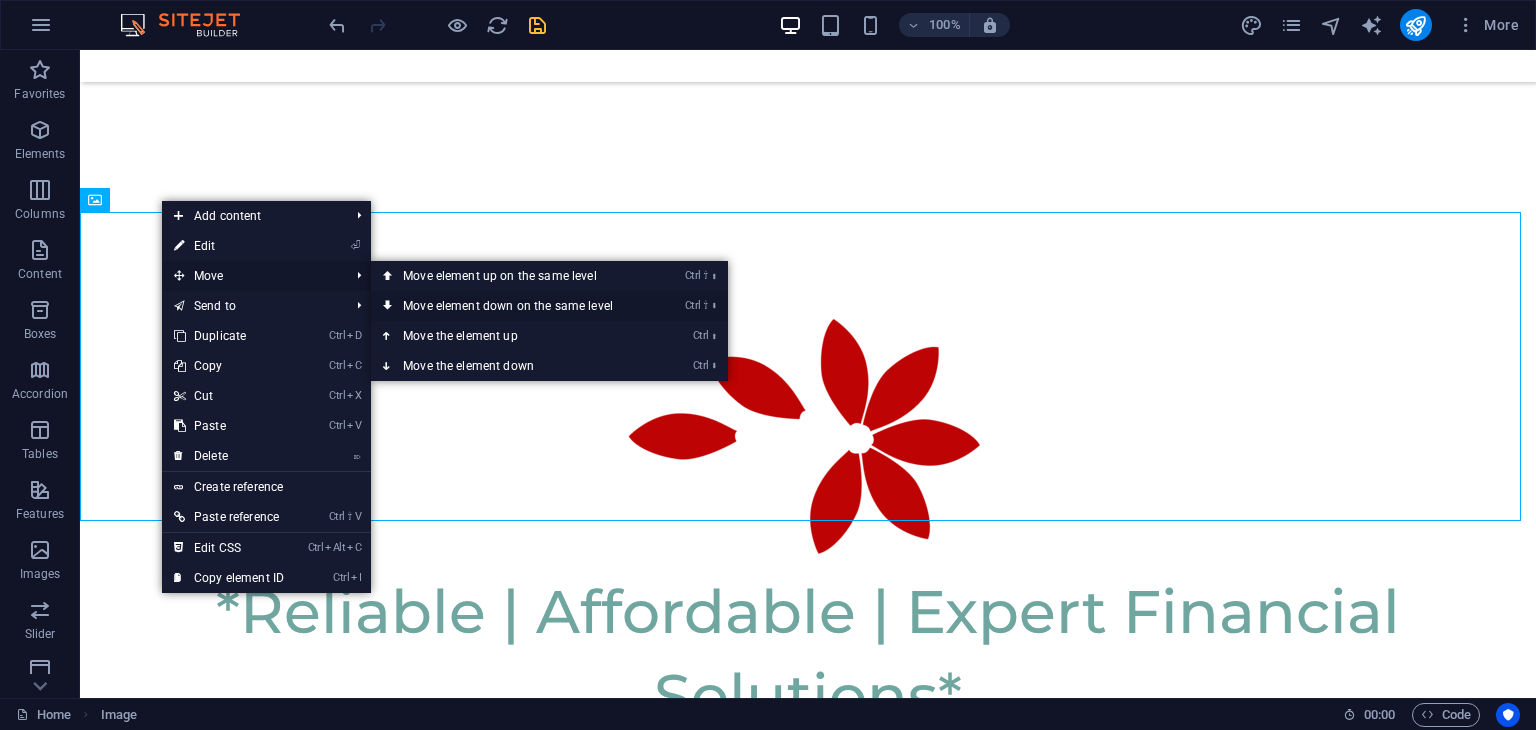 click on "Ctrl ⇧ ⬇  Move element down on the same level" at bounding box center [512, 306] 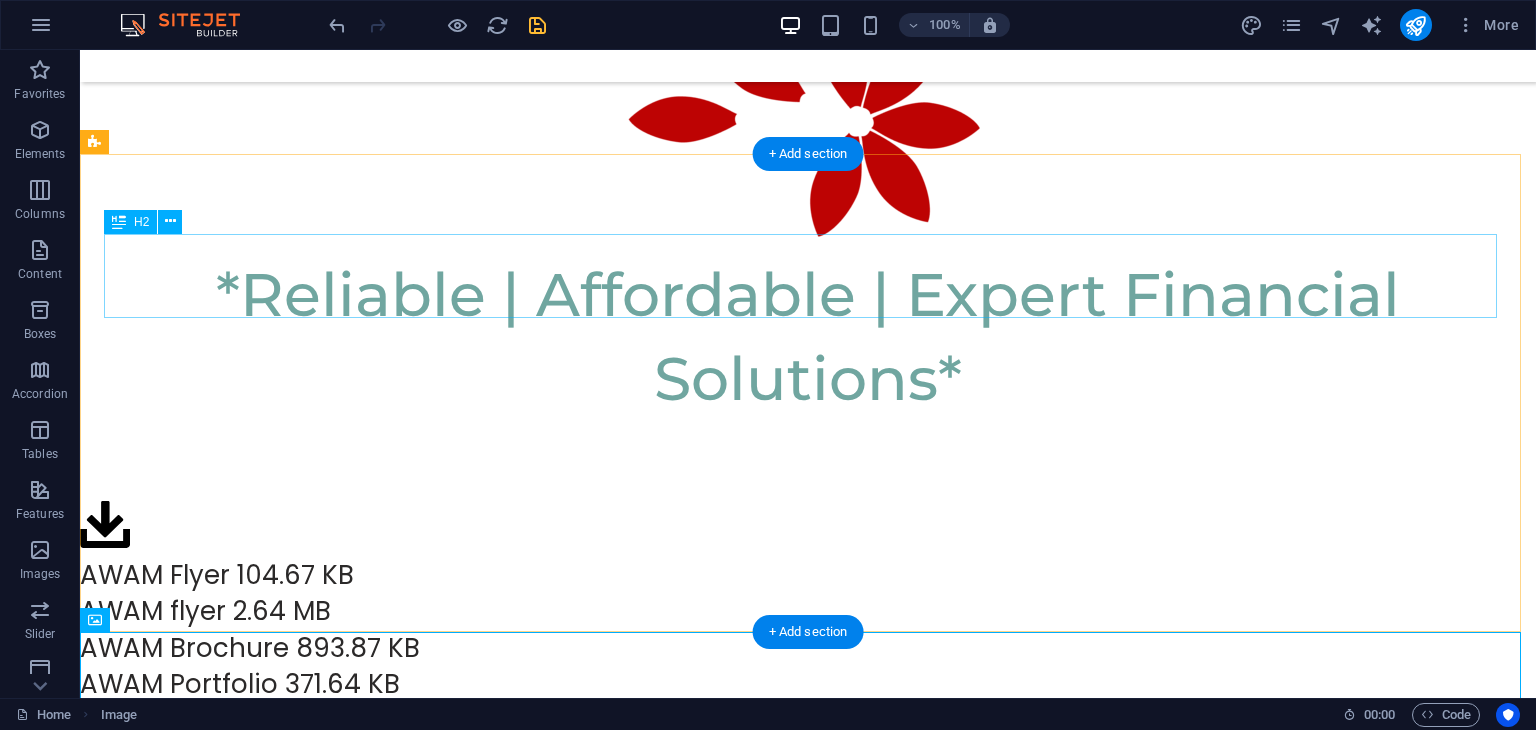 scroll, scrollTop: 10102, scrollLeft: 0, axis: vertical 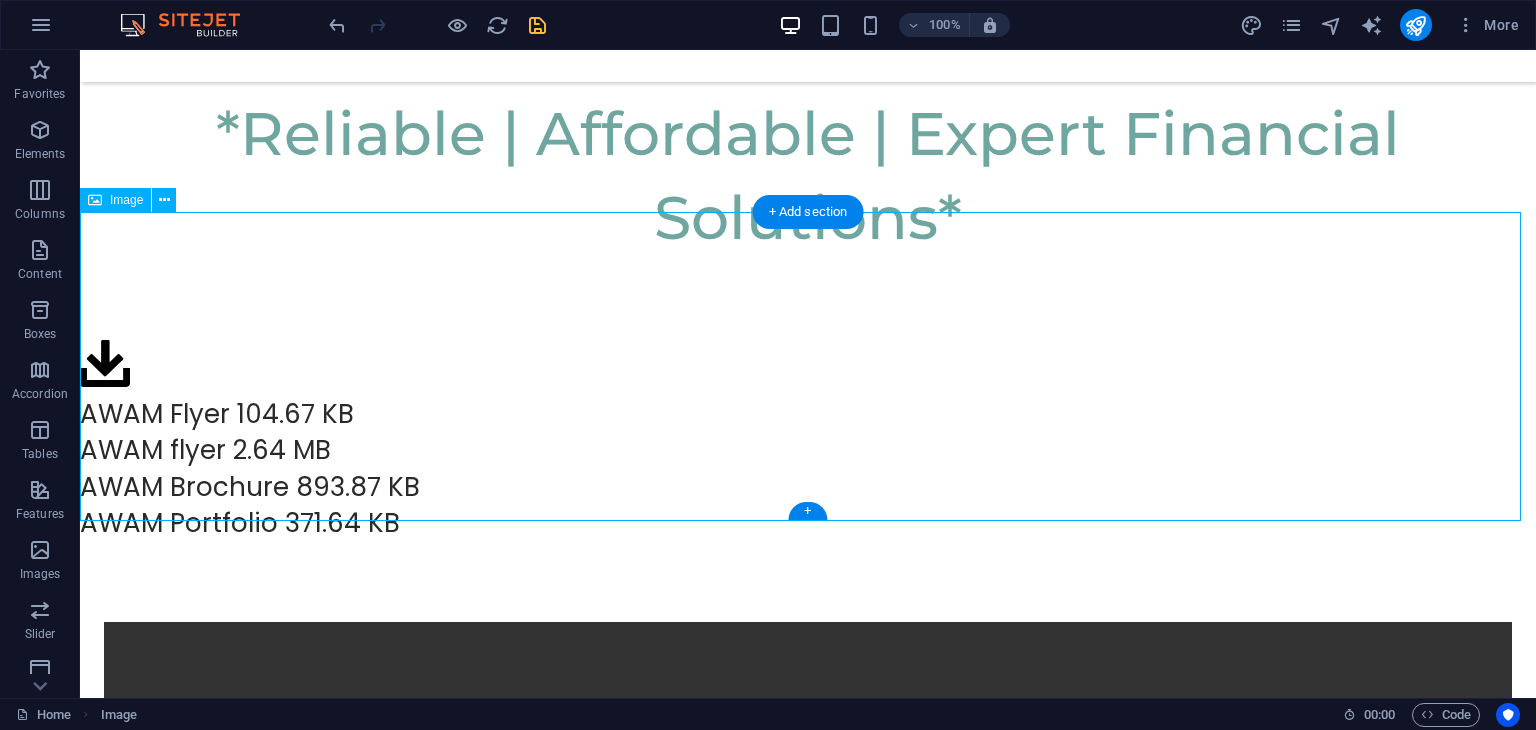 click at bounding box center (808, 3861) 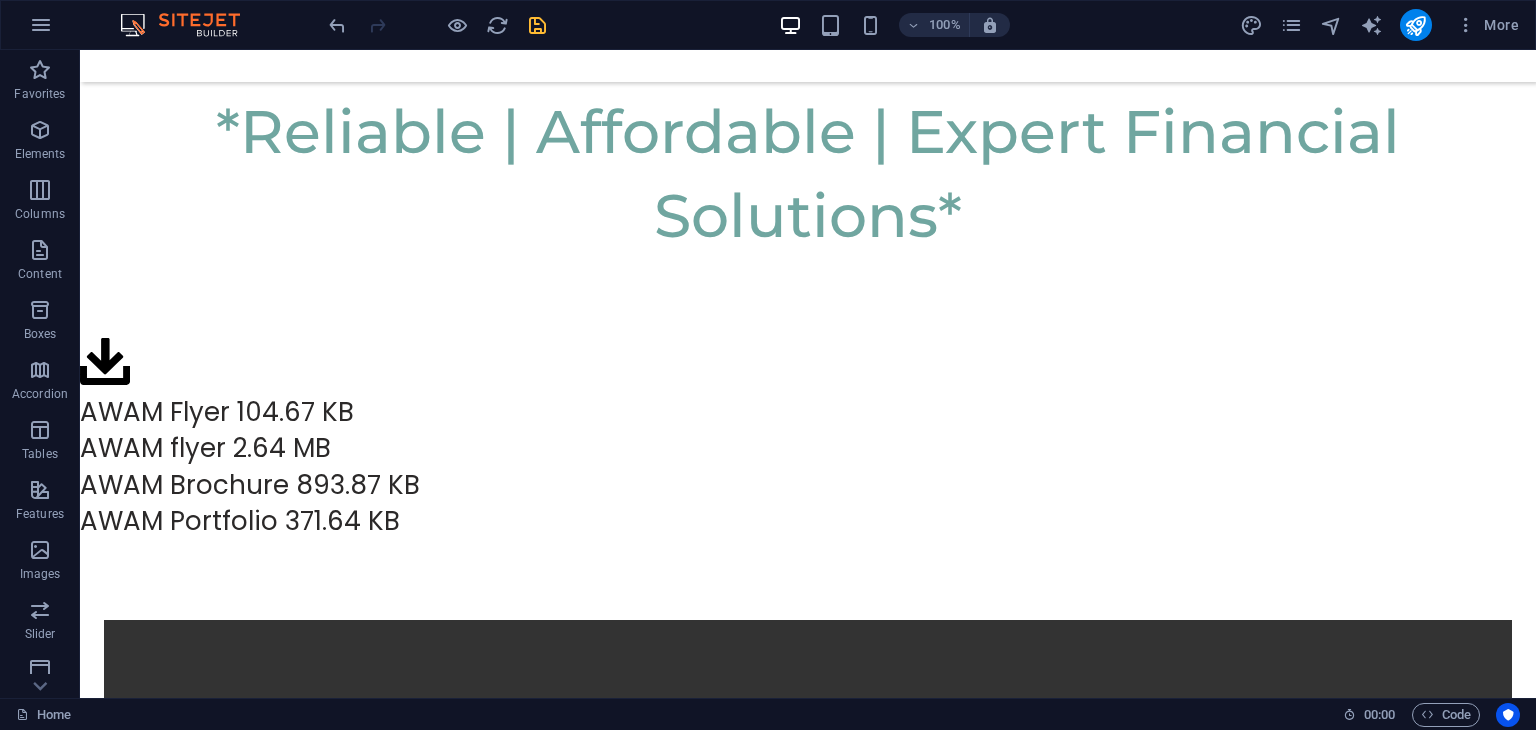 scroll, scrollTop: 10180, scrollLeft: 0, axis: vertical 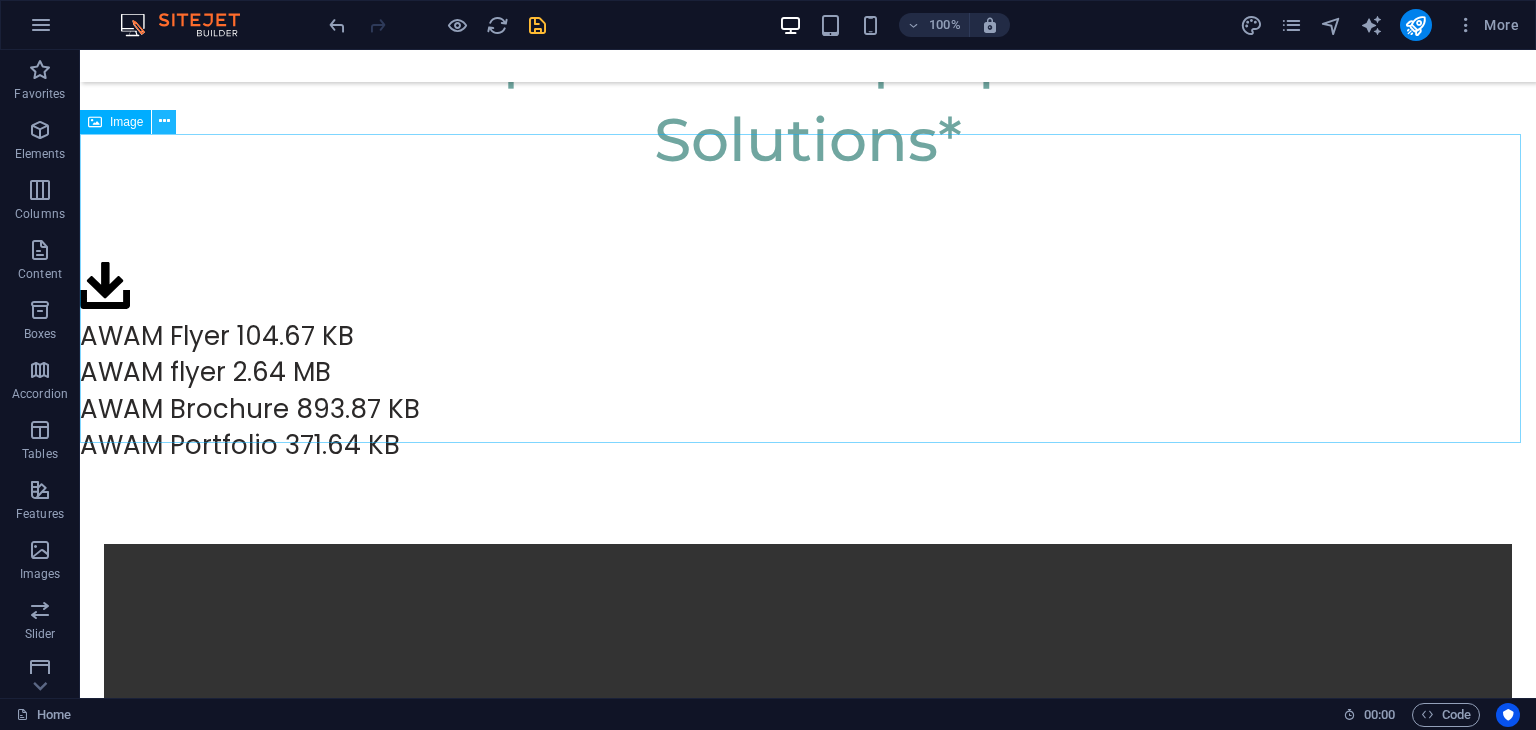 click at bounding box center [164, 121] 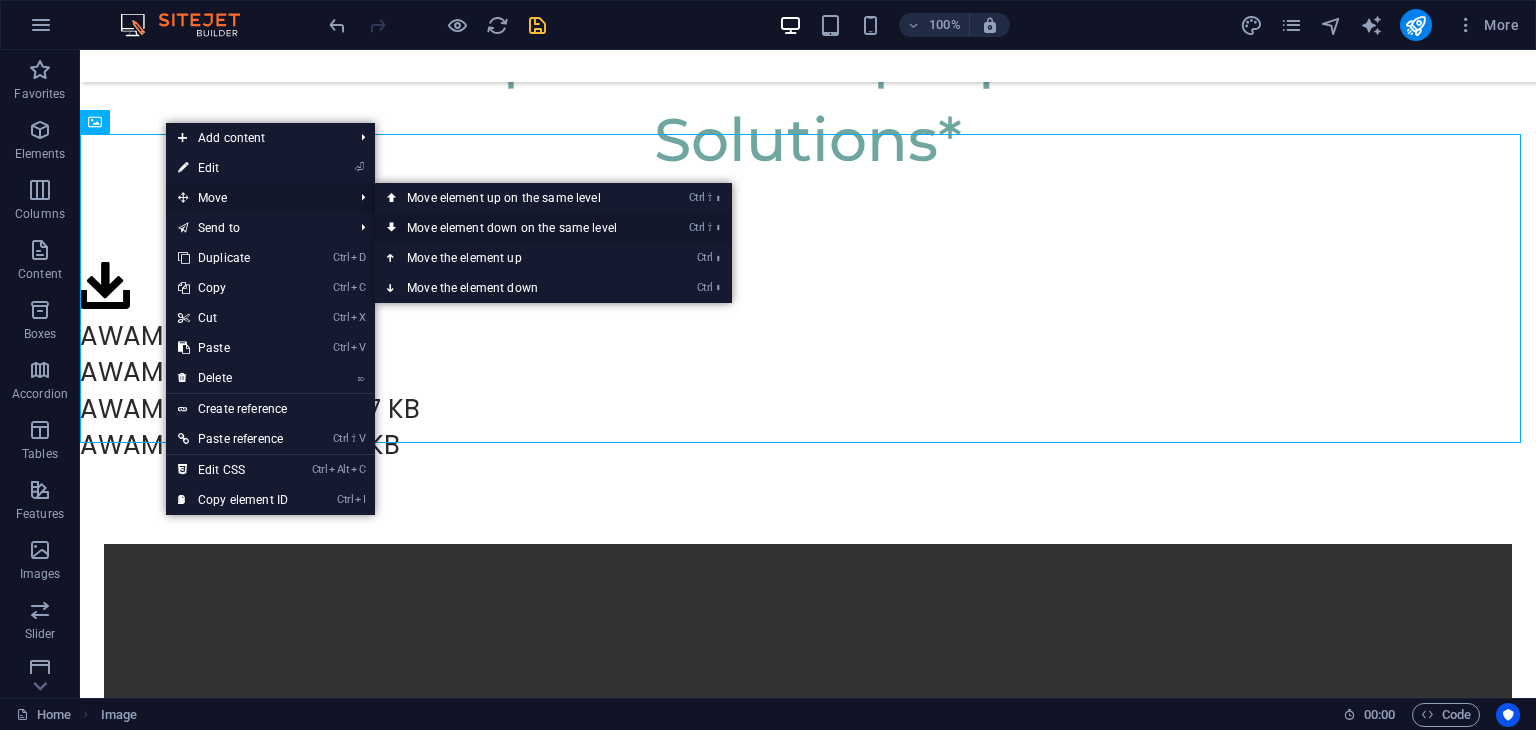click on "Ctrl ⇧ ⬇  Move element down on the same level" at bounding box center (516, 228) 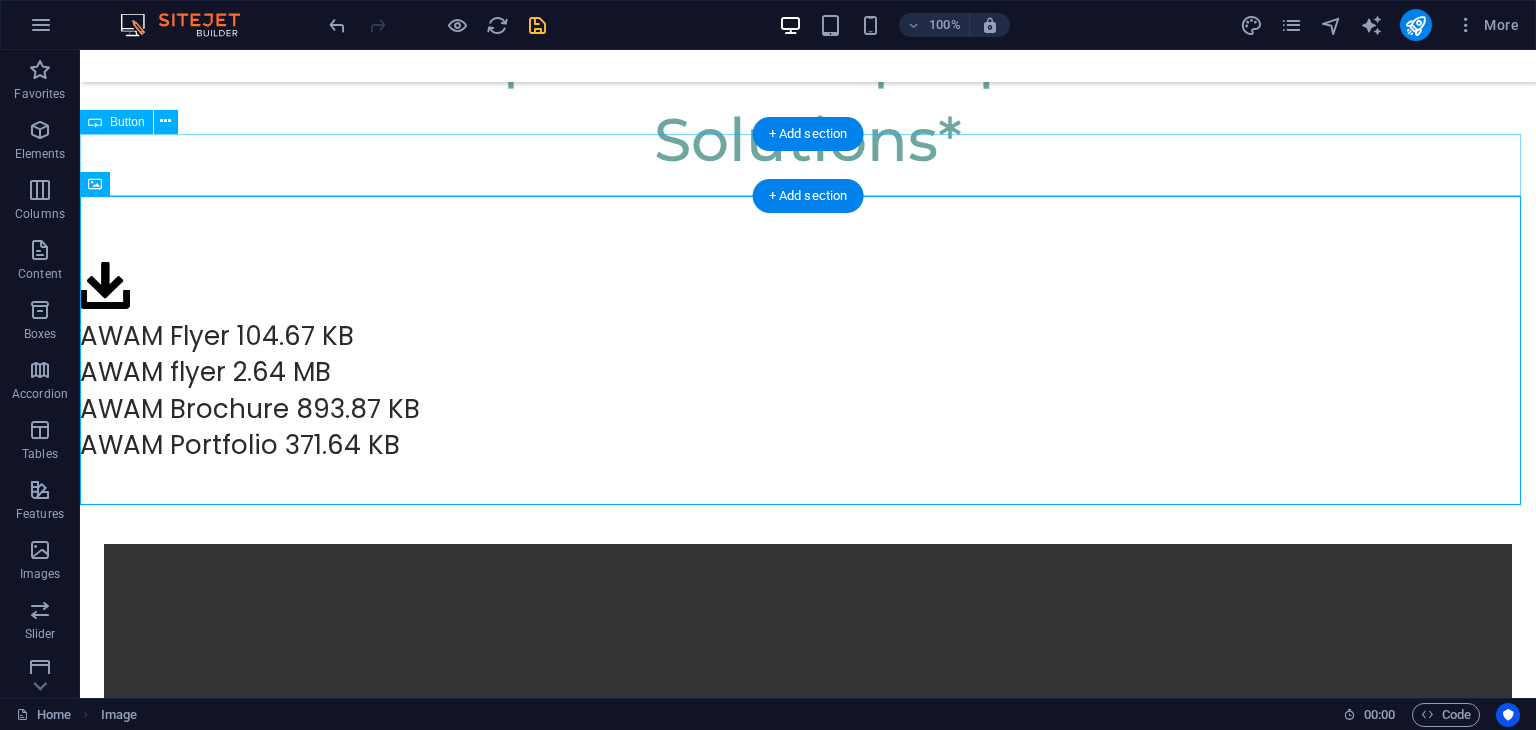 click on "contact us" at bounding box center [808, 3660] 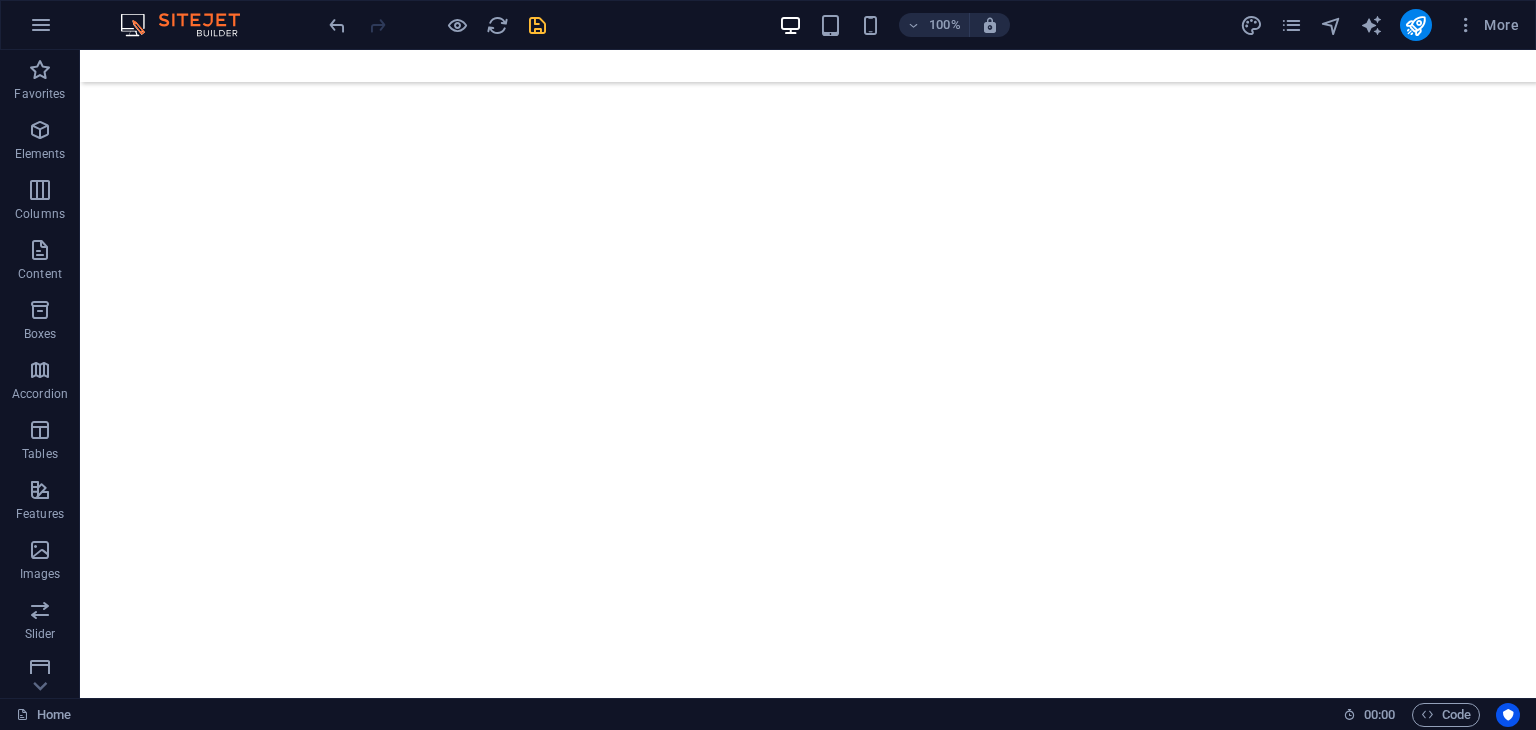 scroll, scrollTop: 8815, scrollLeft: 0, axis: vertical 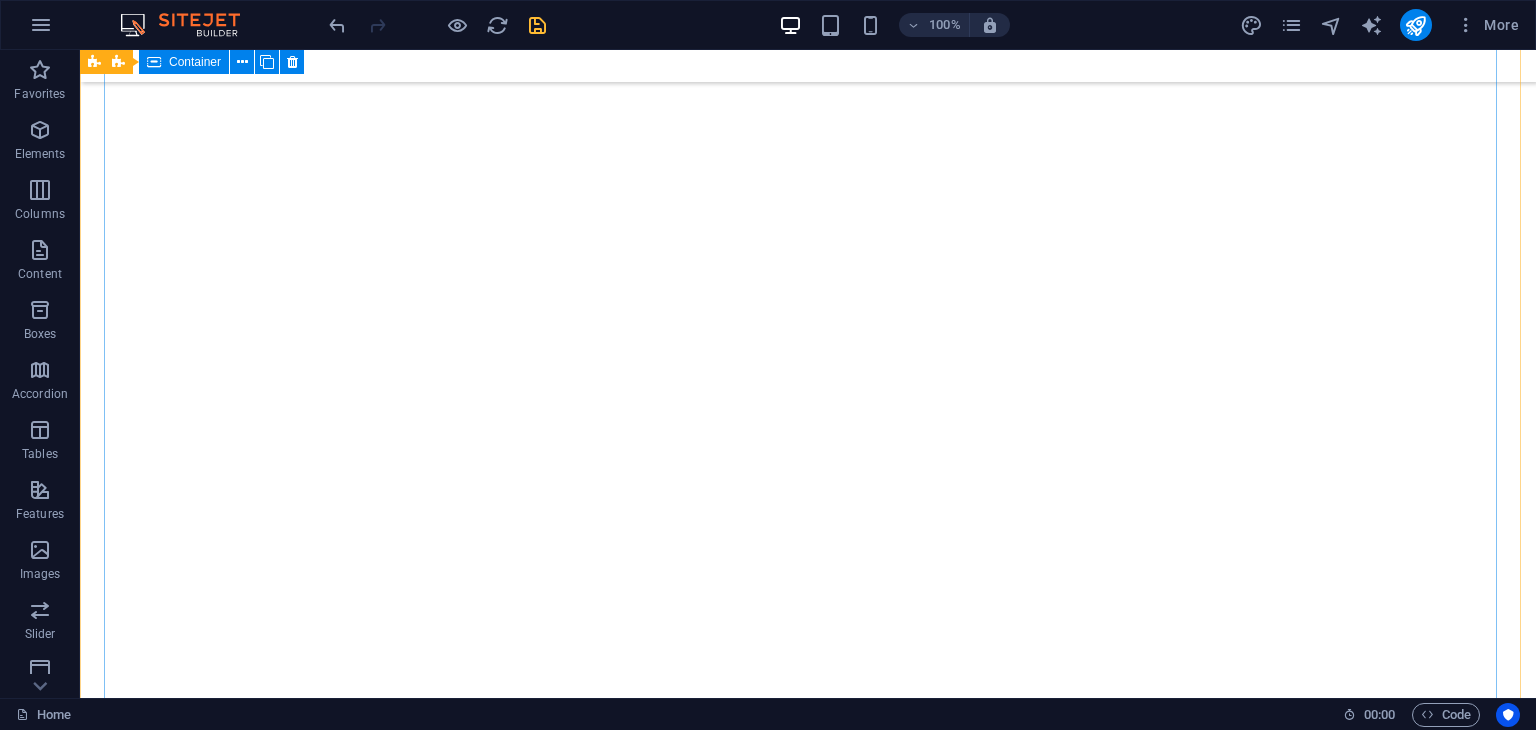 click at bounding box center [808, 3382] 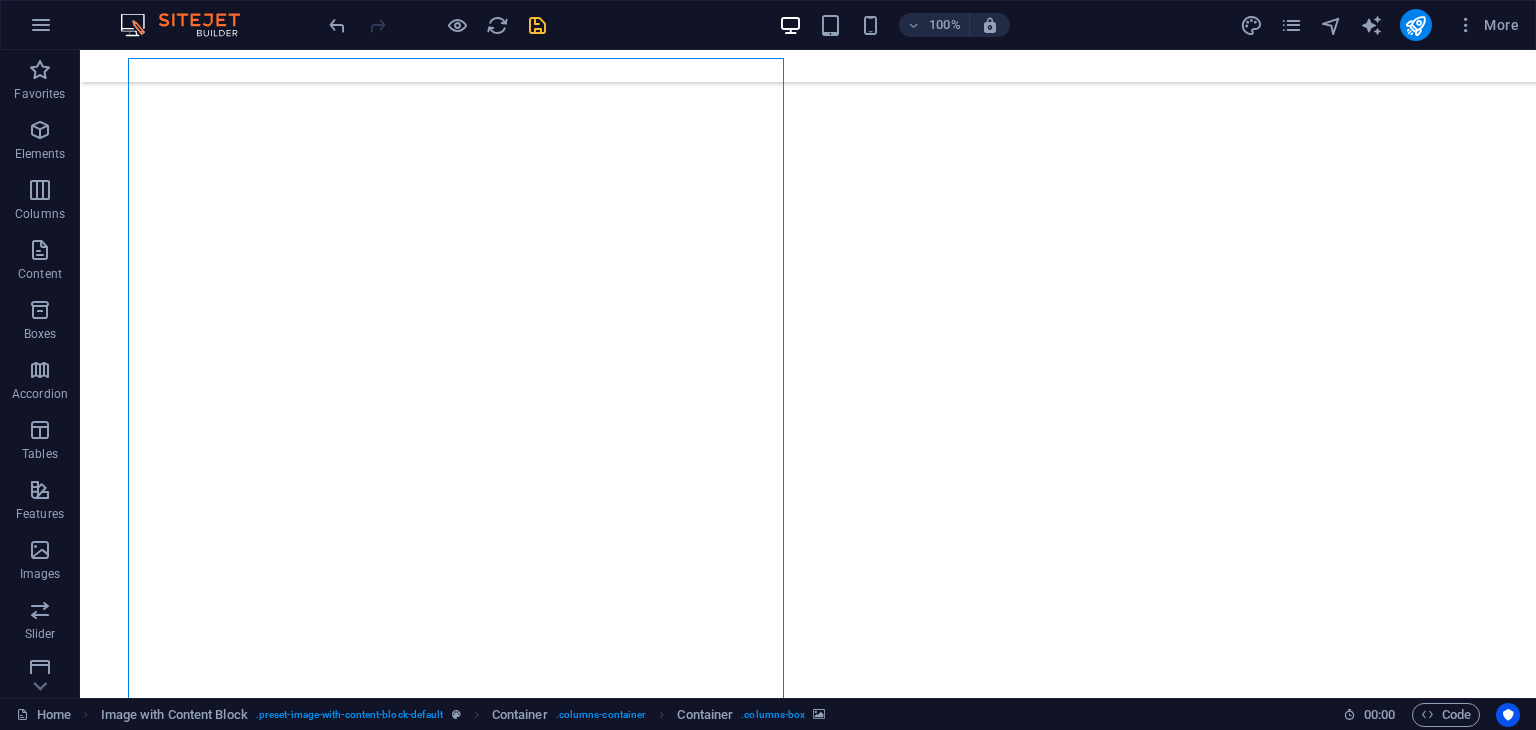 scroll, scrollTop: 8636, scrollLeft: 0, axis: vertical 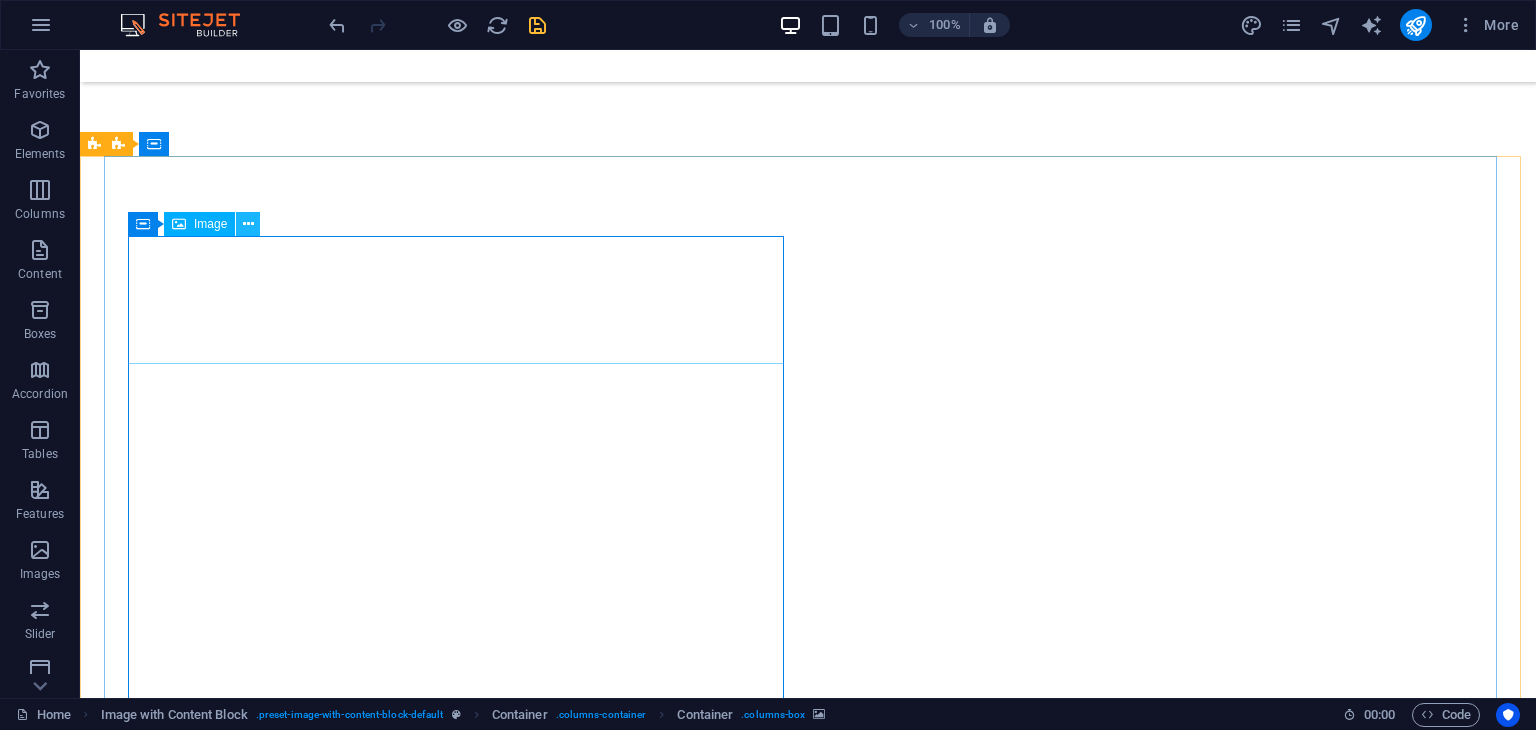 click at bounding box center [248, 224] 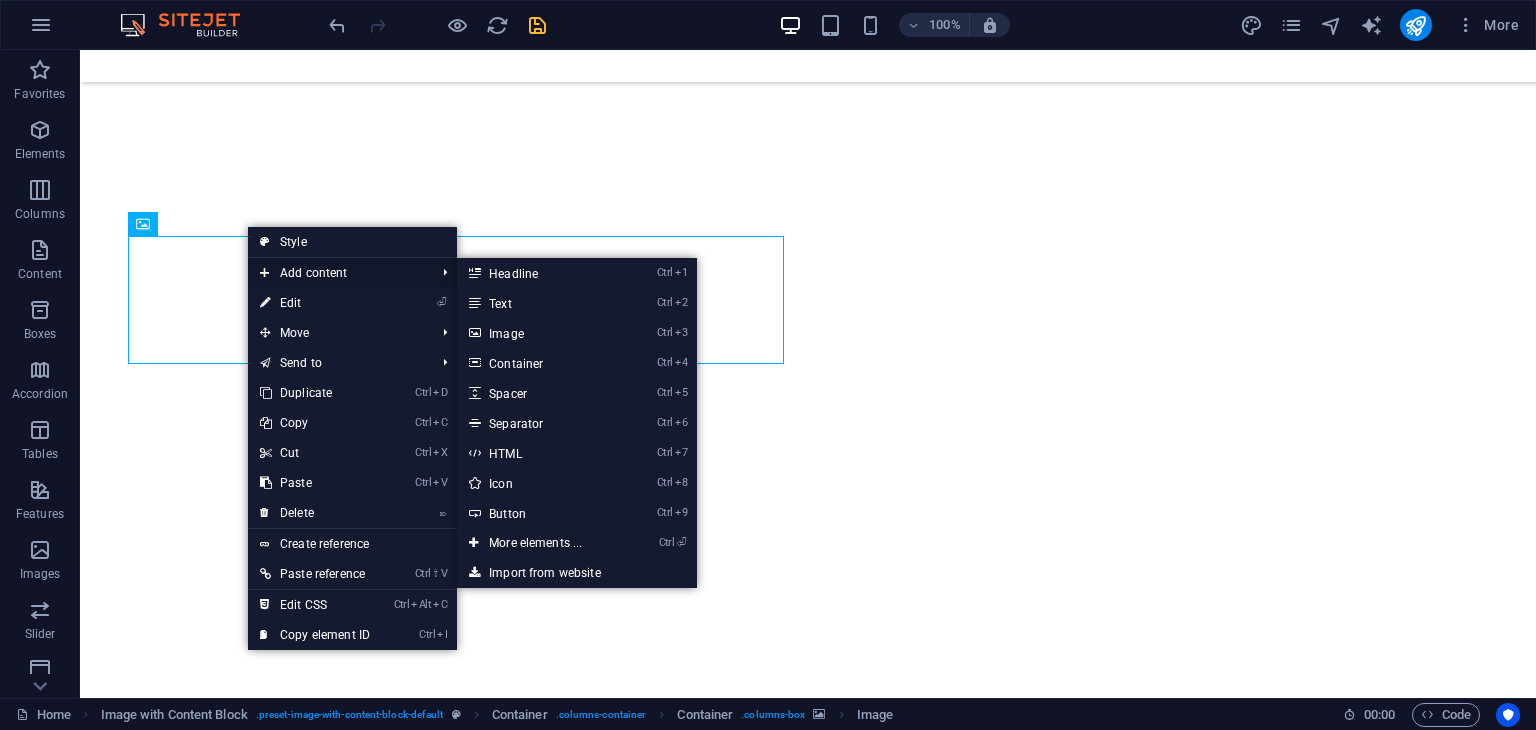 click on "Add content" at bounding box center [337, 273] 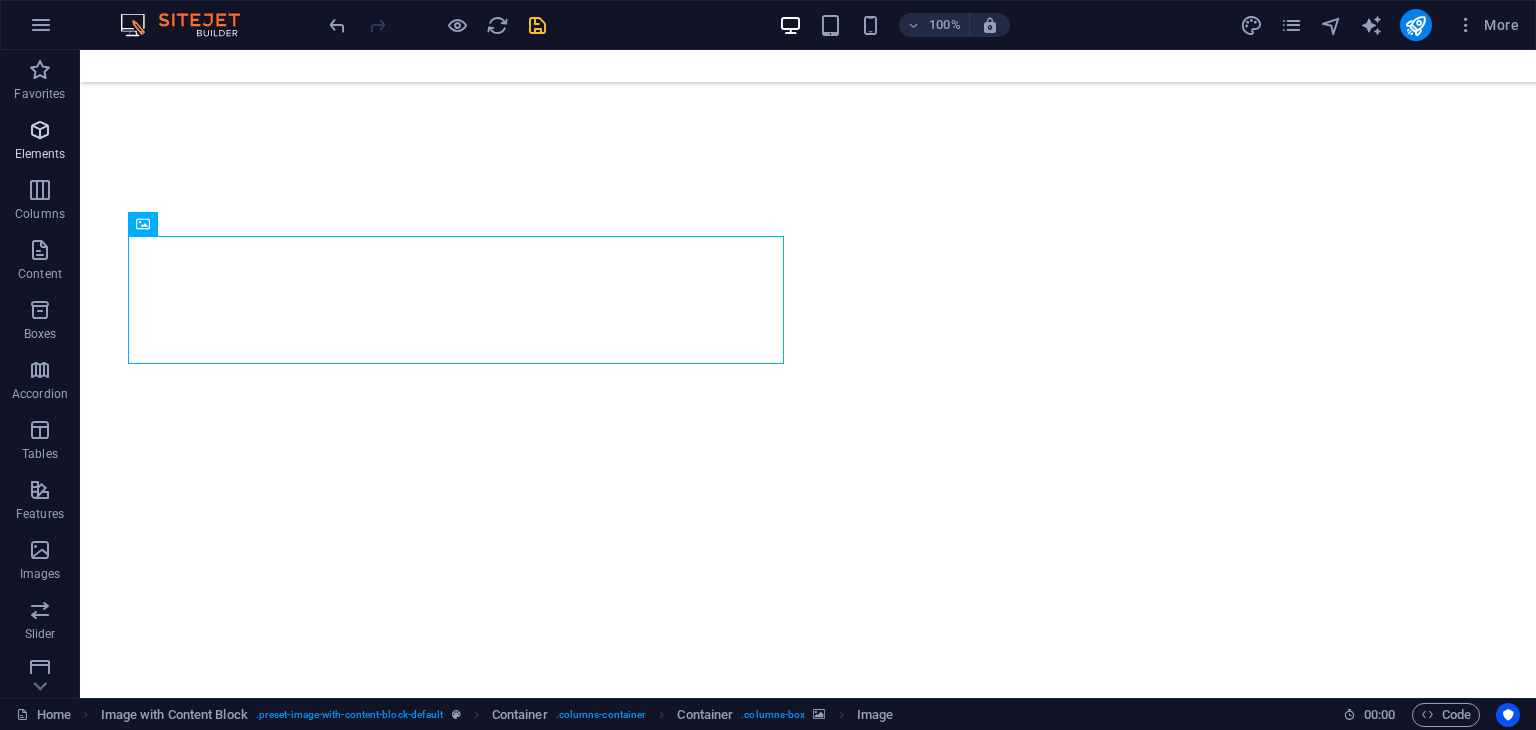click on "Elements" at bounding box center [40, 142] 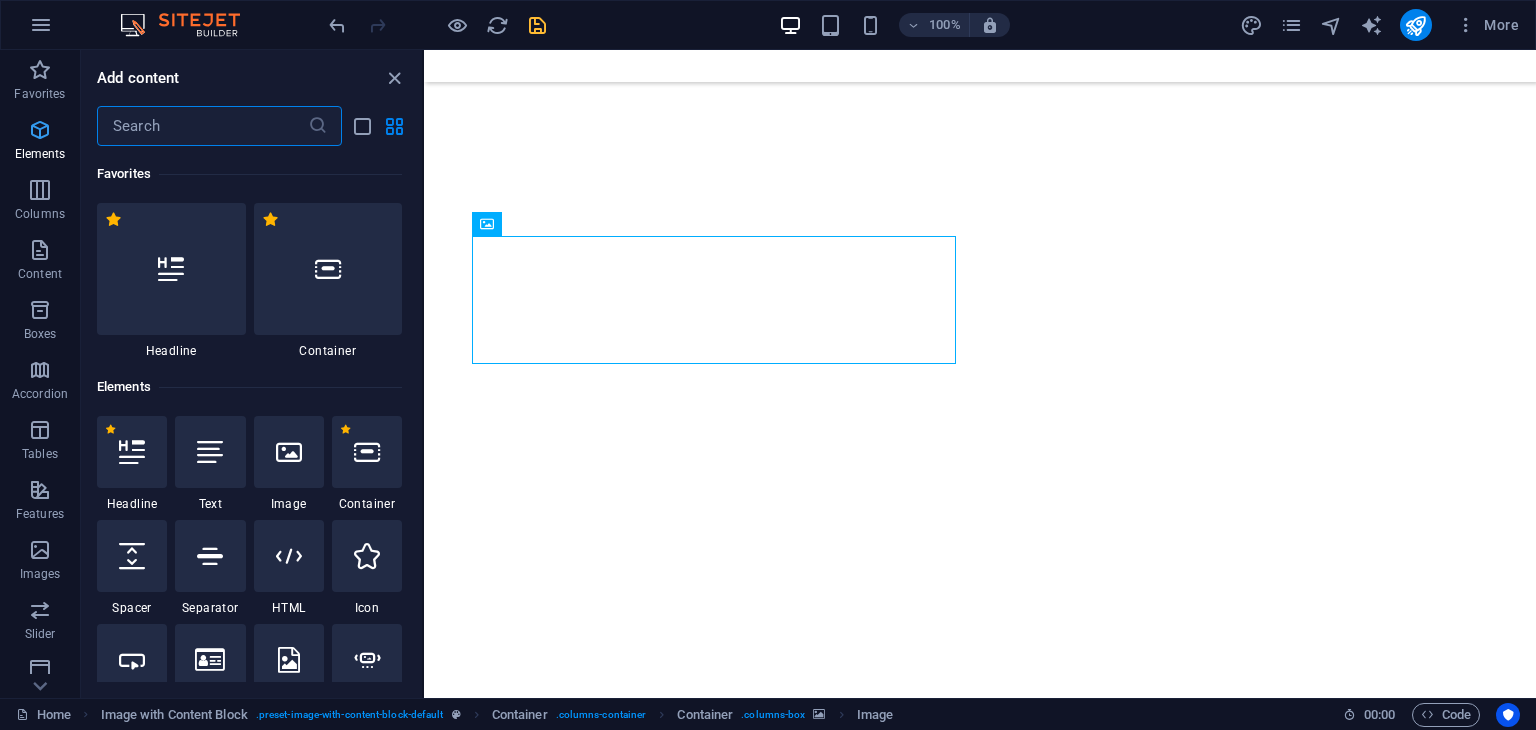 scroll, scrollTop: 9009, scrollLeft: 0, axis: vertical 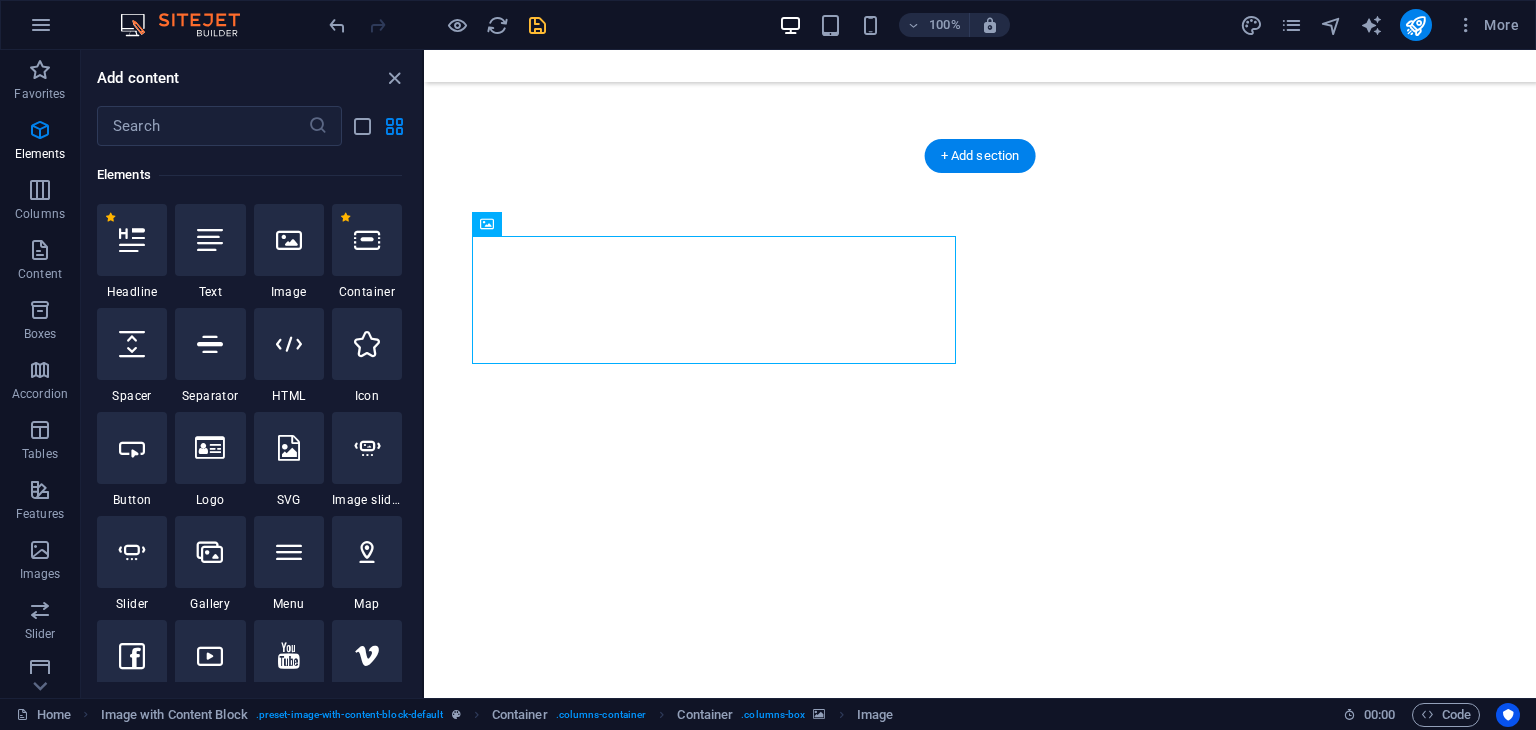click at bounding box center (980, 3428) 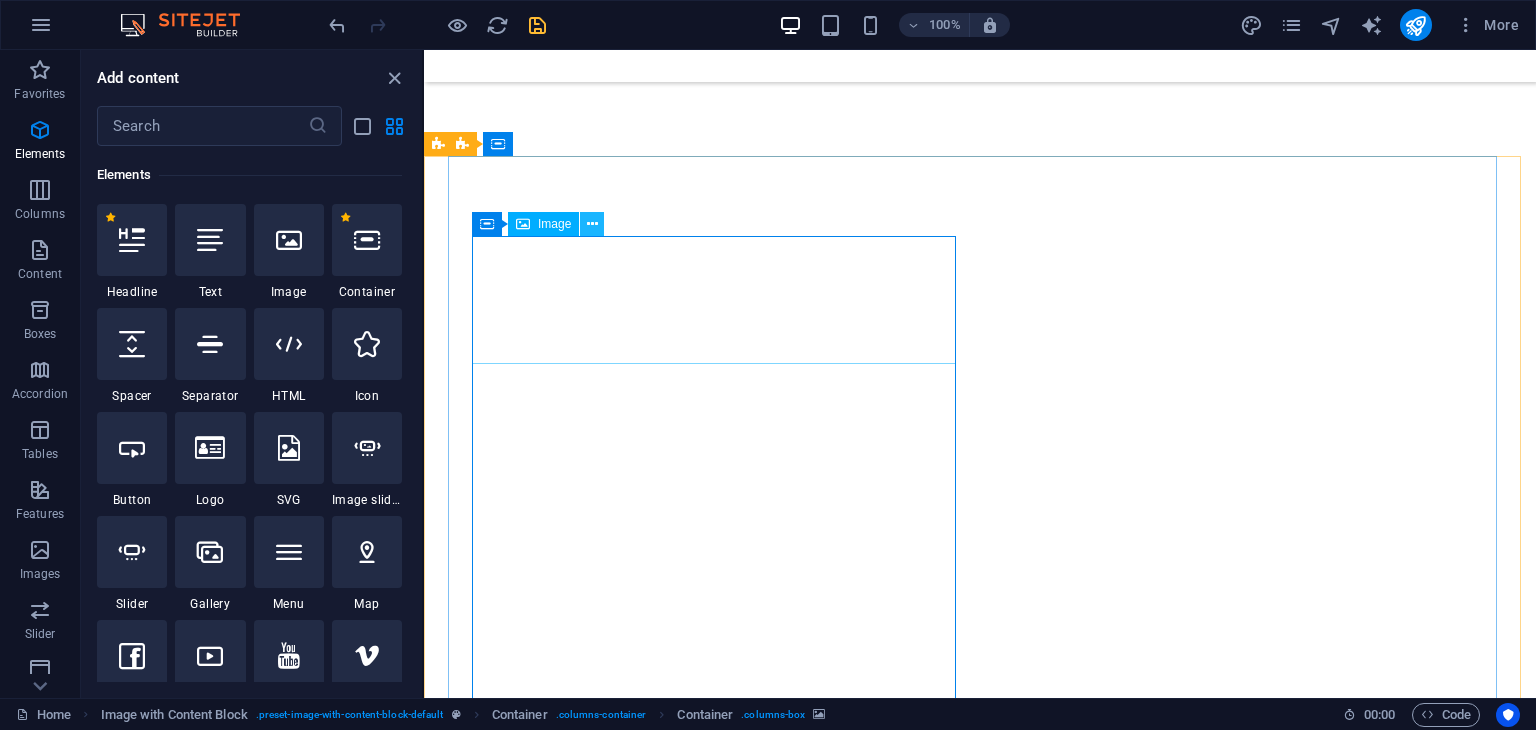 click at bounding box center [592, 224] 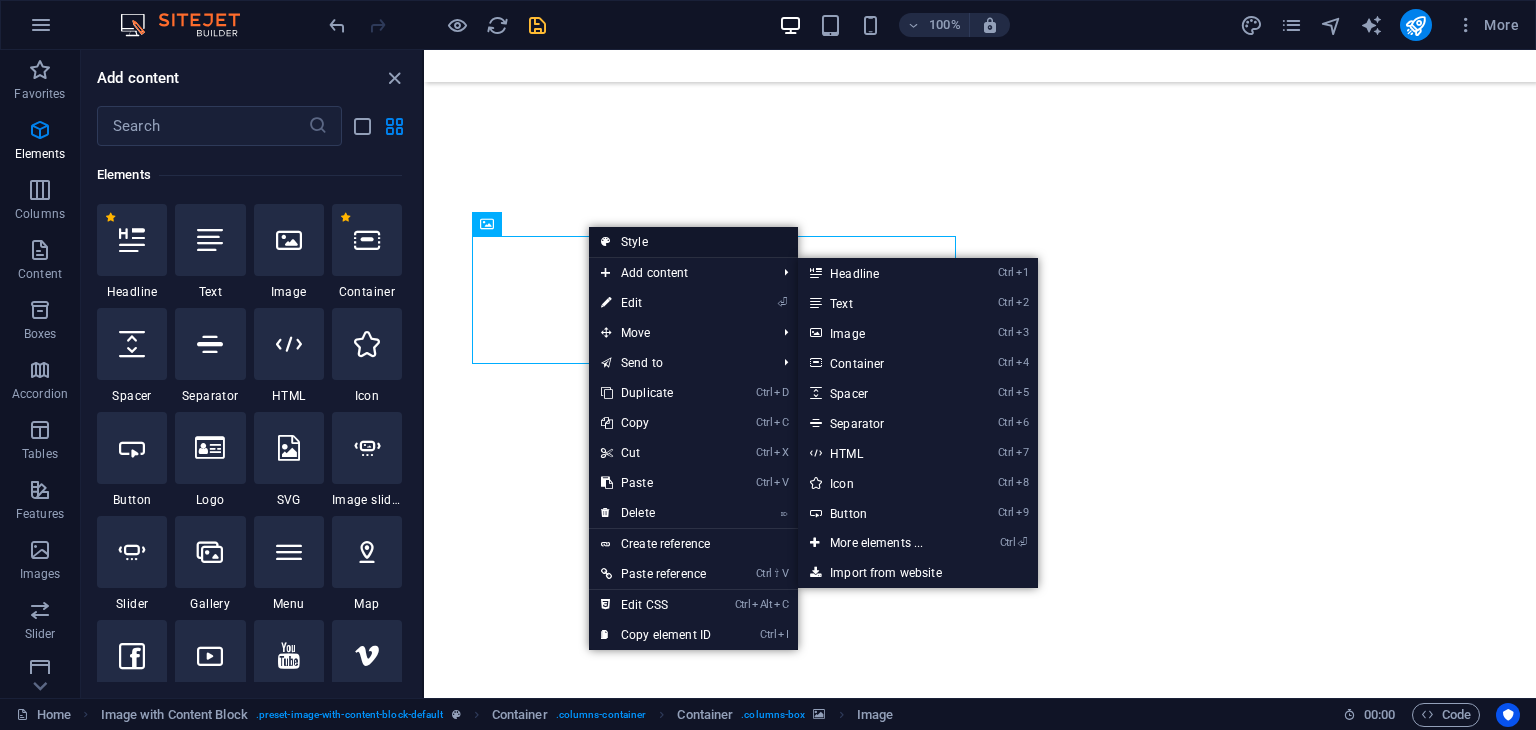 click on "Style" at bounding box center [693, 242] 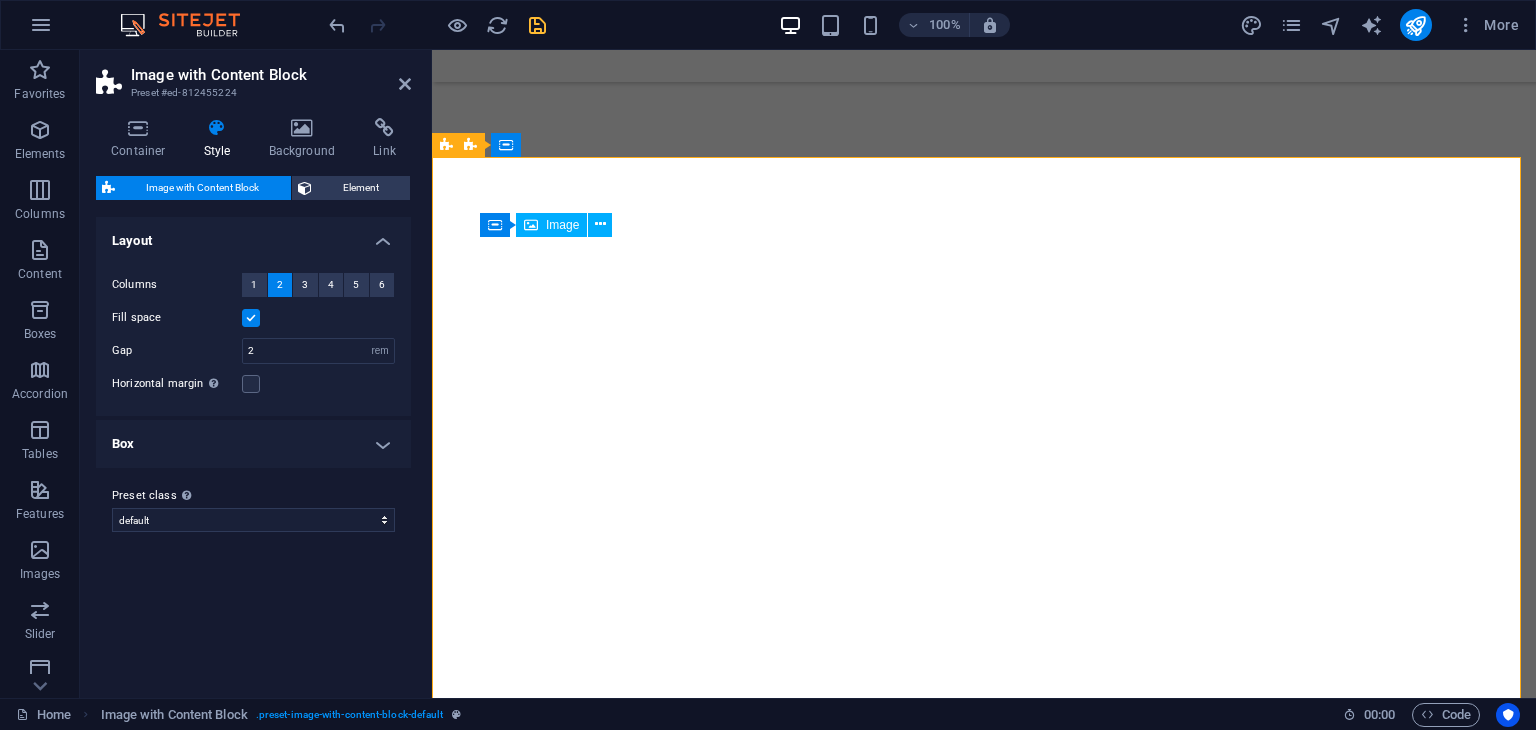 scroll, scrollTop: 9034, scrollLeft: 0, axis: vertical 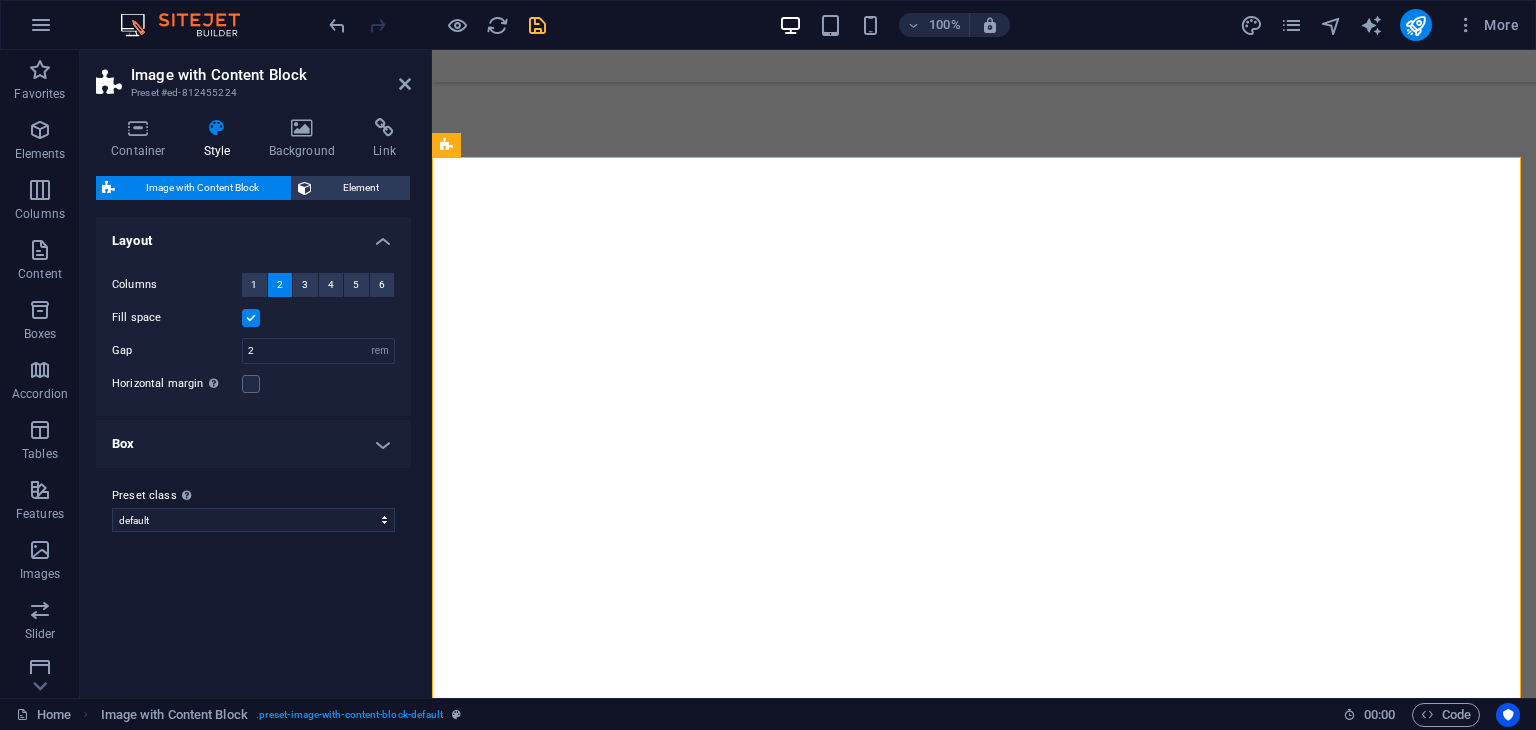 click at bounding box center [251, 318] 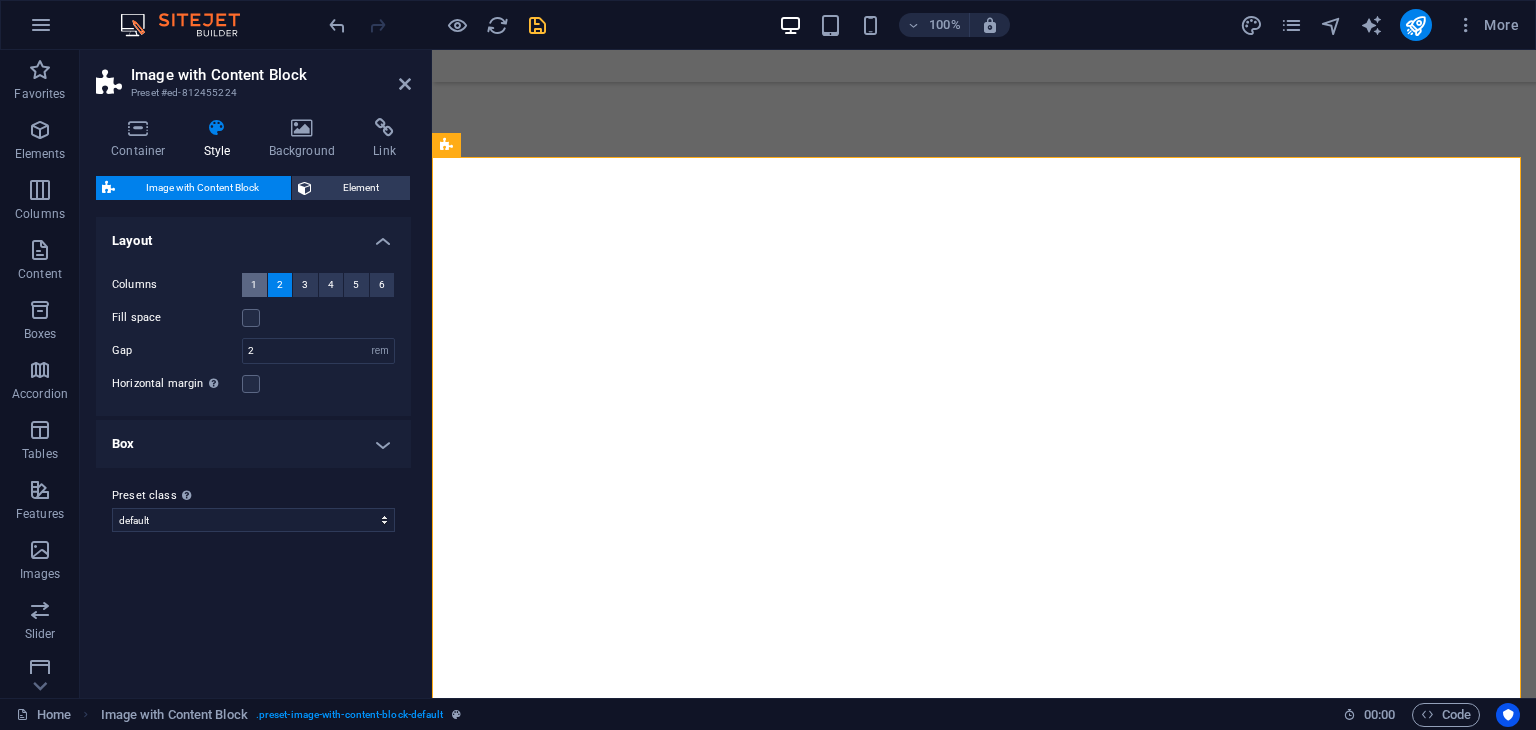 click on "1" at bounding box center (254, 285) 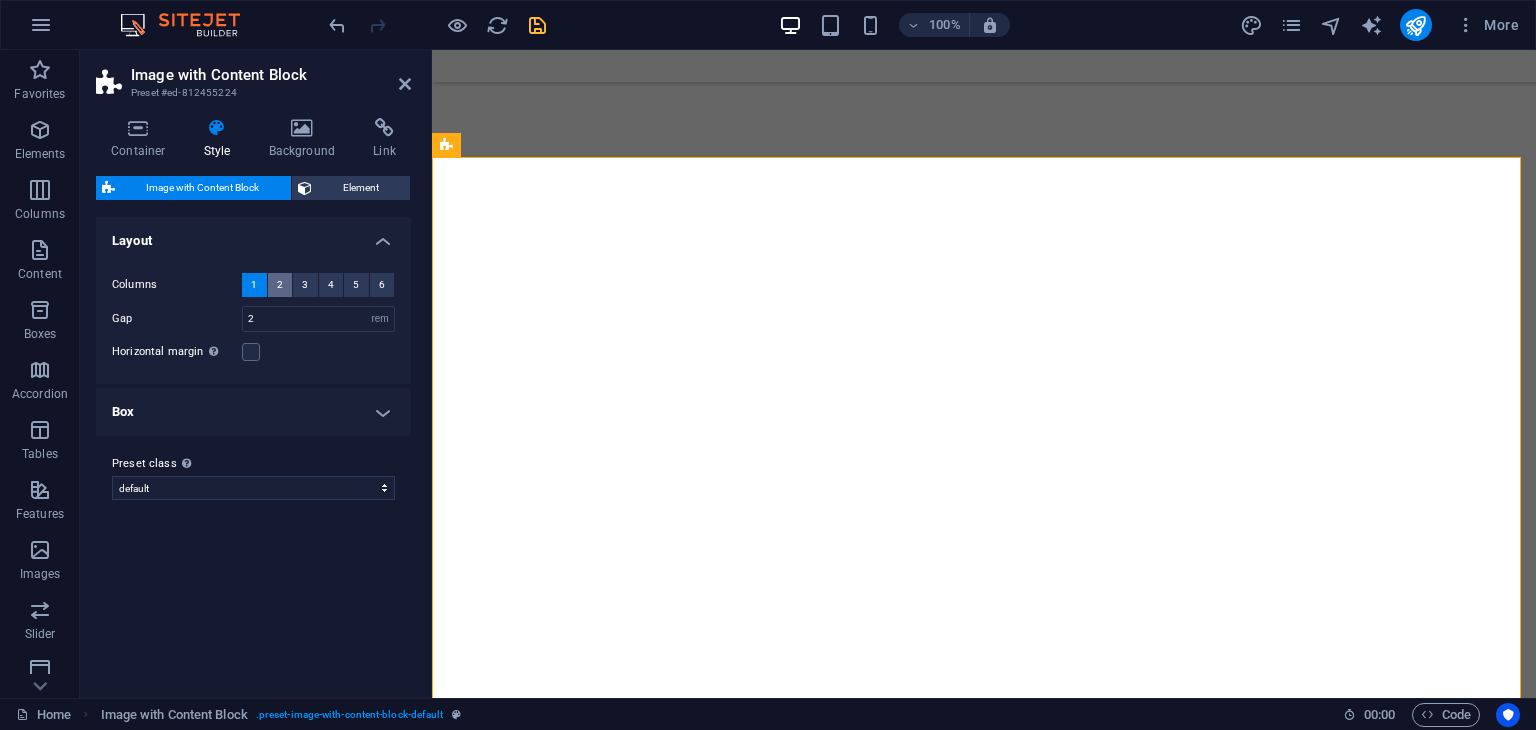 click on "2" at bounding box center [280, 285] 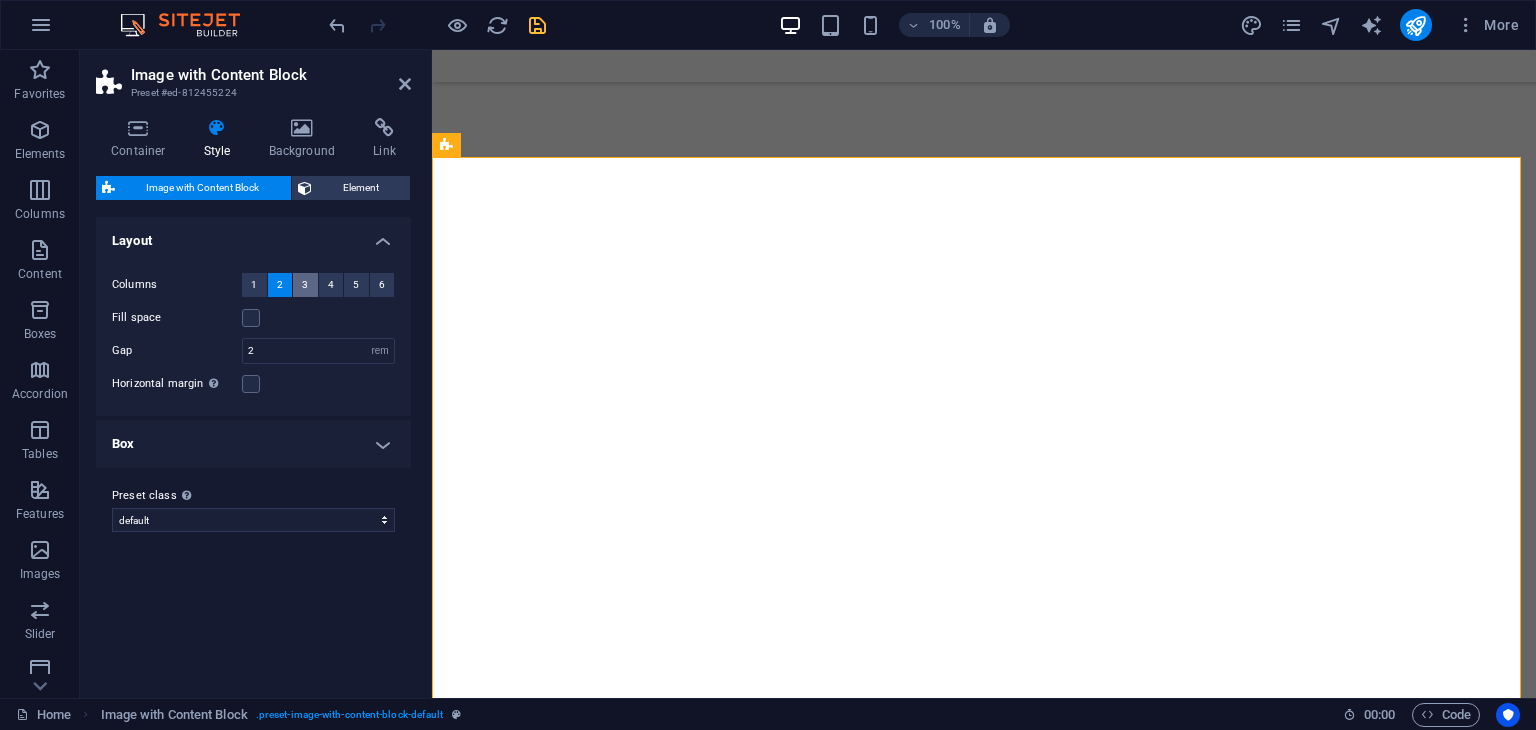 click on "3" at bounding box center [305, 285] 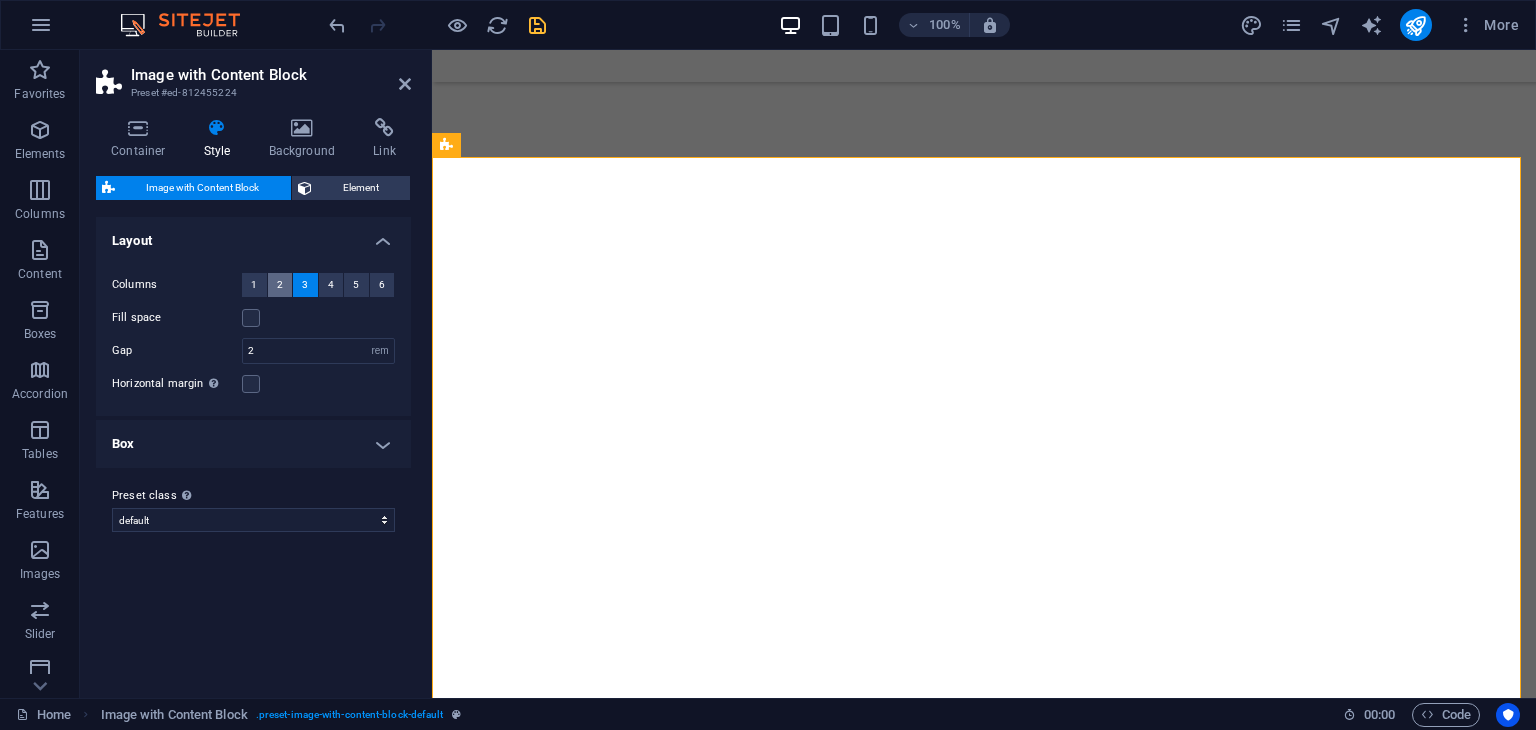 click on "2" at bounding box center [280, 285] 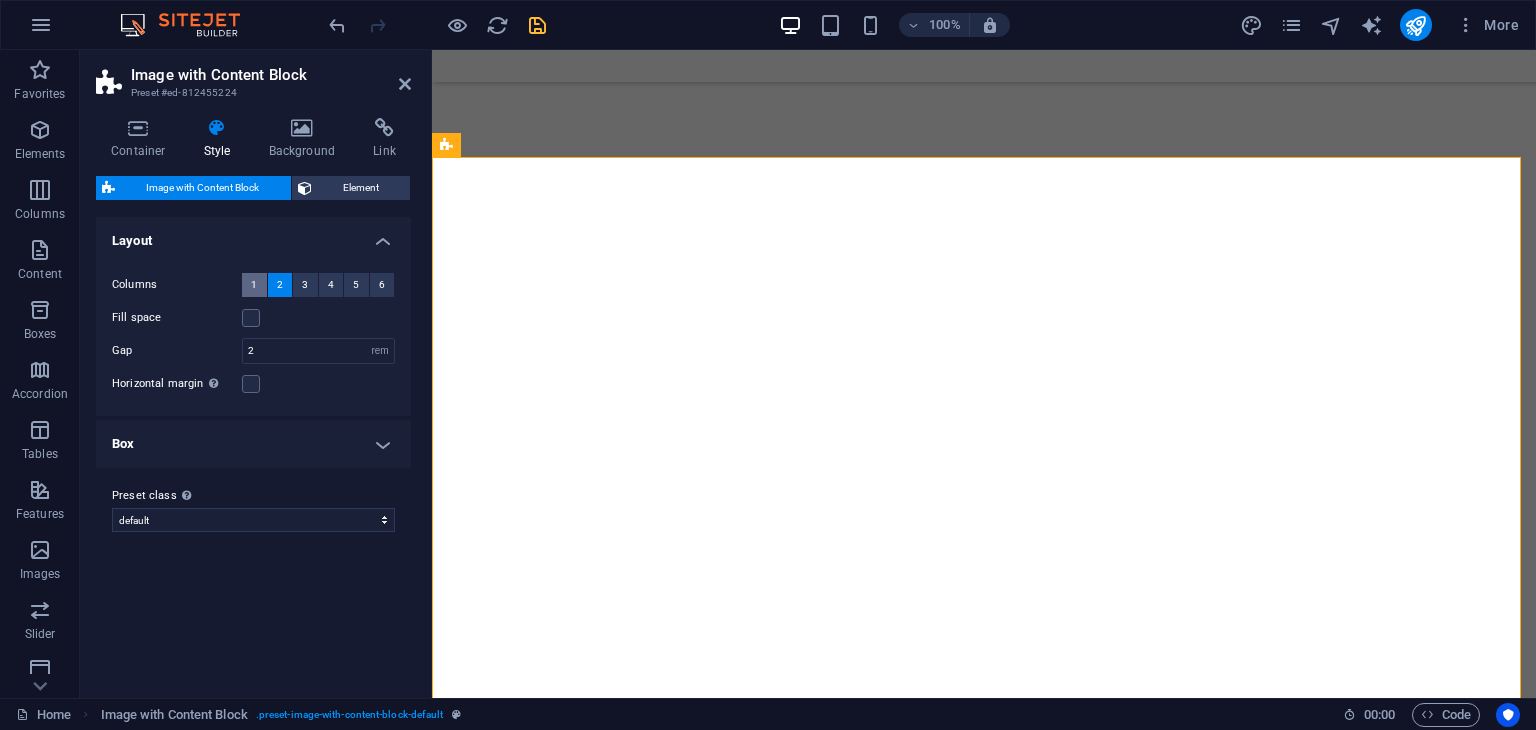 click on "1" at bounding box center [254, 285] 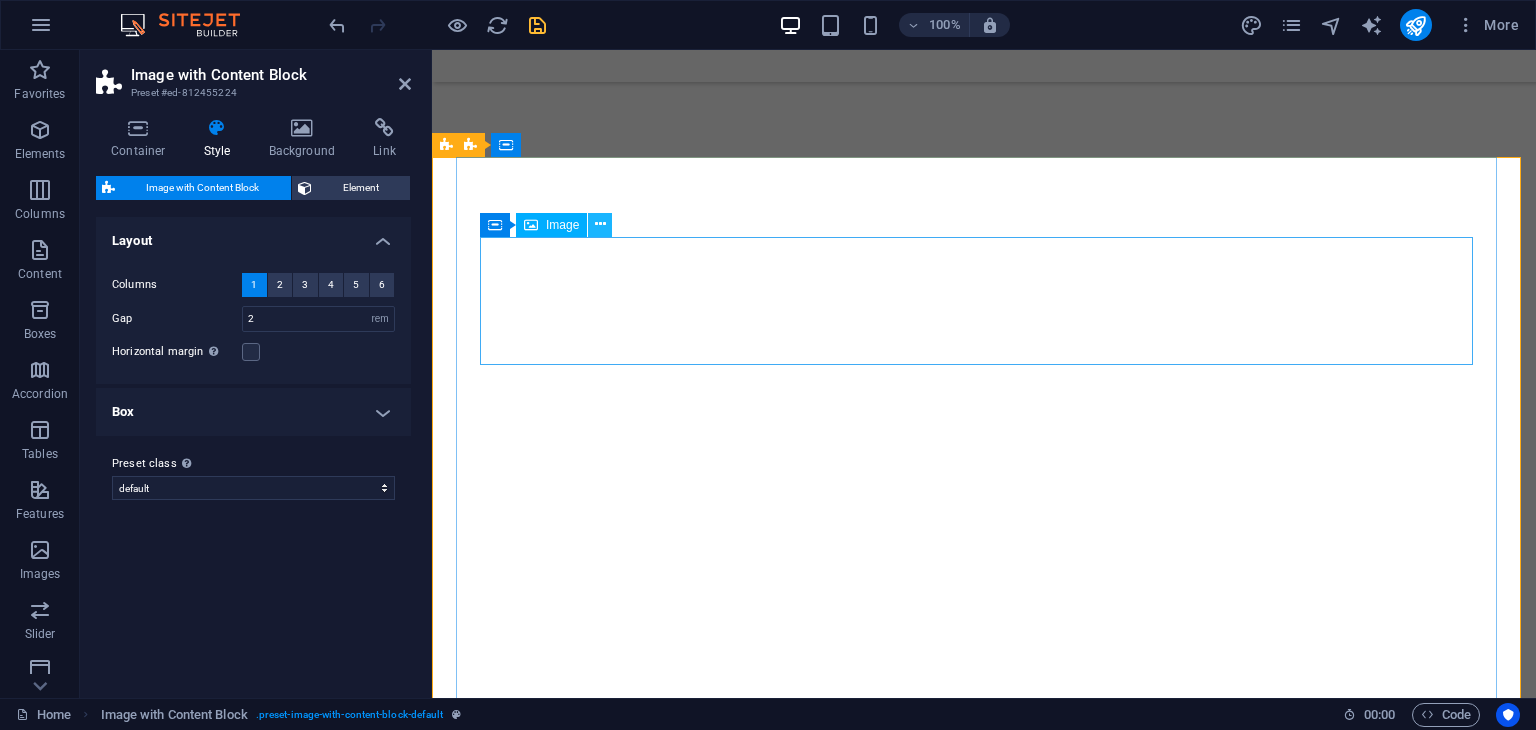 click at bounding box center [600, 224] 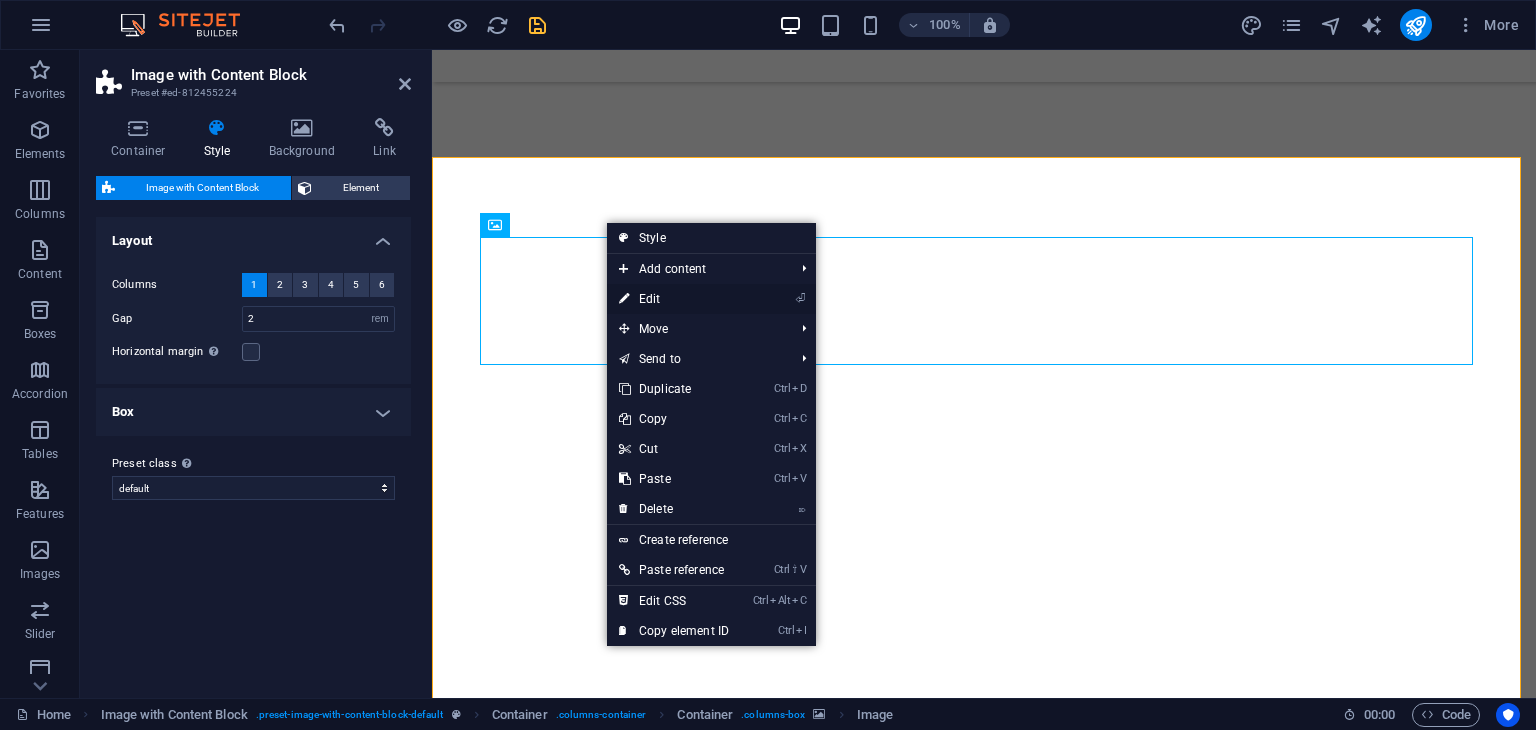 click on "⏎  Edit" at bounding box center (674, 299) 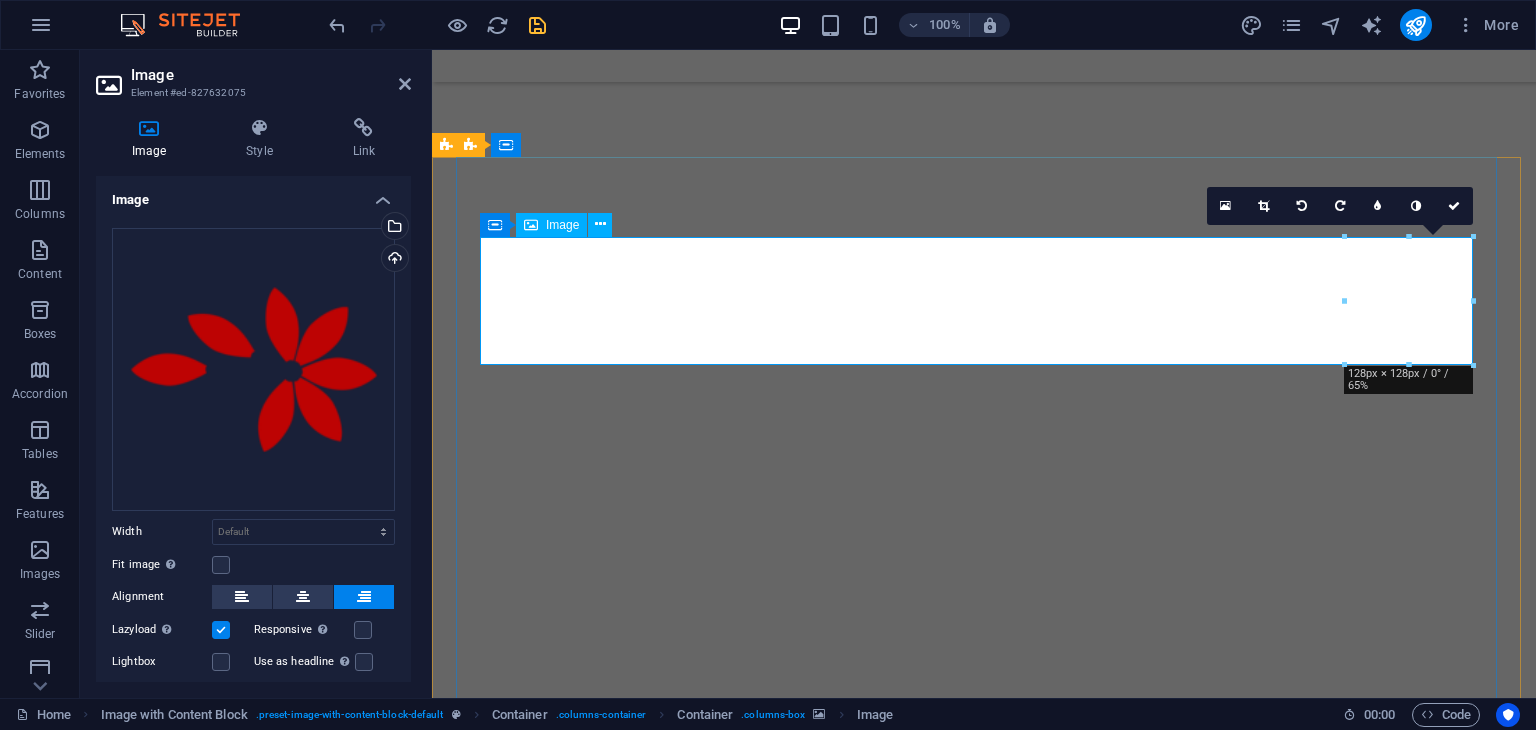 click on "Image" at bounding box center (562, 225) 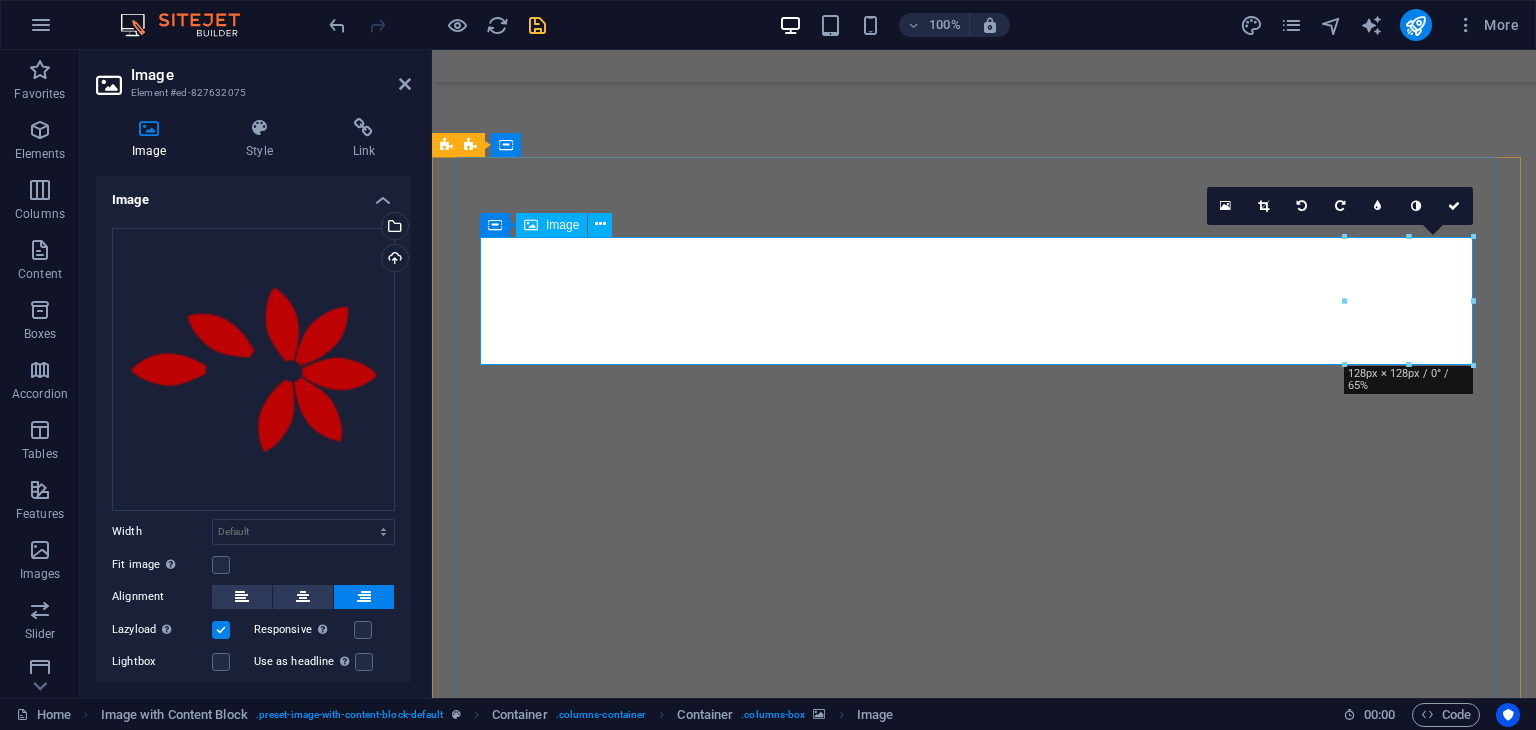 click at bounding box center [984, 2964] 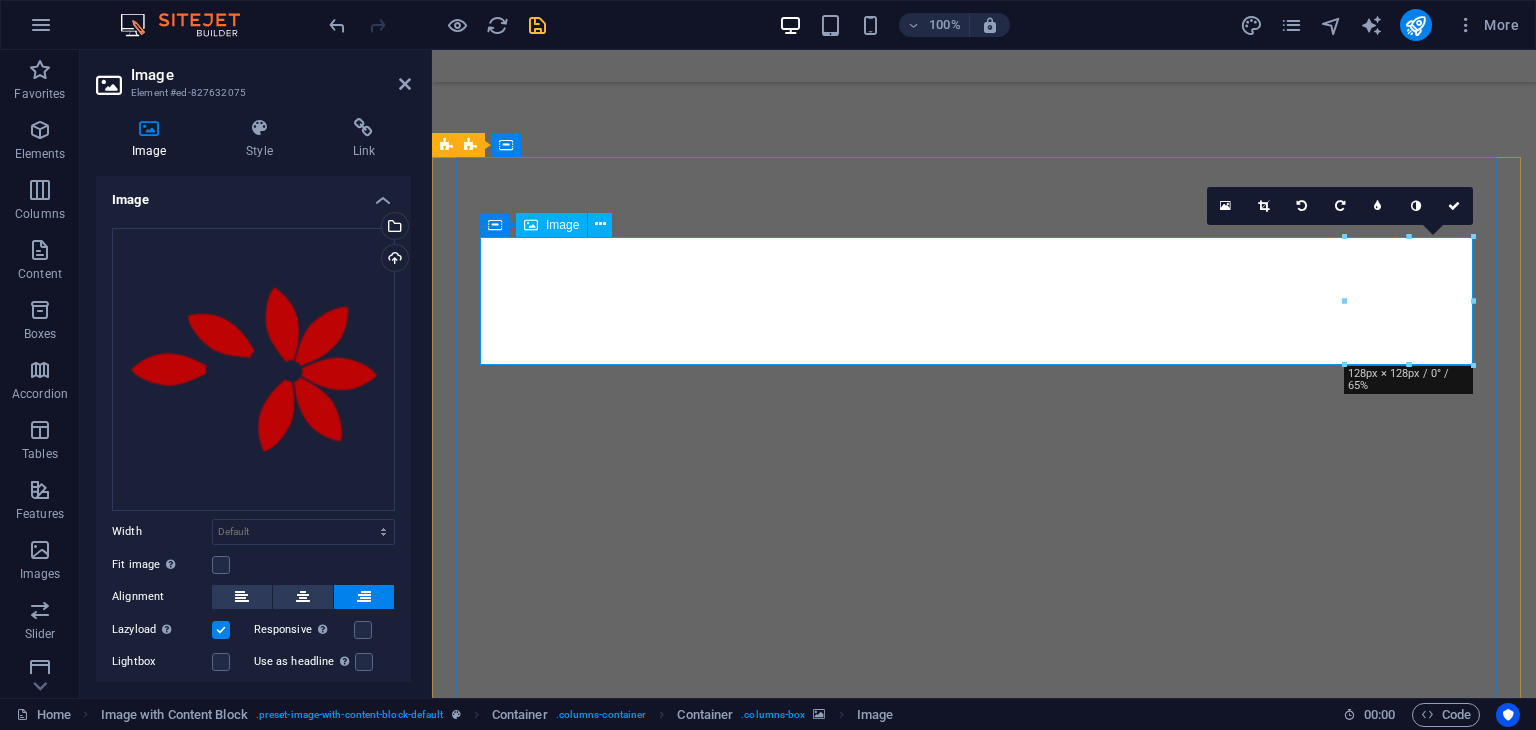 click at bounding box center (984, 2964) 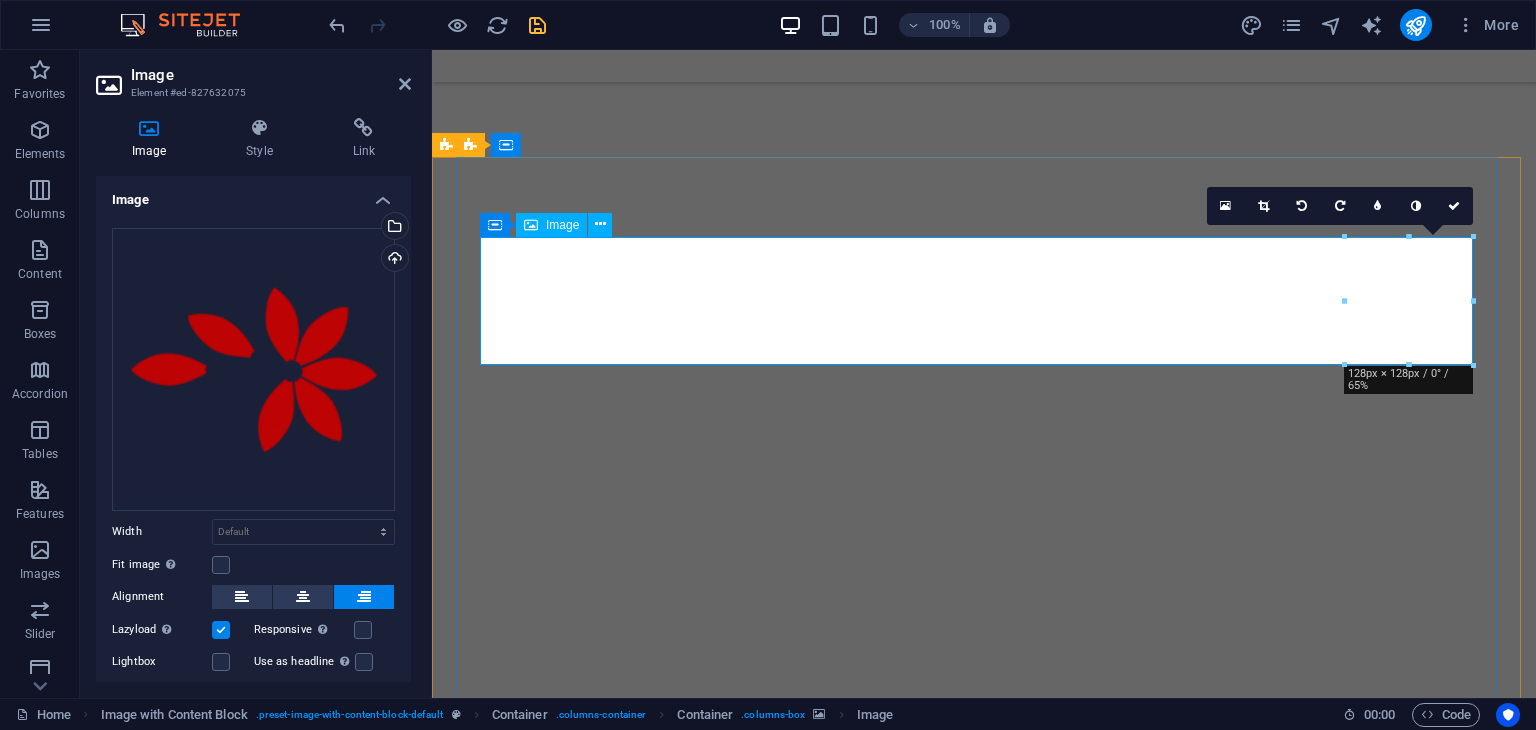click at bounding box center (984, 2964) 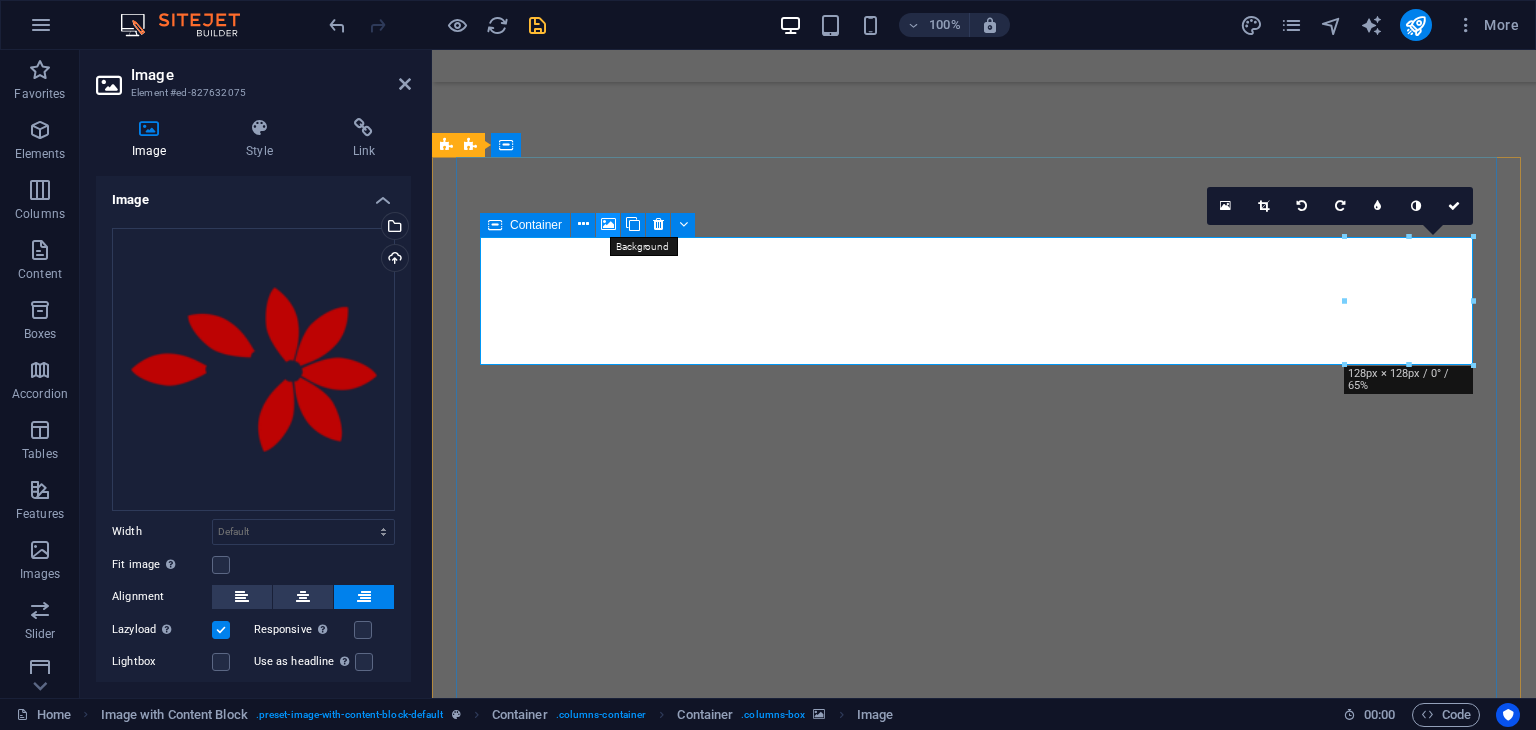 click at bounding box center (608, 224) 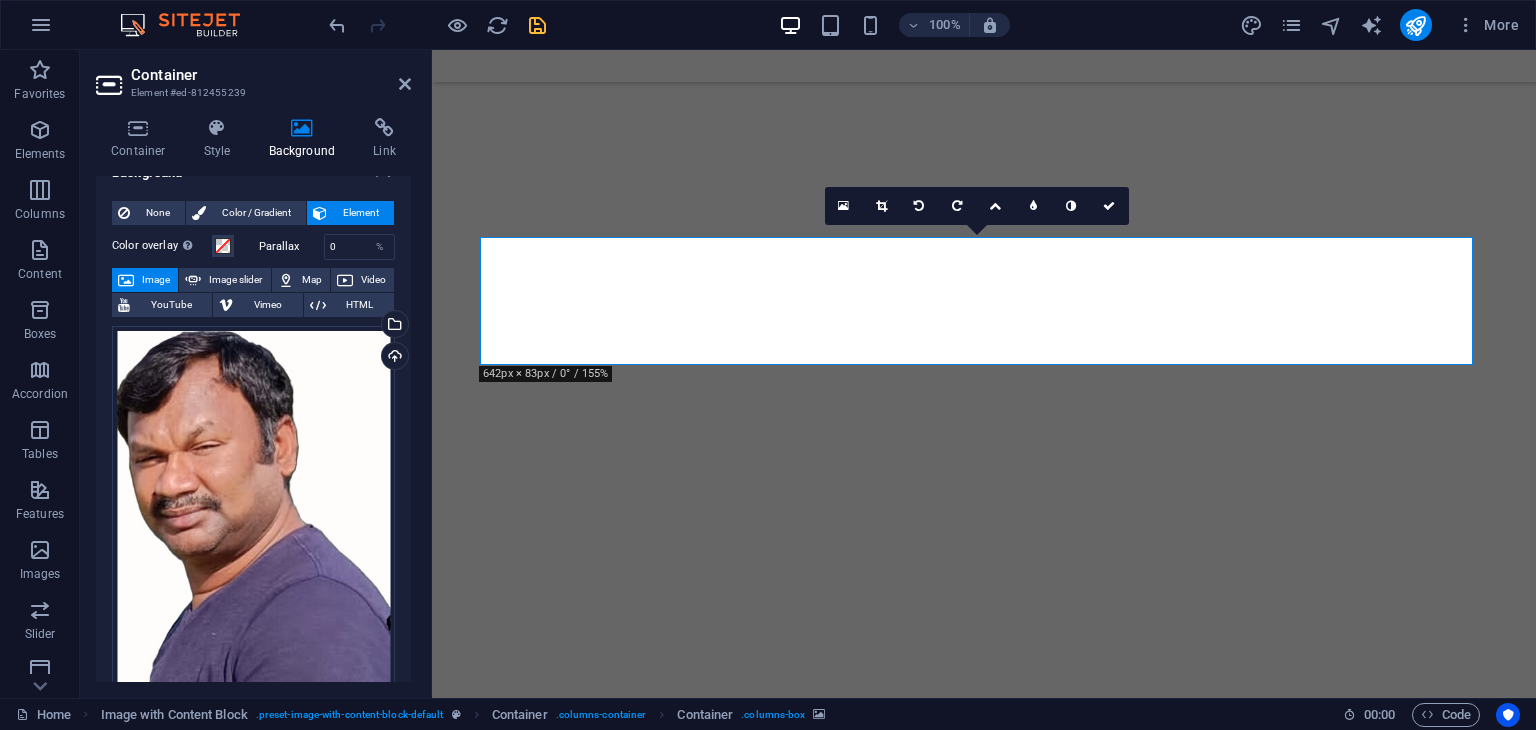 scroll, scrollTop: 0, scrollLeft: 0, axis: both 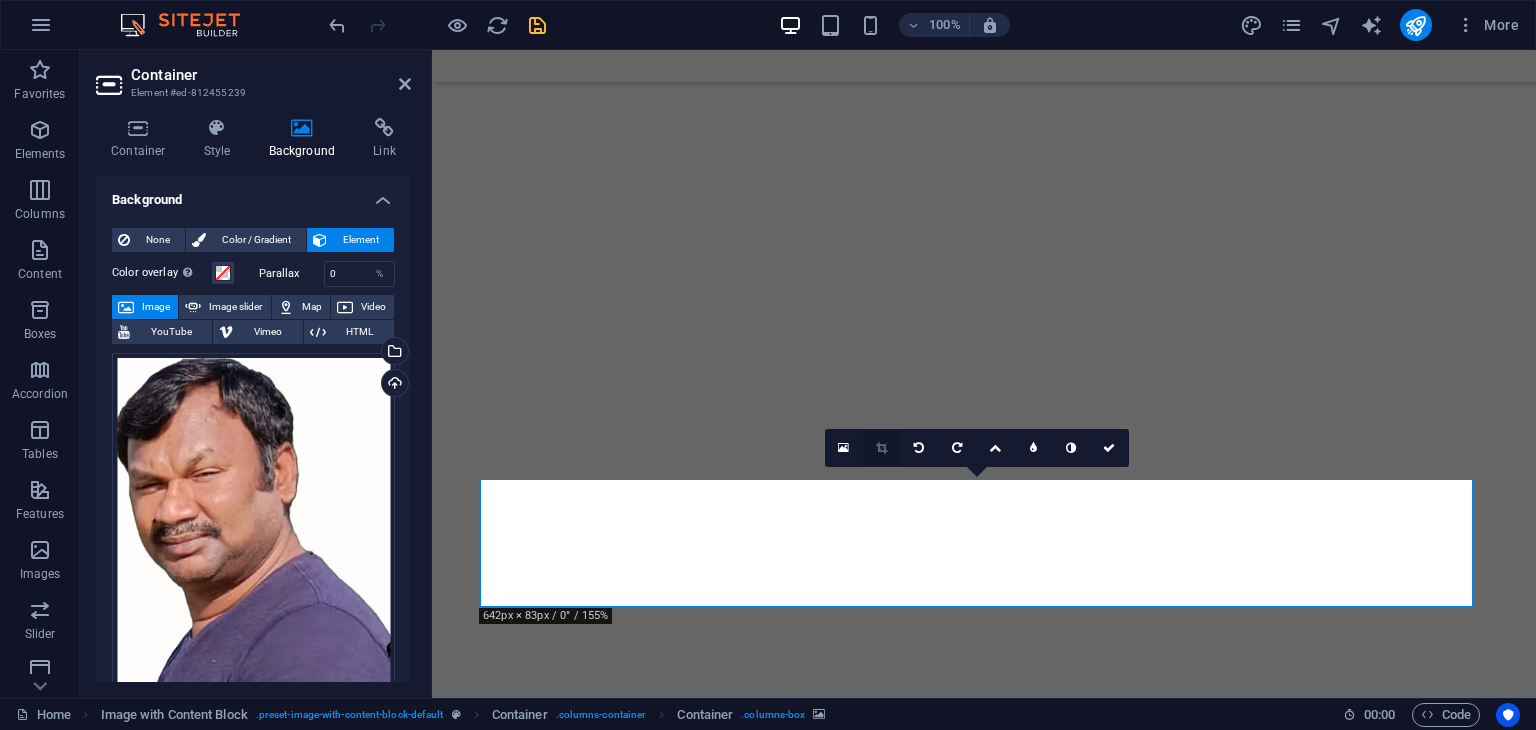 click at bounding box center [881, 448] 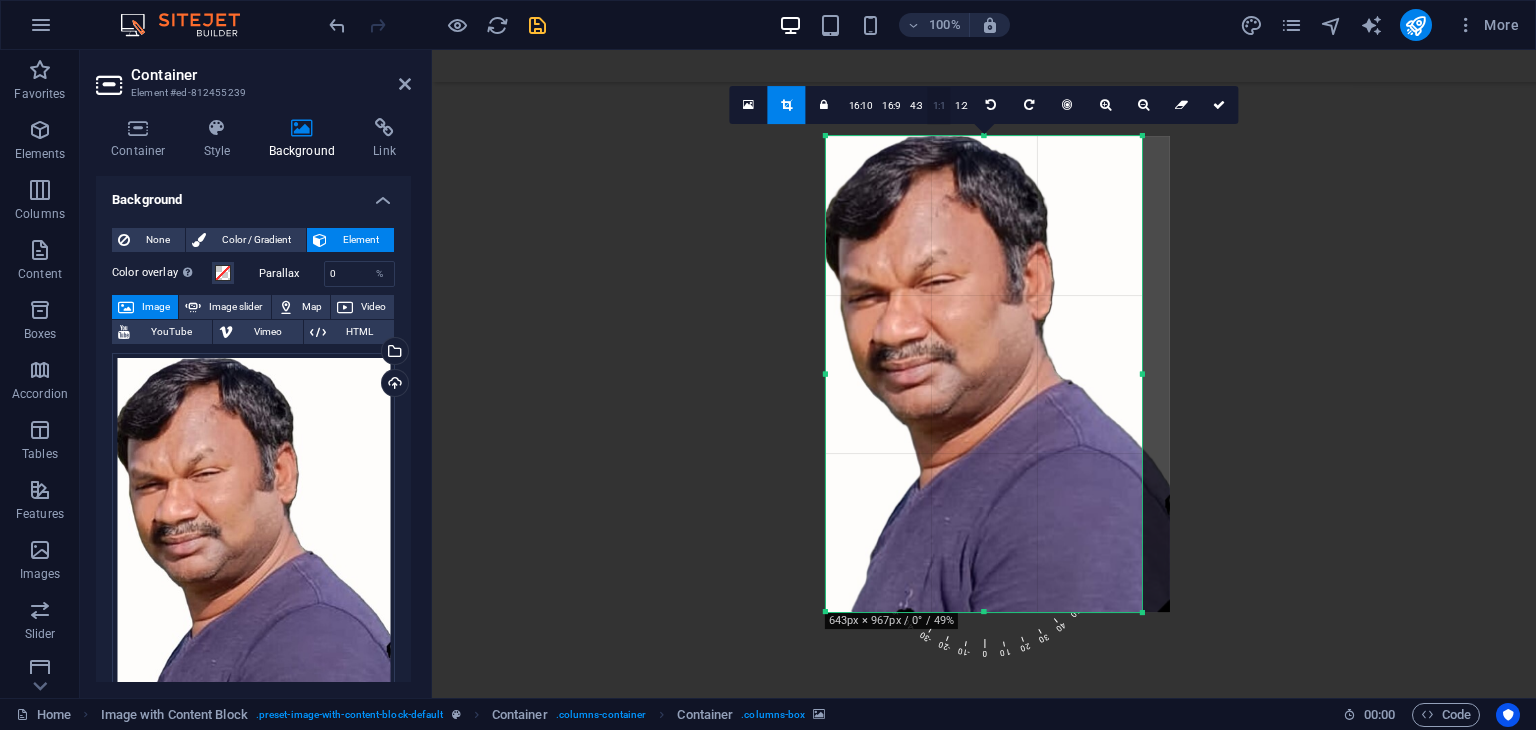click on "1:1" at bounding box center (939, 106) 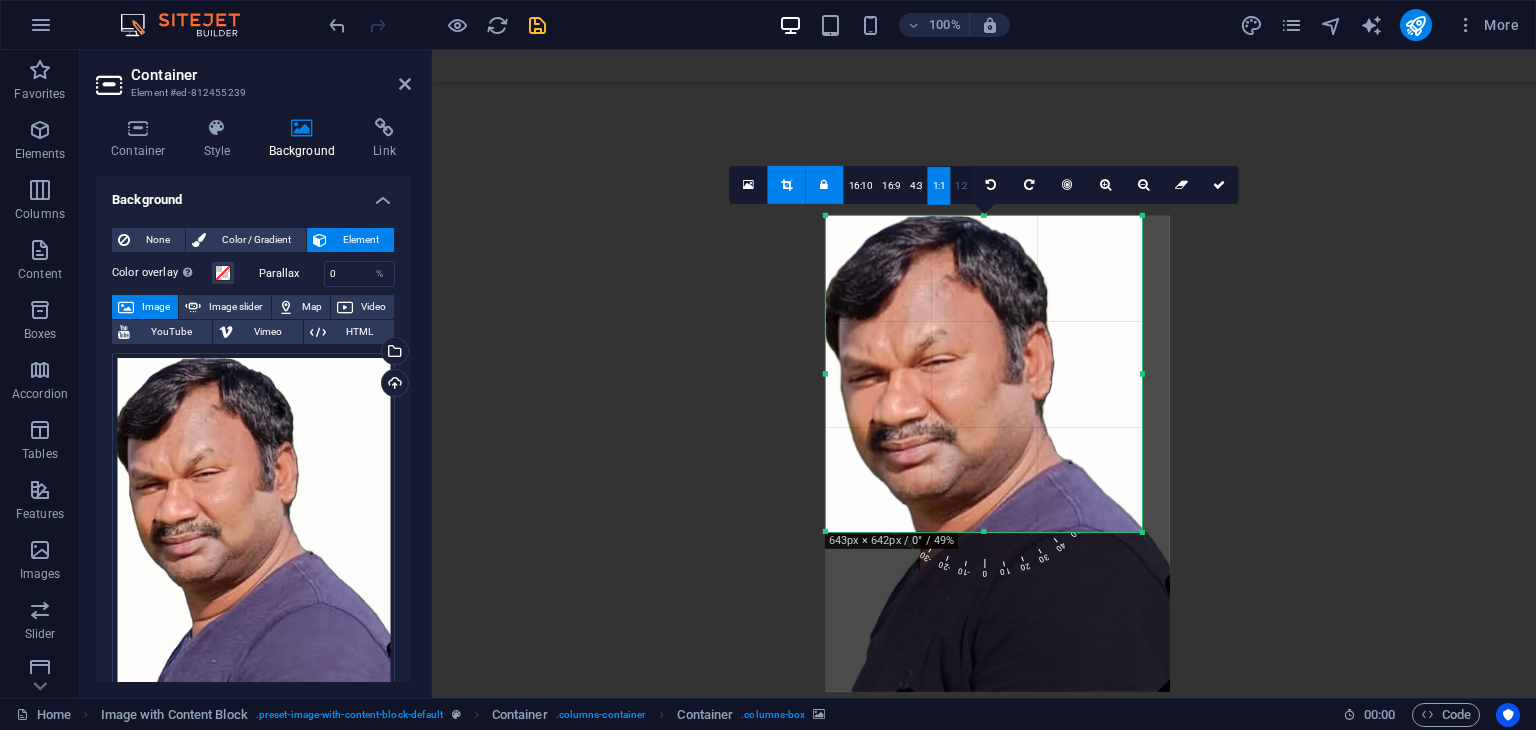 click on "1:2" at bounding box center (961, 186) 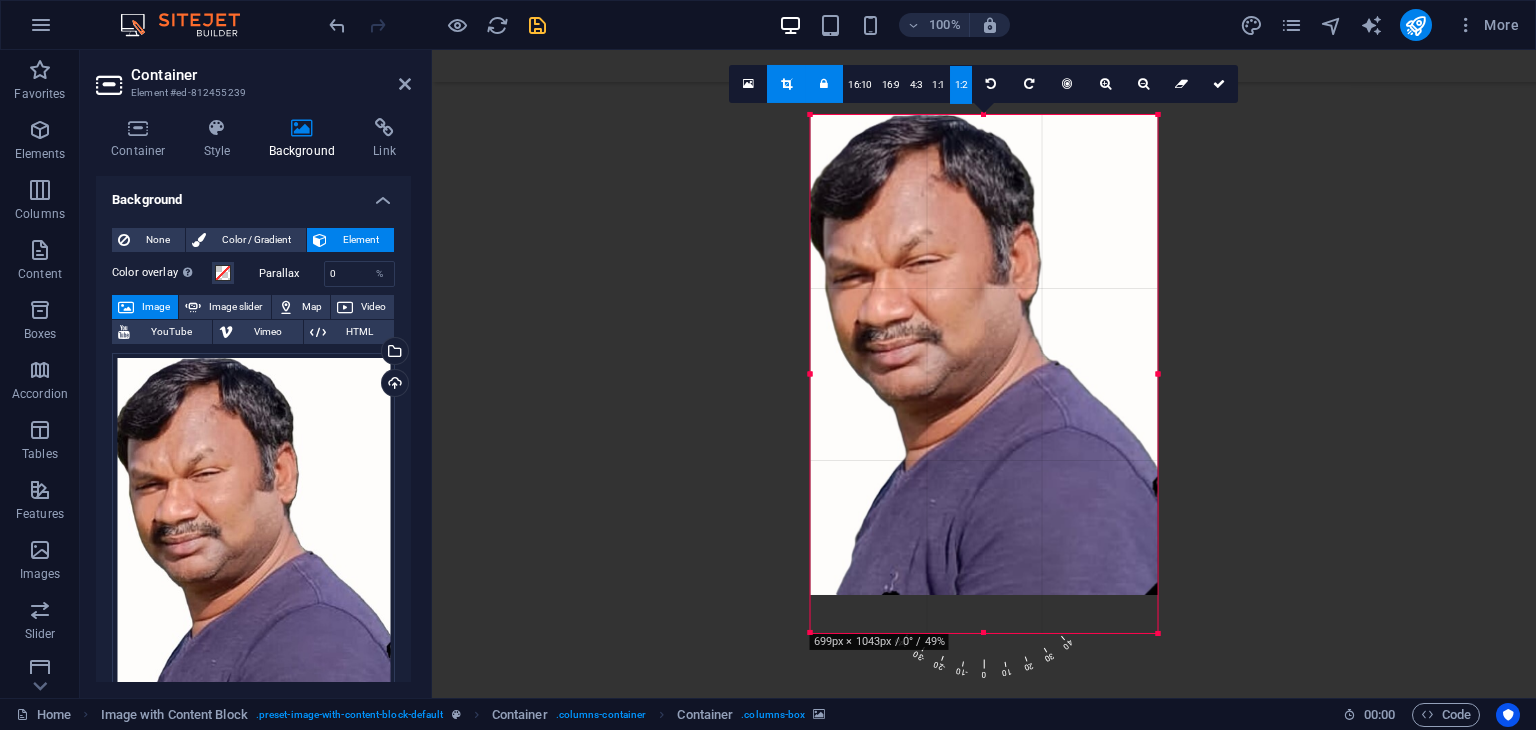 drag, startPoint x: 1104, startPoint y: 377, endPoint x: 1213, endPoint y: 368, distance: 109.370926 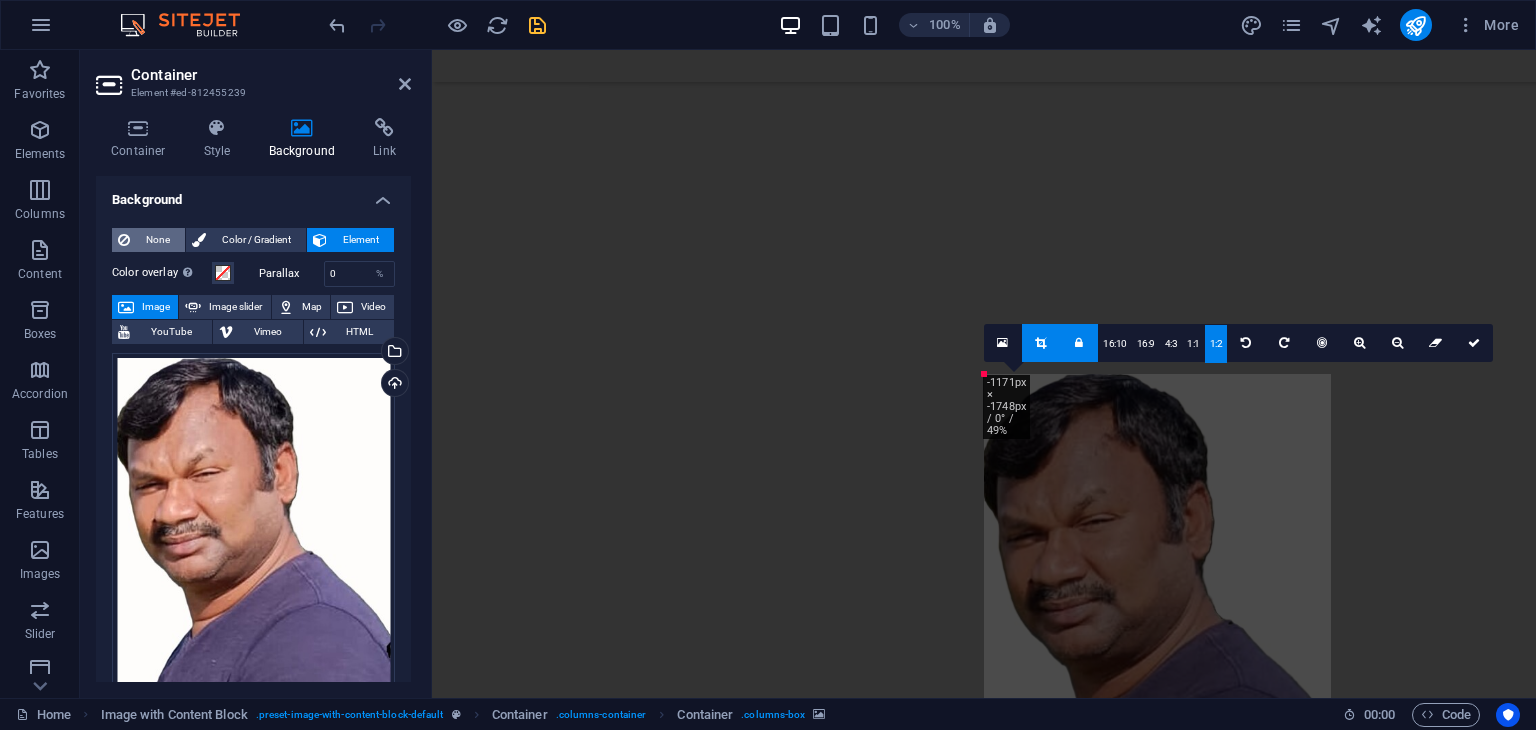 click on "None" at bounding box center (157, 240) 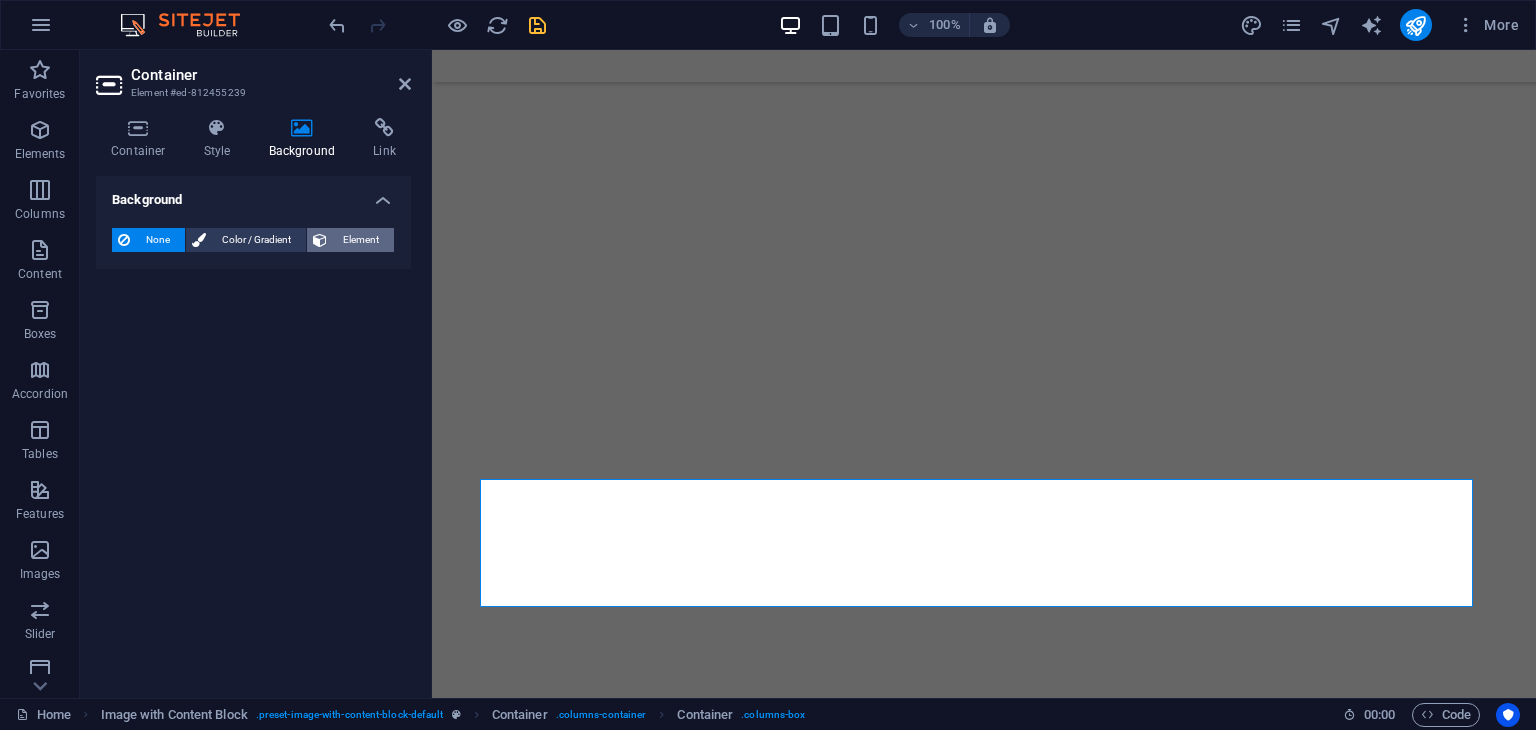 click on "Element" at bounding box center [360, 240] 